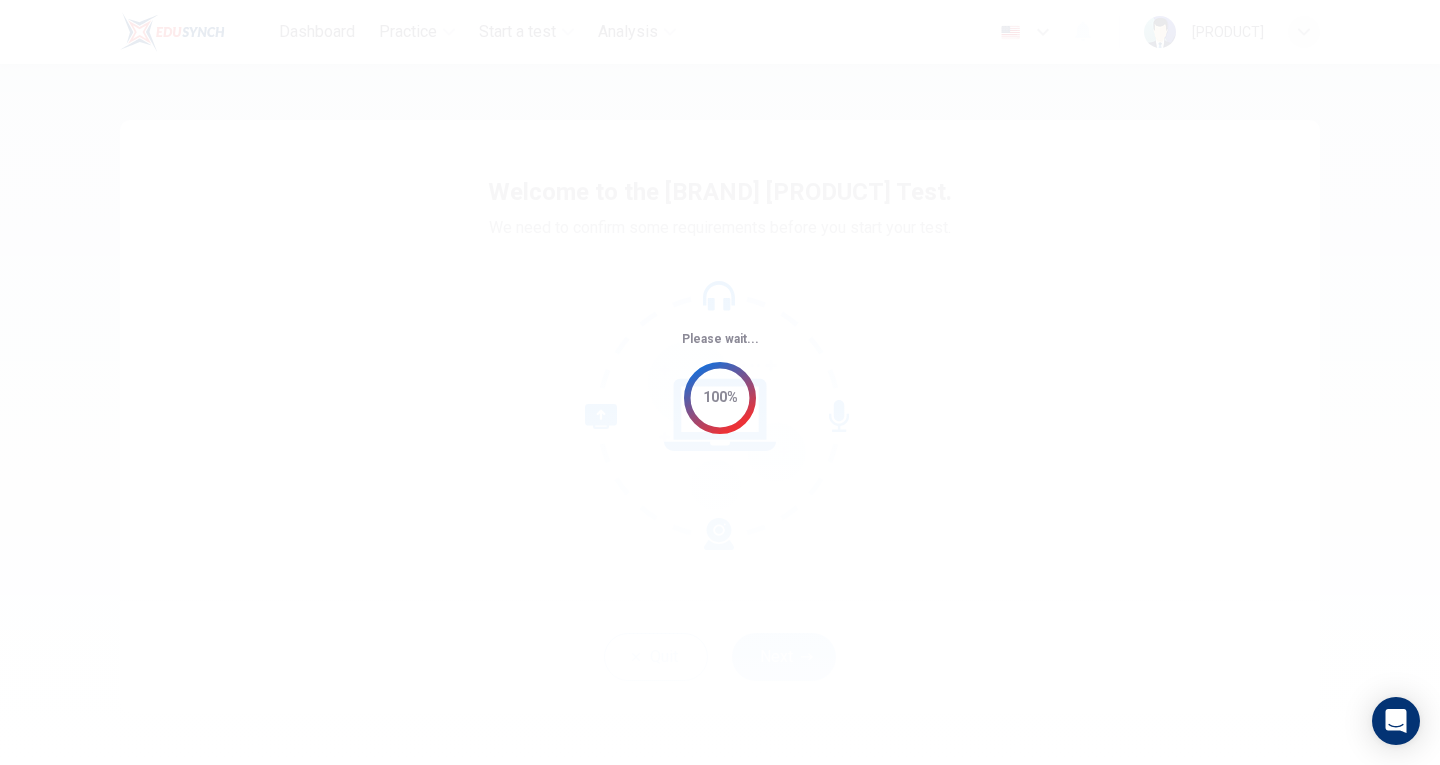 scroll, scrollTop: 0, scrollLeft: 0, axis: both 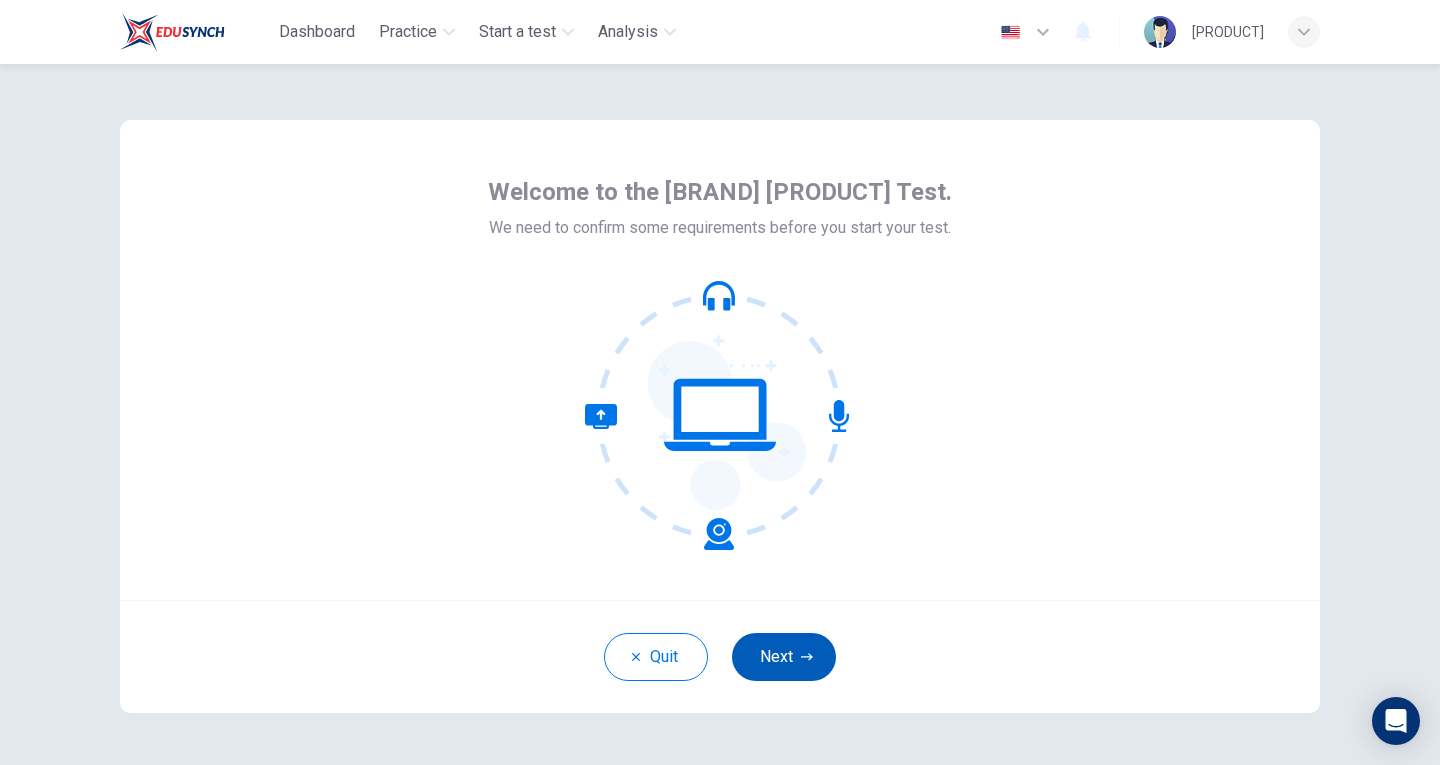 click on "Next" at bounding box center [784, 657] 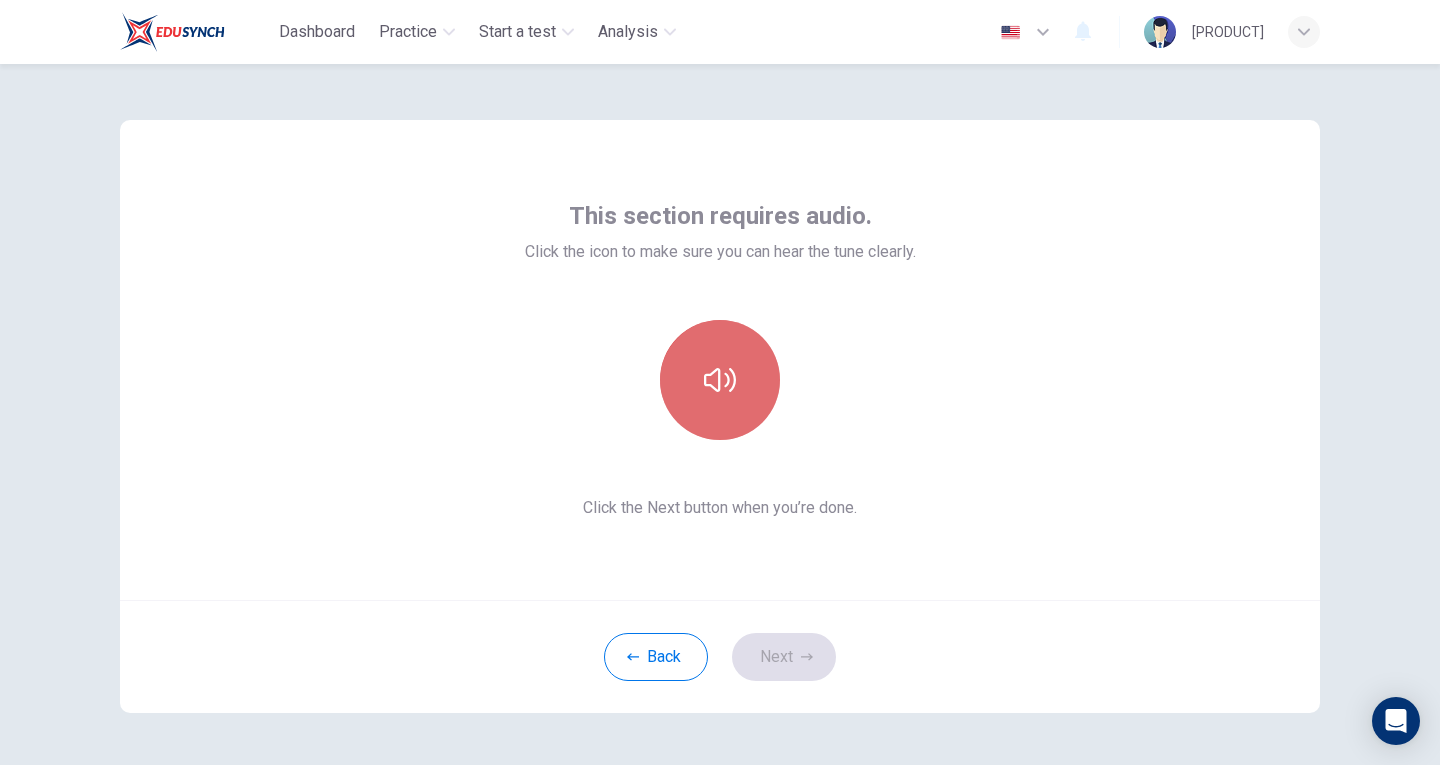 click at bounding box center (720, 380) 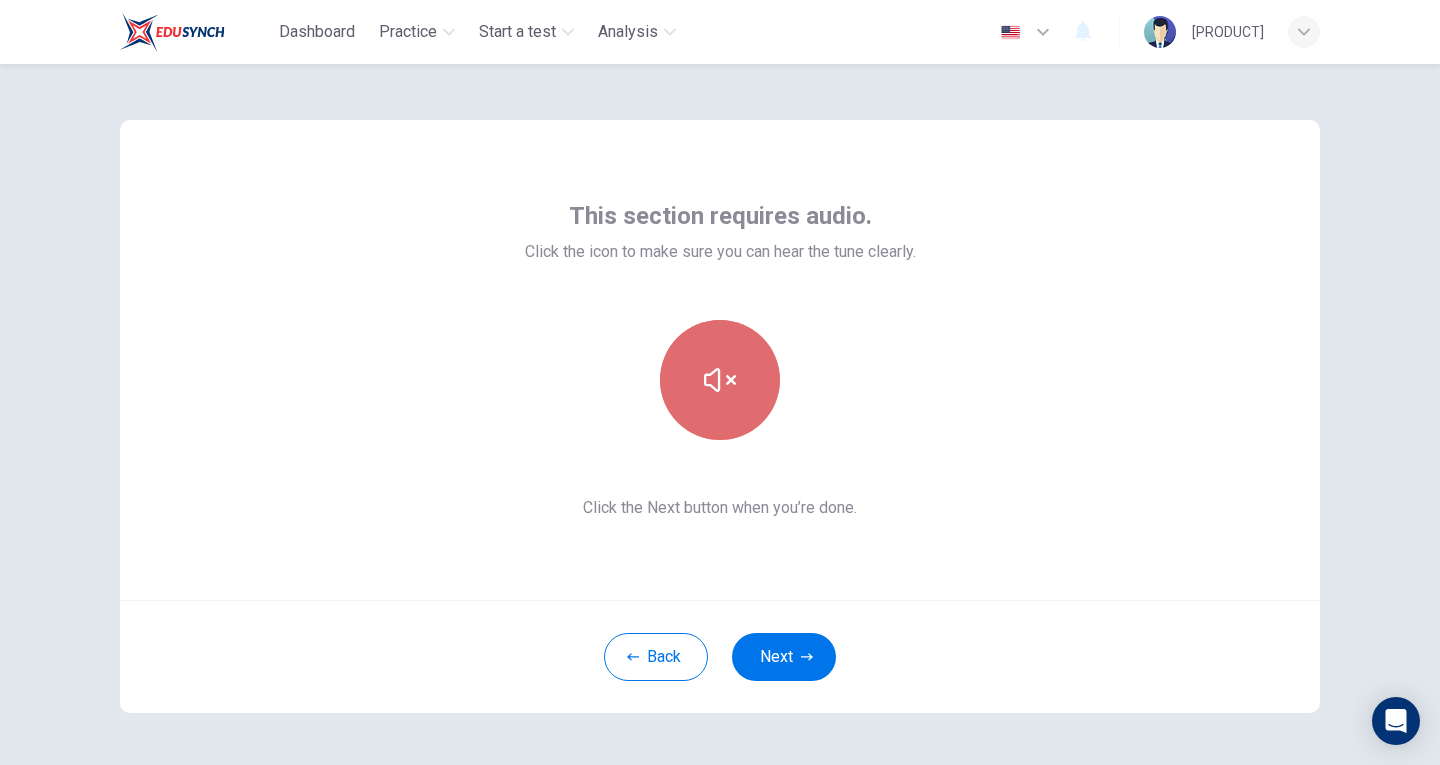 click at bounding box center (720, 380) 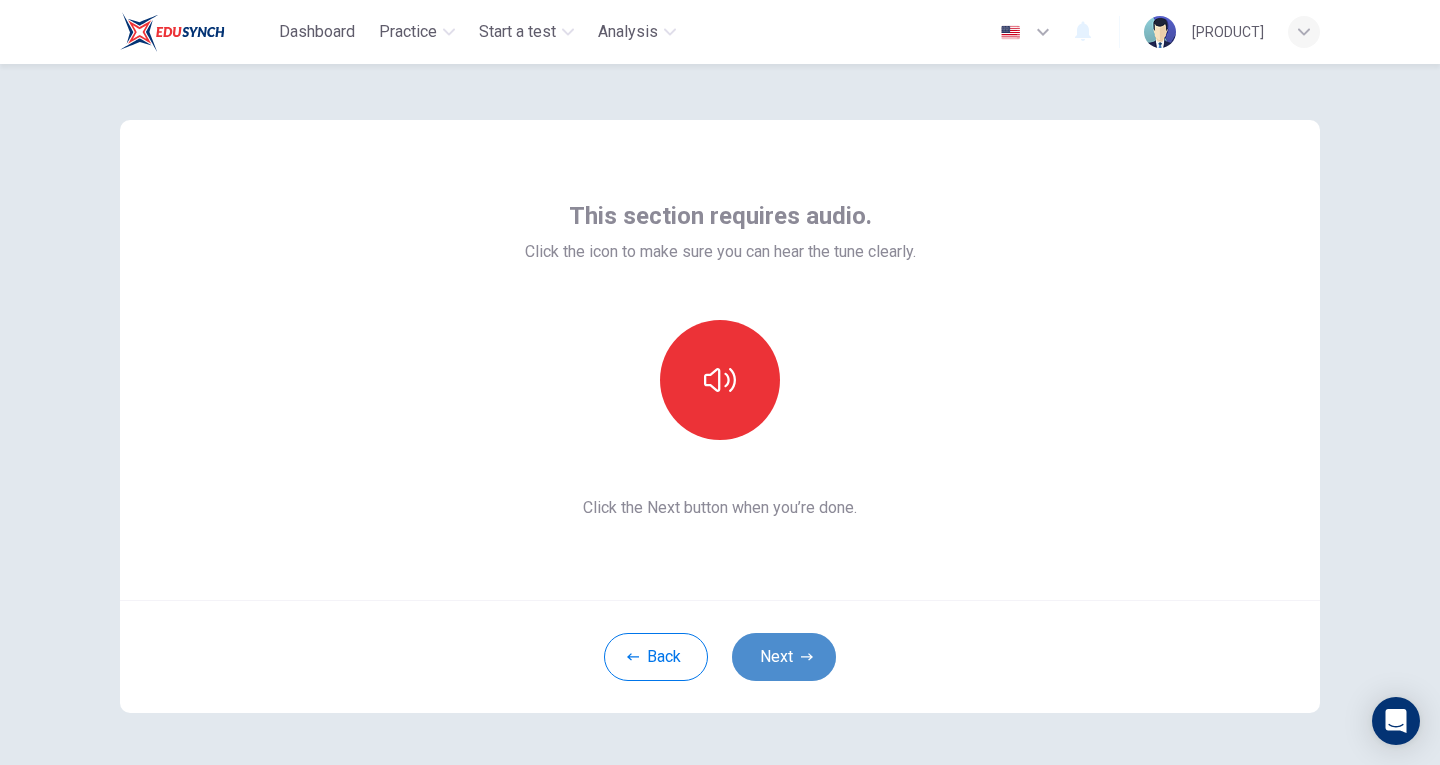 click on "Next" at bounding box center [784, 657] 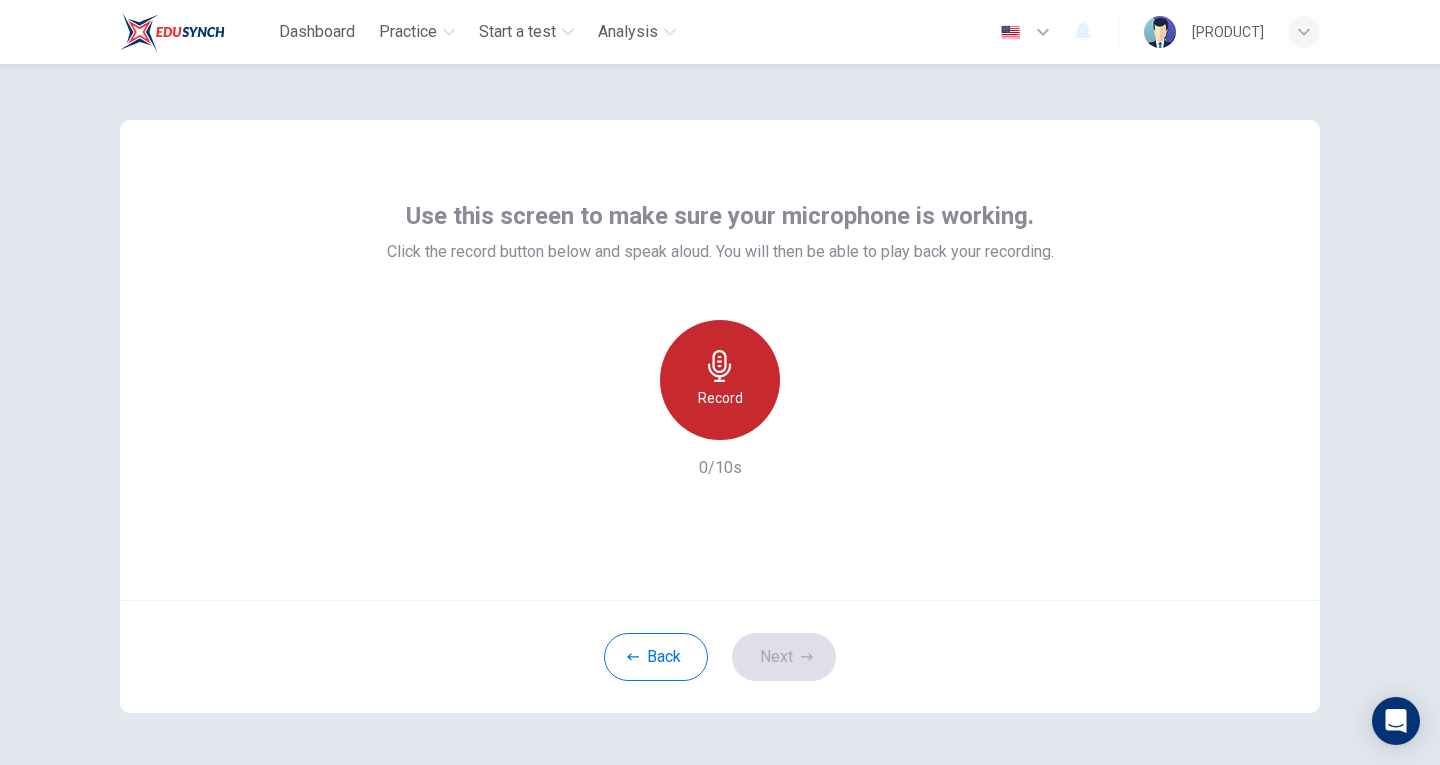 click on "Record" at bounding box center (720, 398) 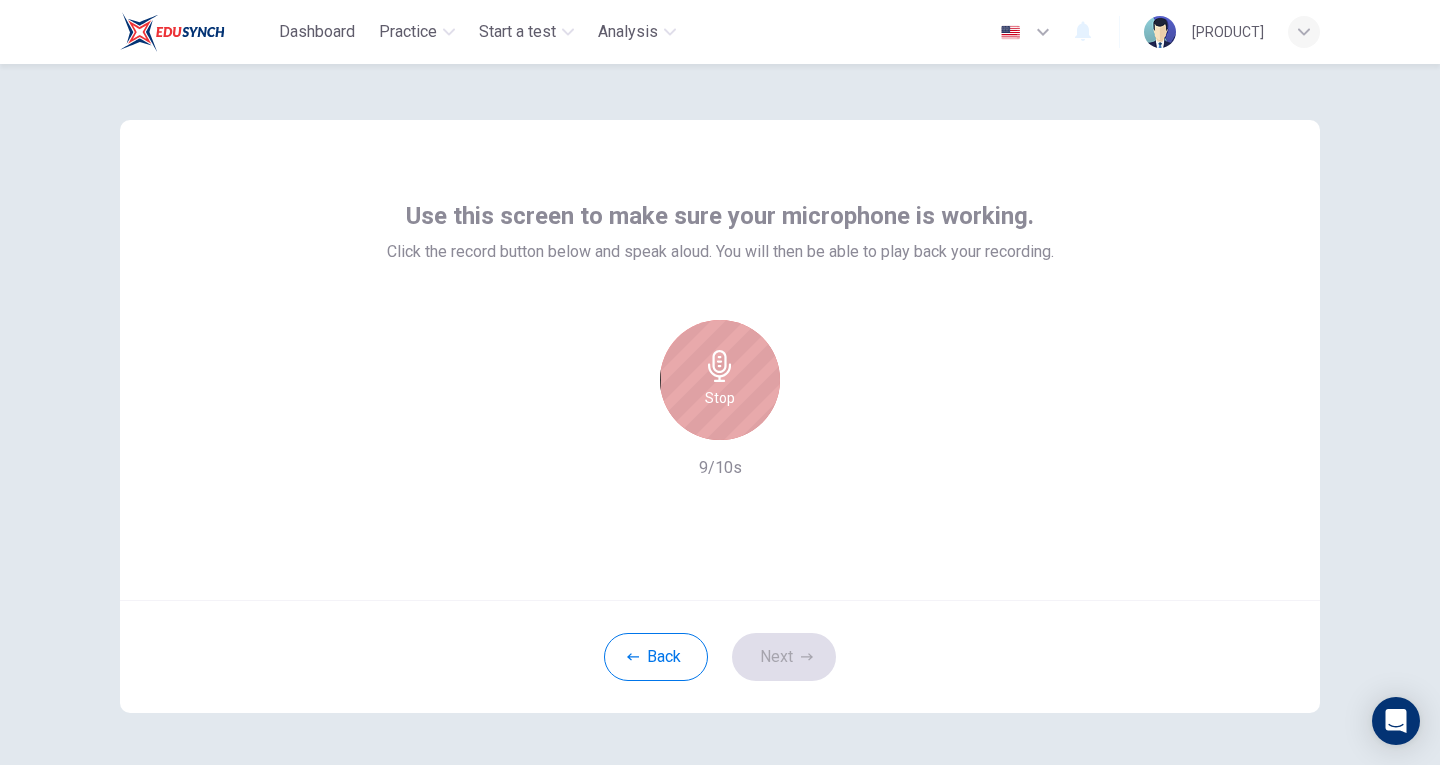 click on "Stop" at bounding box center [720, 398] 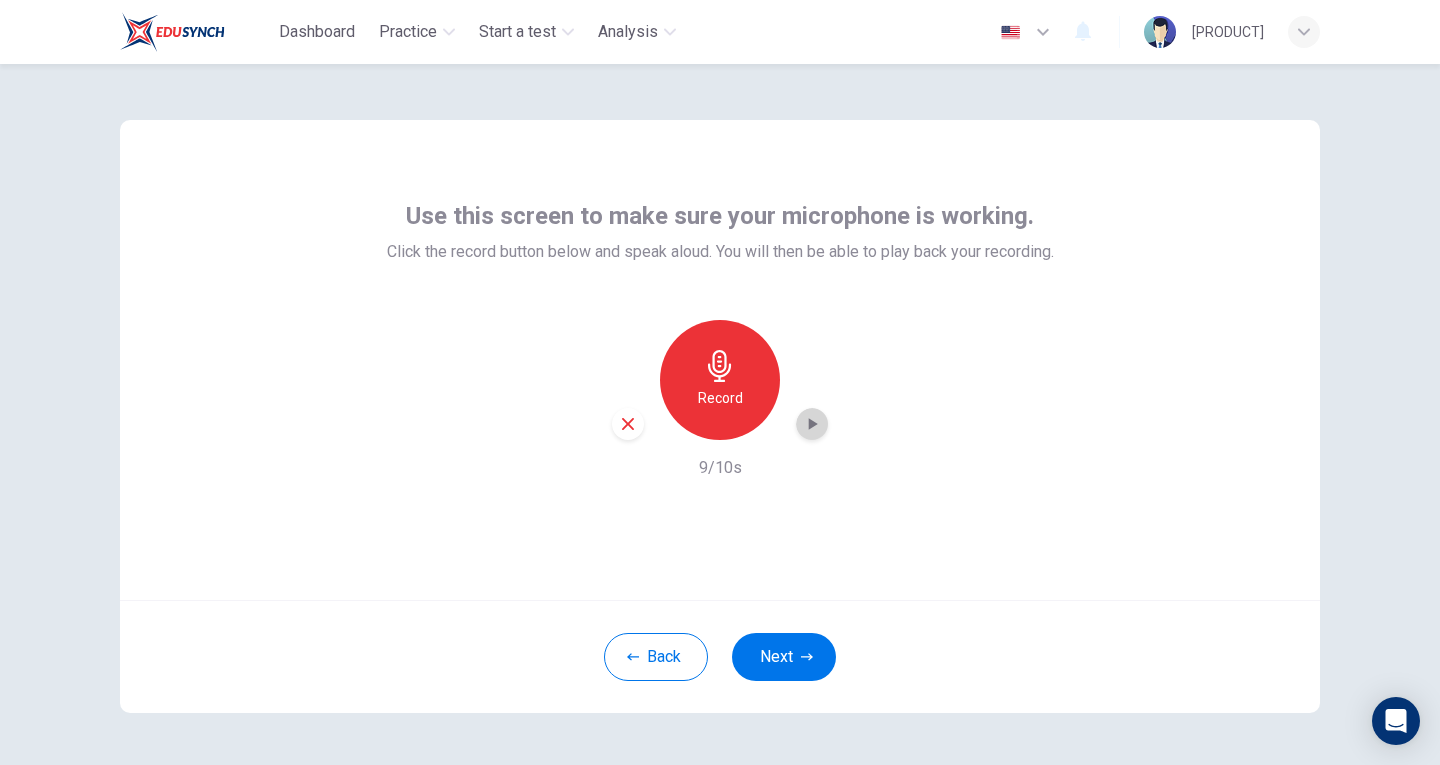 click at bounding box center [812, 424] 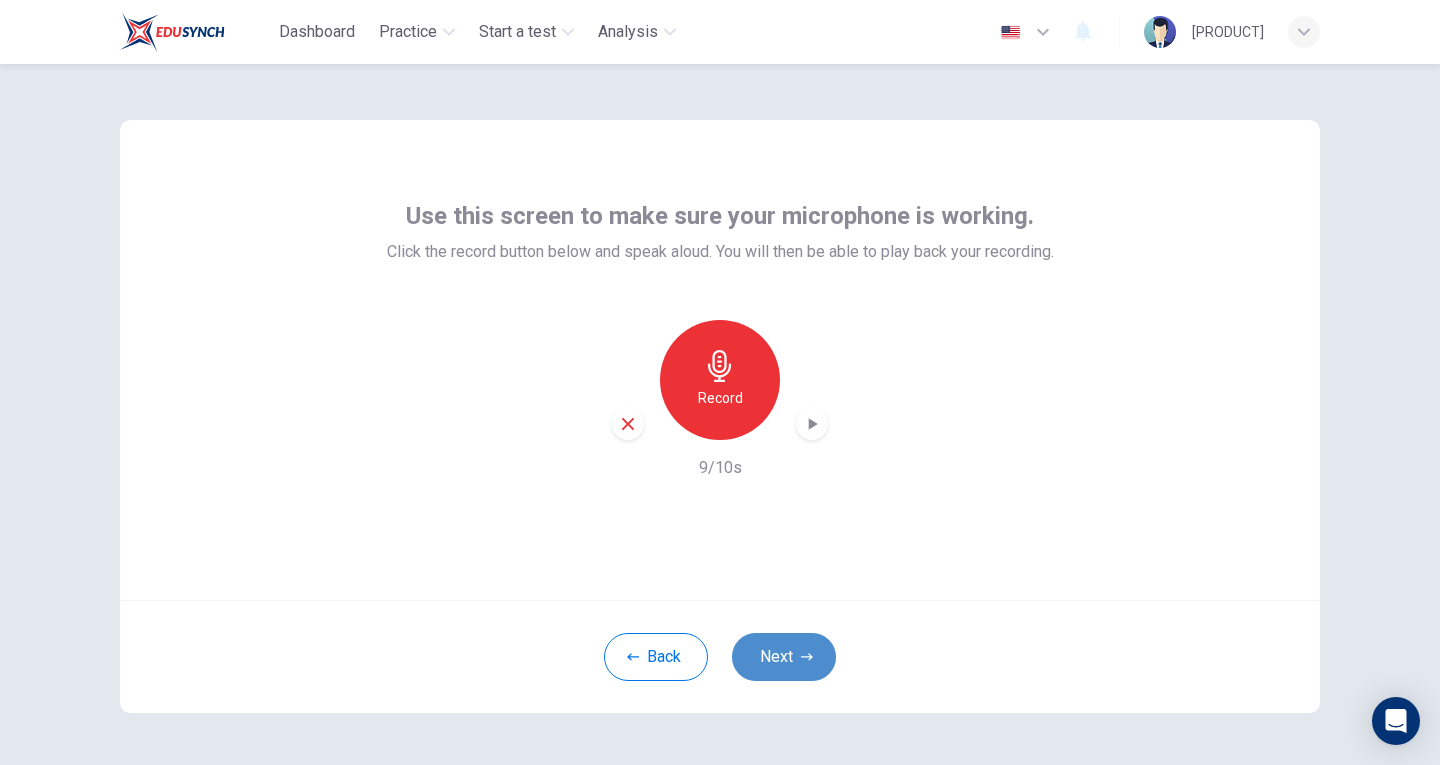 click on "Next" at bounding box center [784, 657] 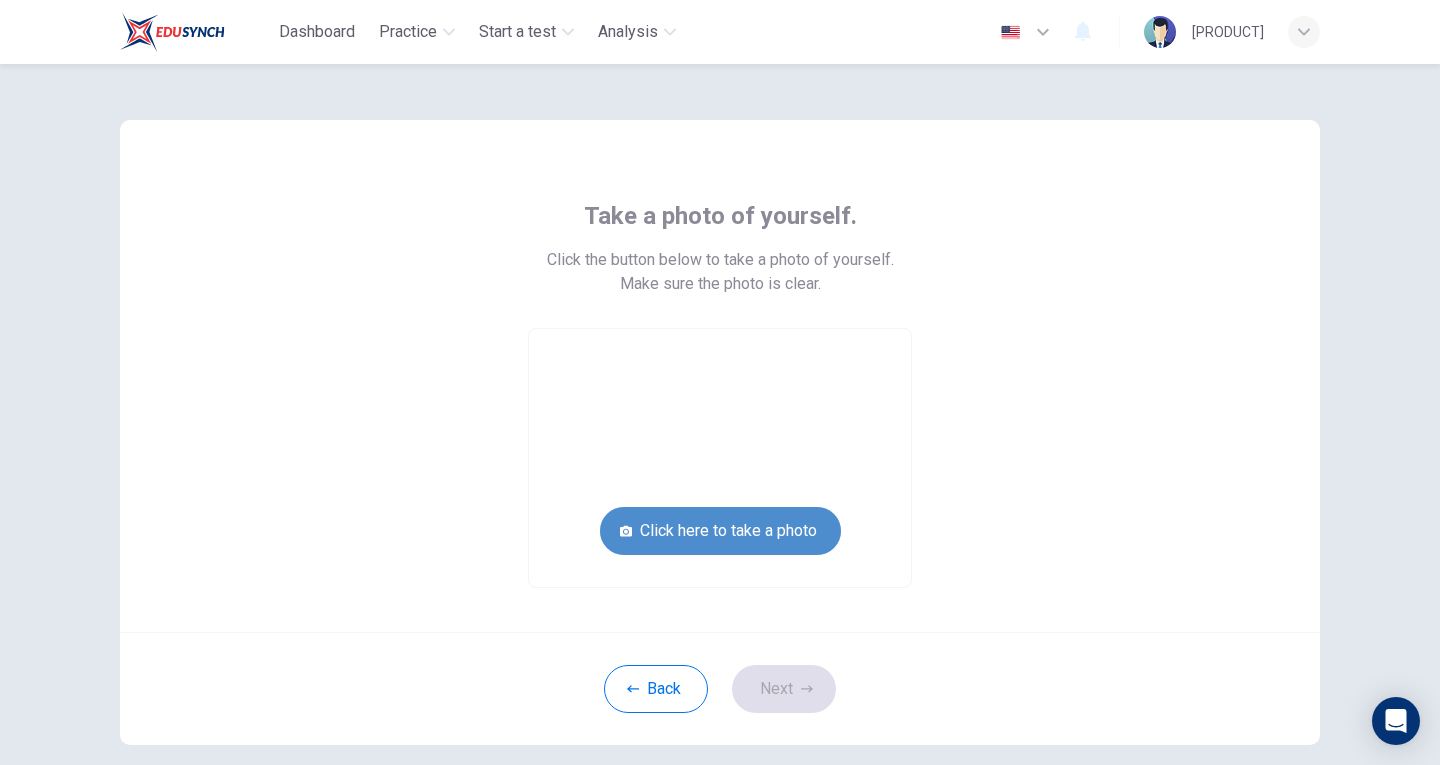 click on "Click here to take a photo" at bounding box center [720, 531] 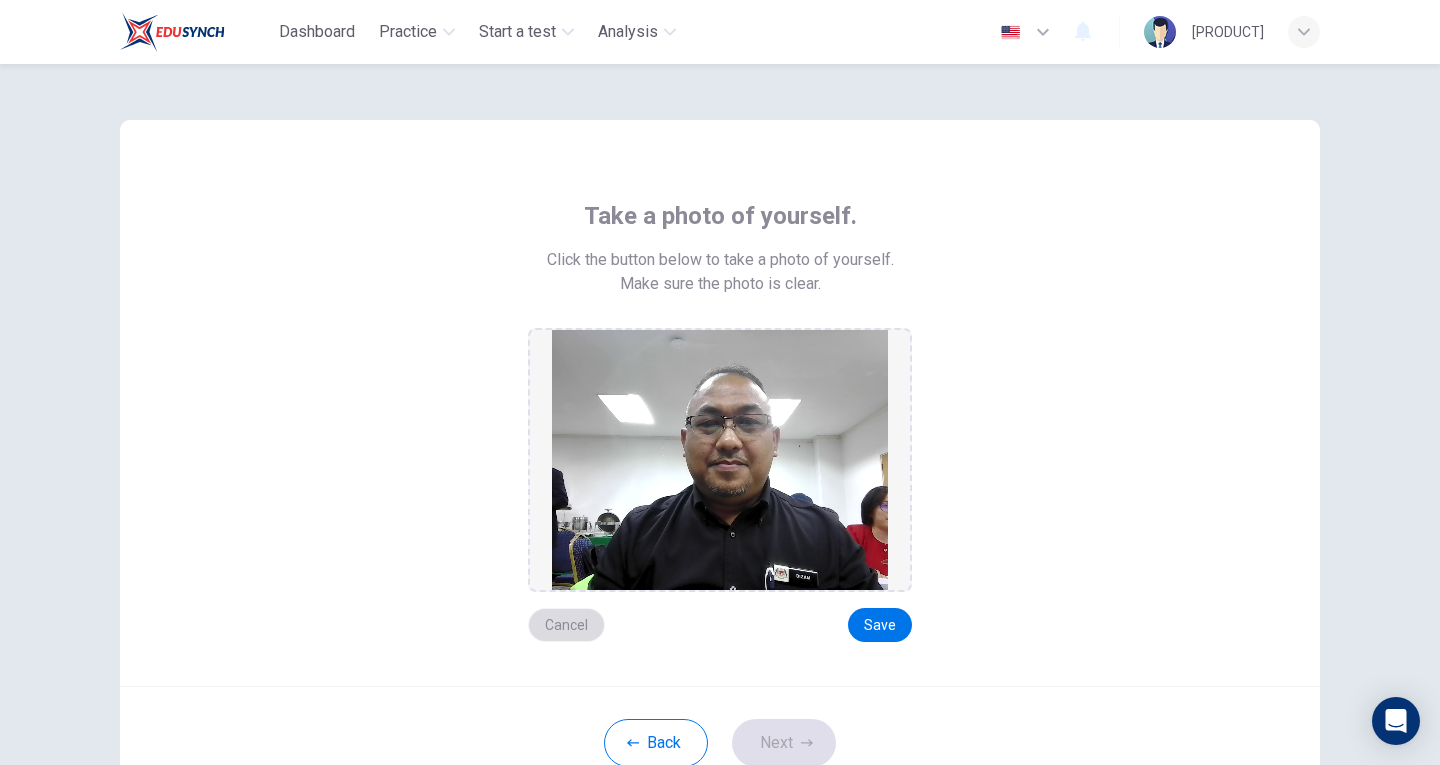 click on "Cancel" at bounding box center (566, 625) 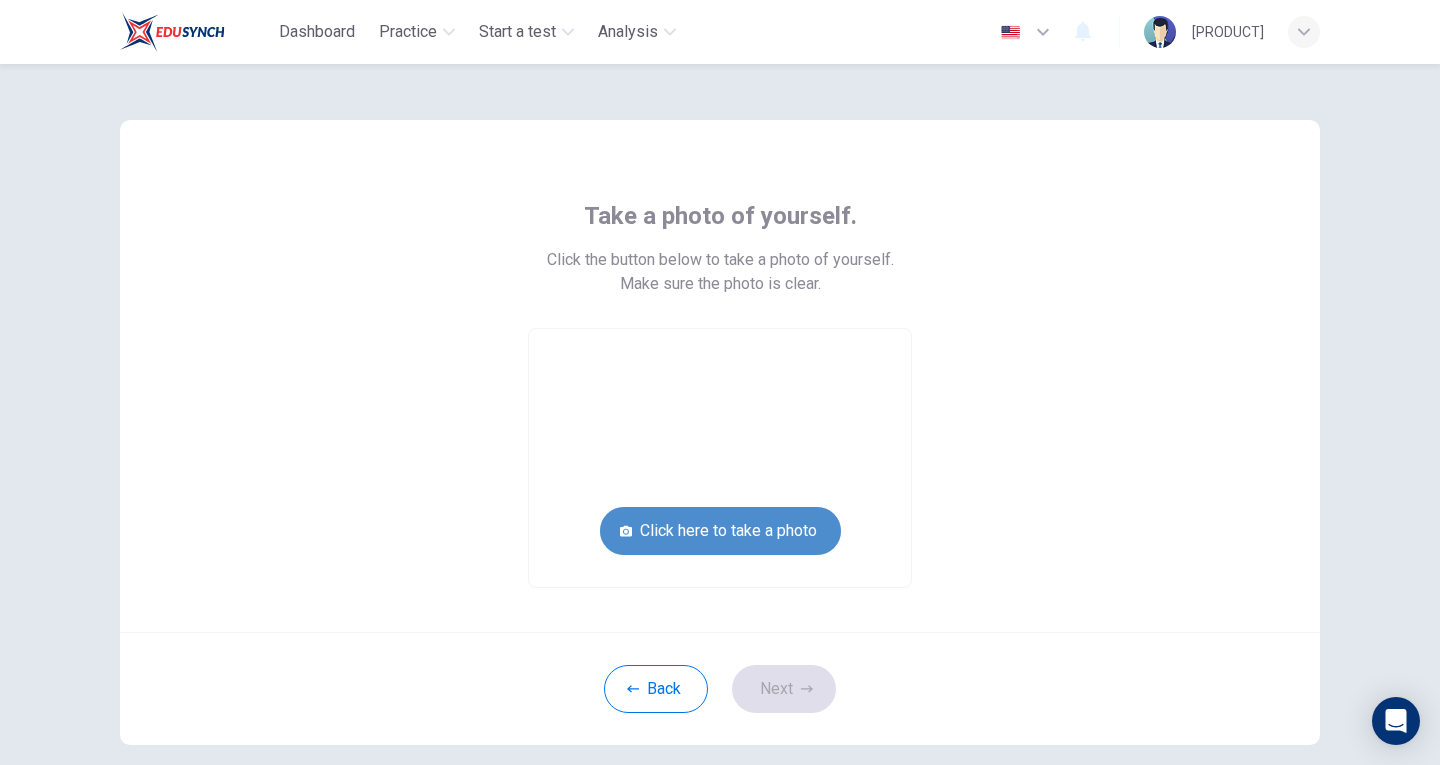 click on "Click here to take a photo" at bounding box center [720, 531] 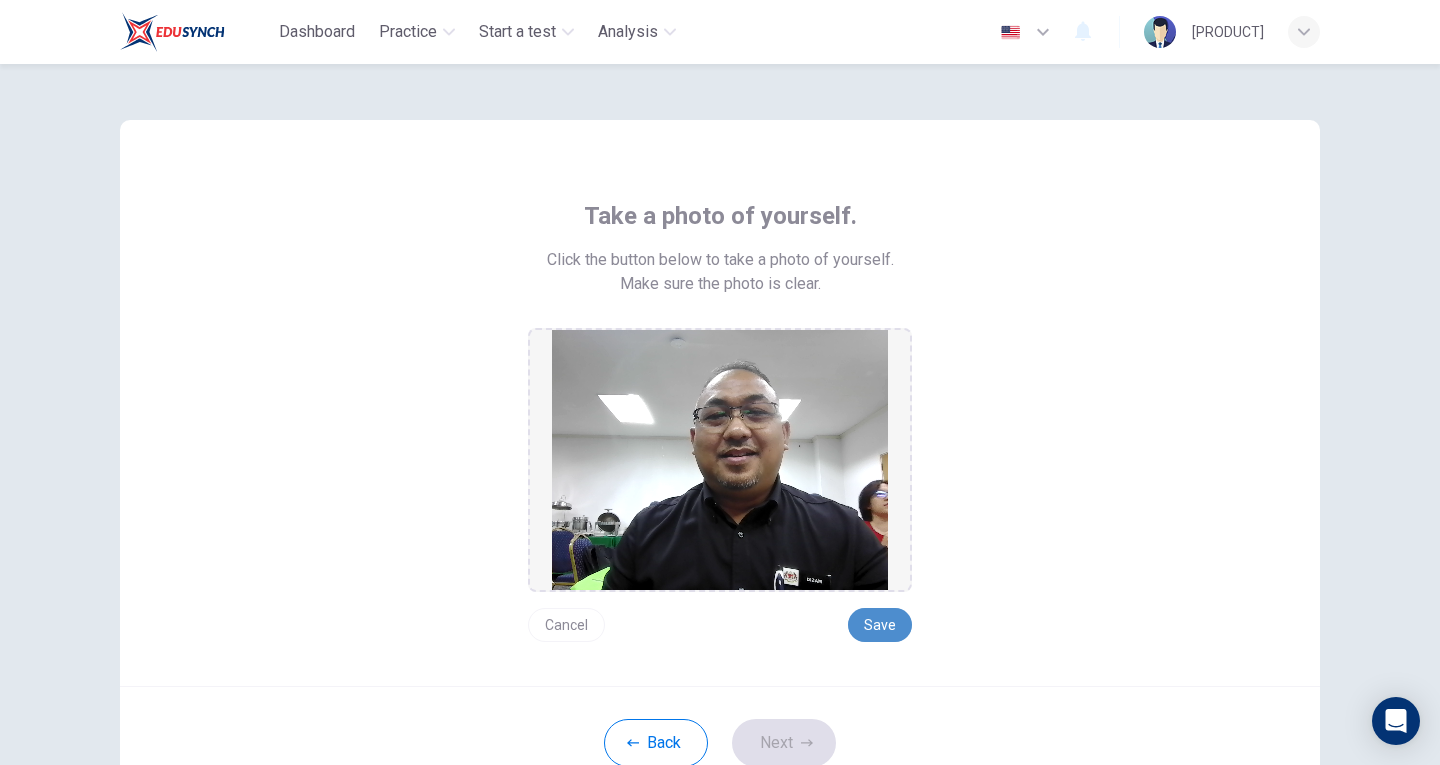 click on "Save" at bounding box center (880, 625) 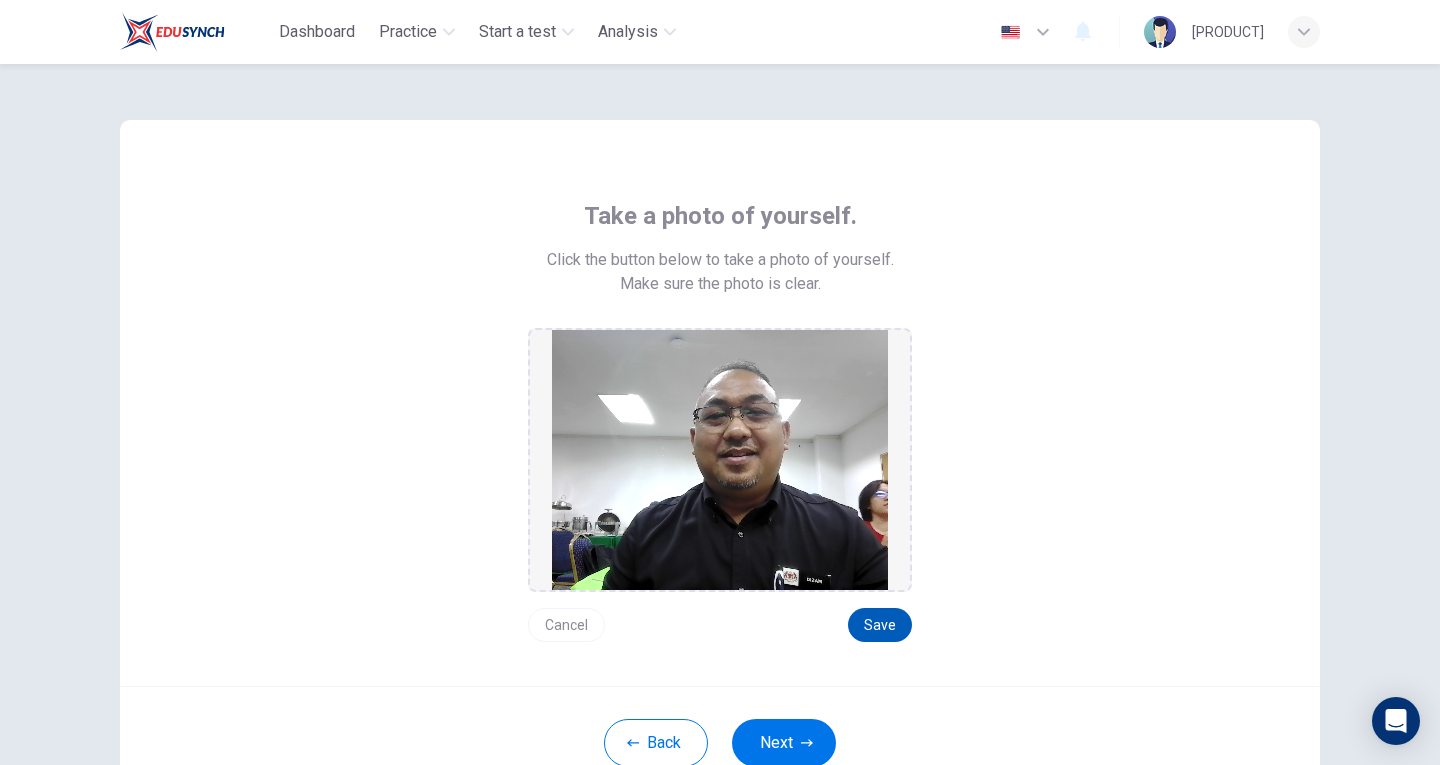 click on "Save" at bounding box center [880, 625] 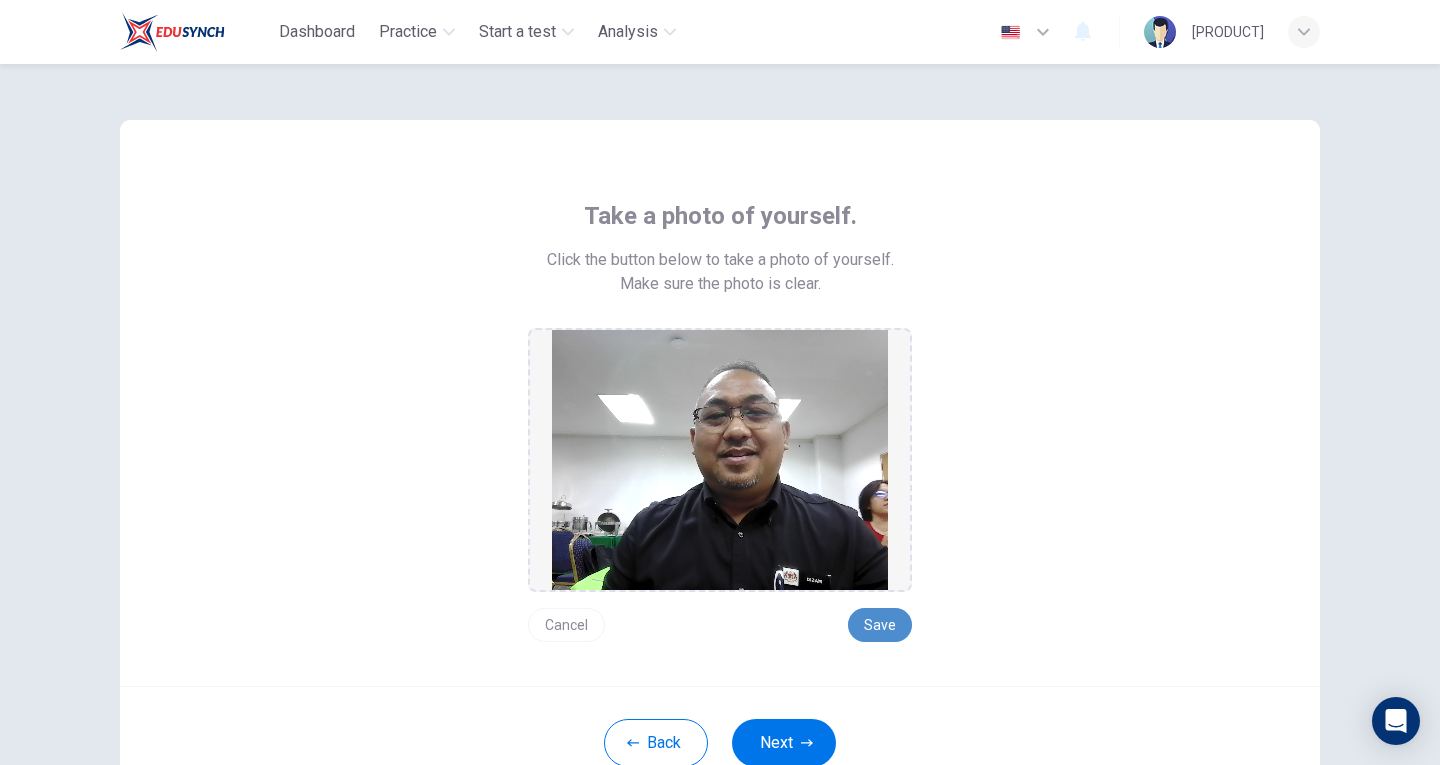 click on "Save" at bounding box center (880, 625) 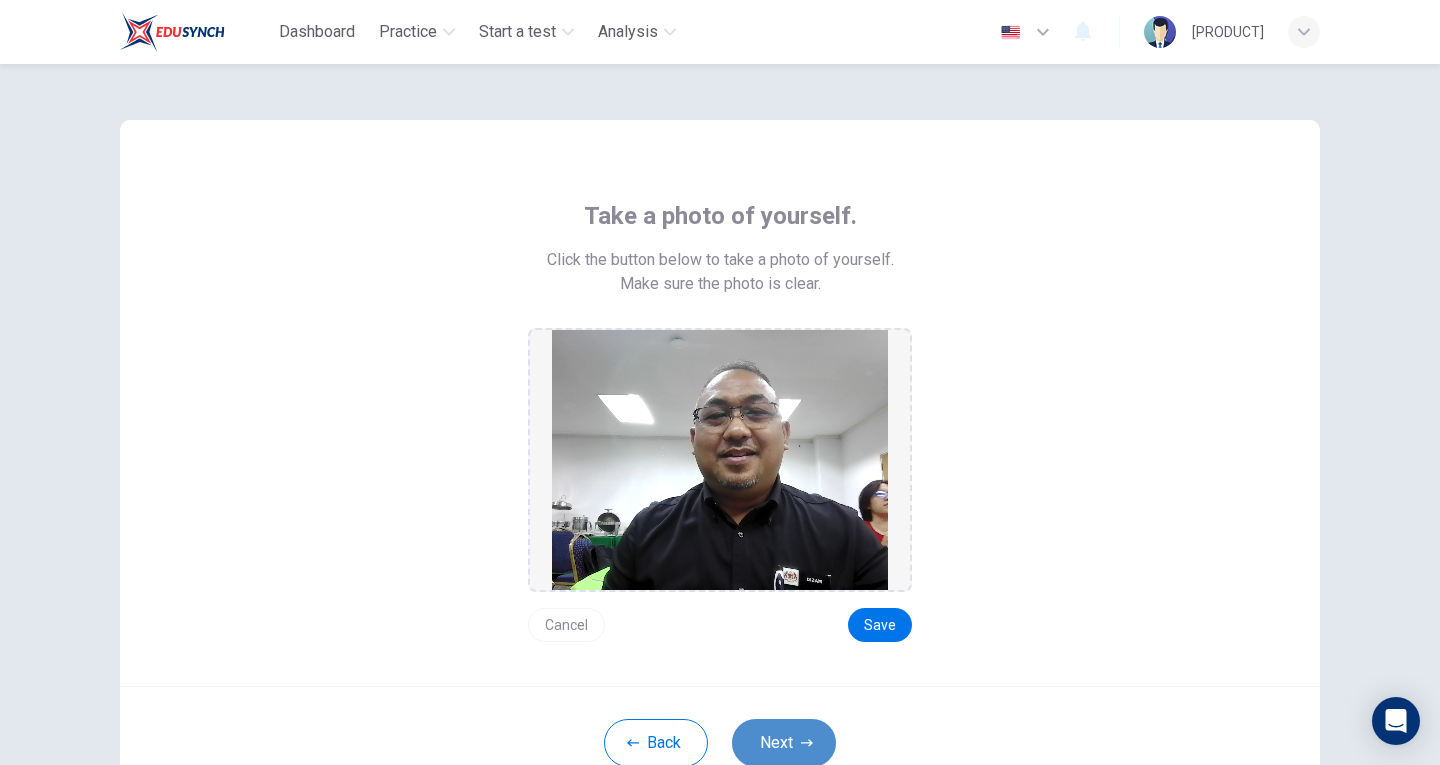click on "Next" at bounding box center (784, 743) 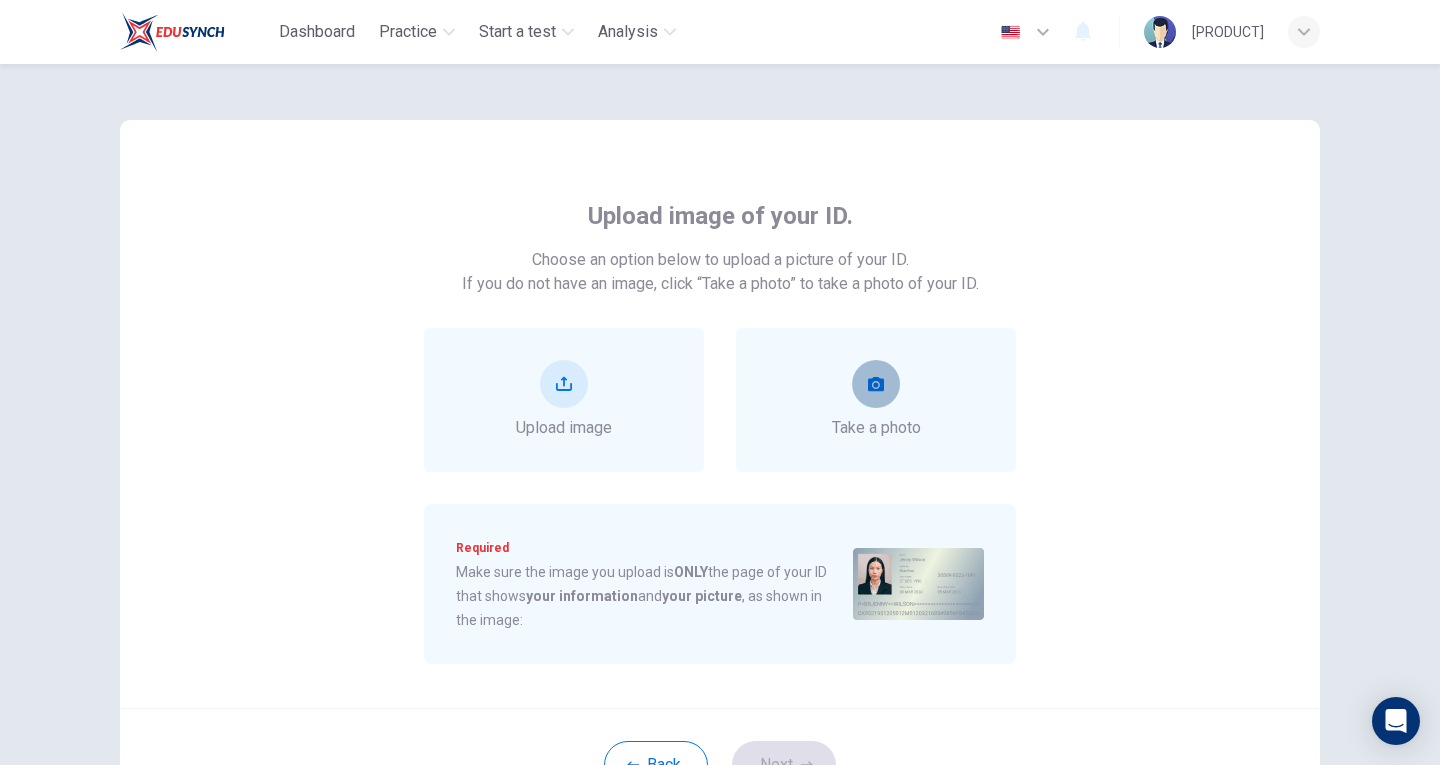 click at bounding box center (876, 384) 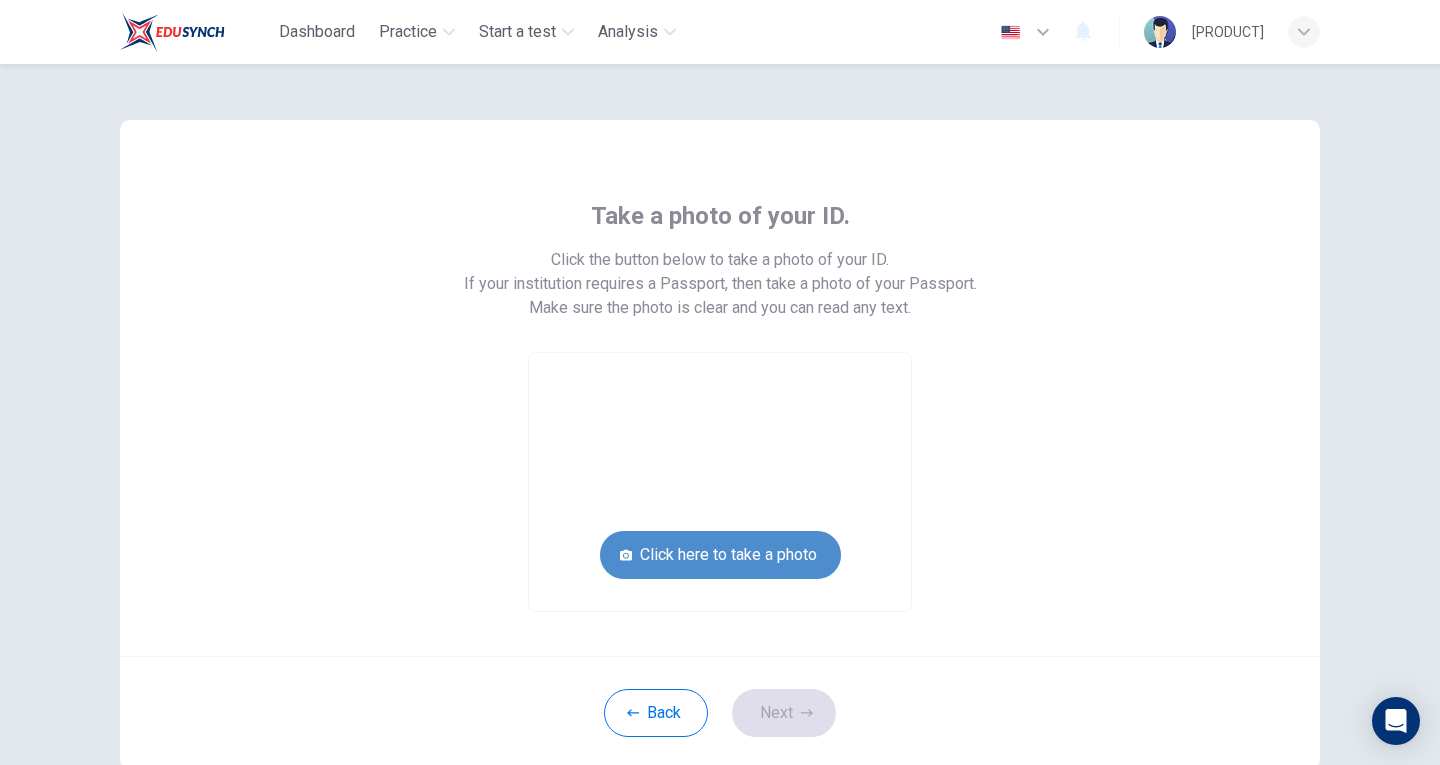 click on "Click here to take a photo" at bounding box center (720, 555) 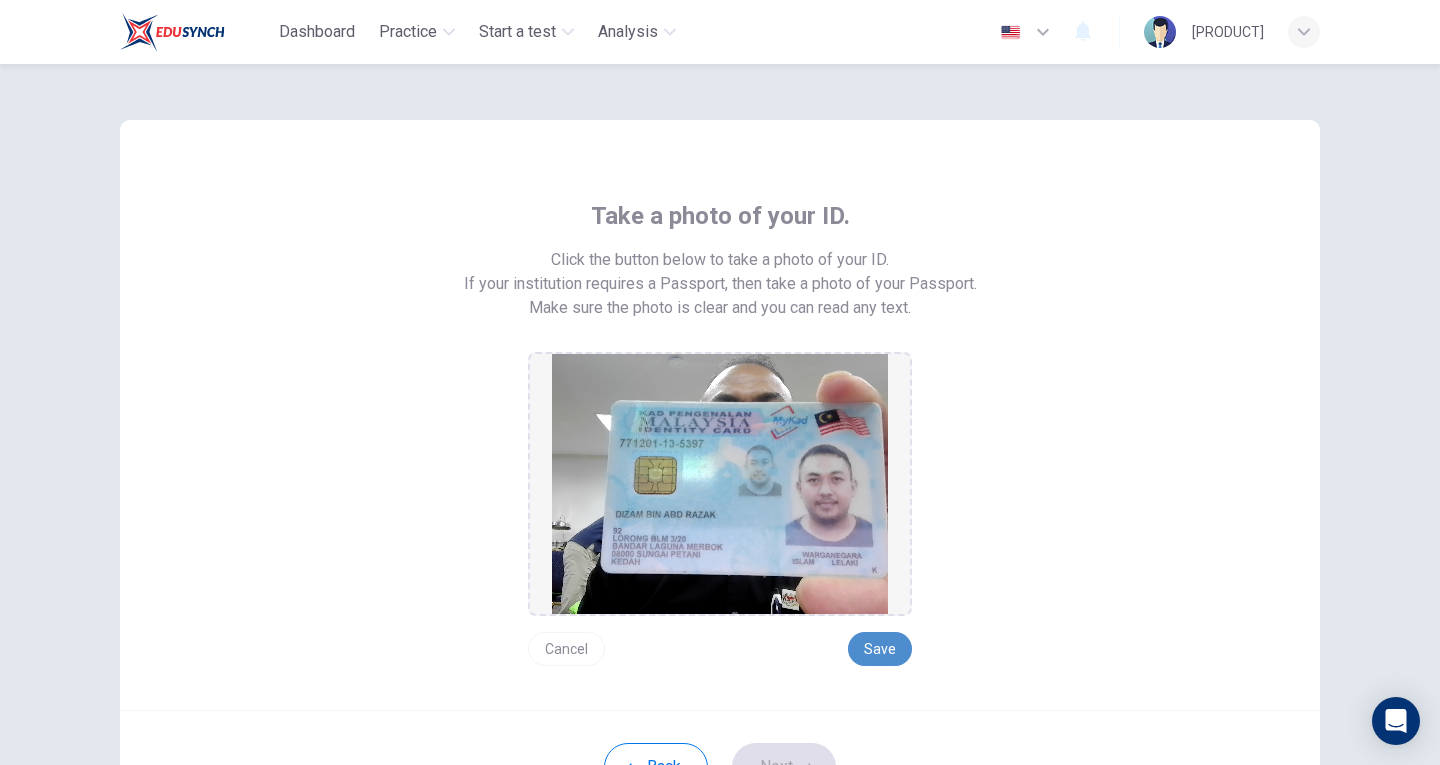 click on "Save" at bounding box center [880, 649] 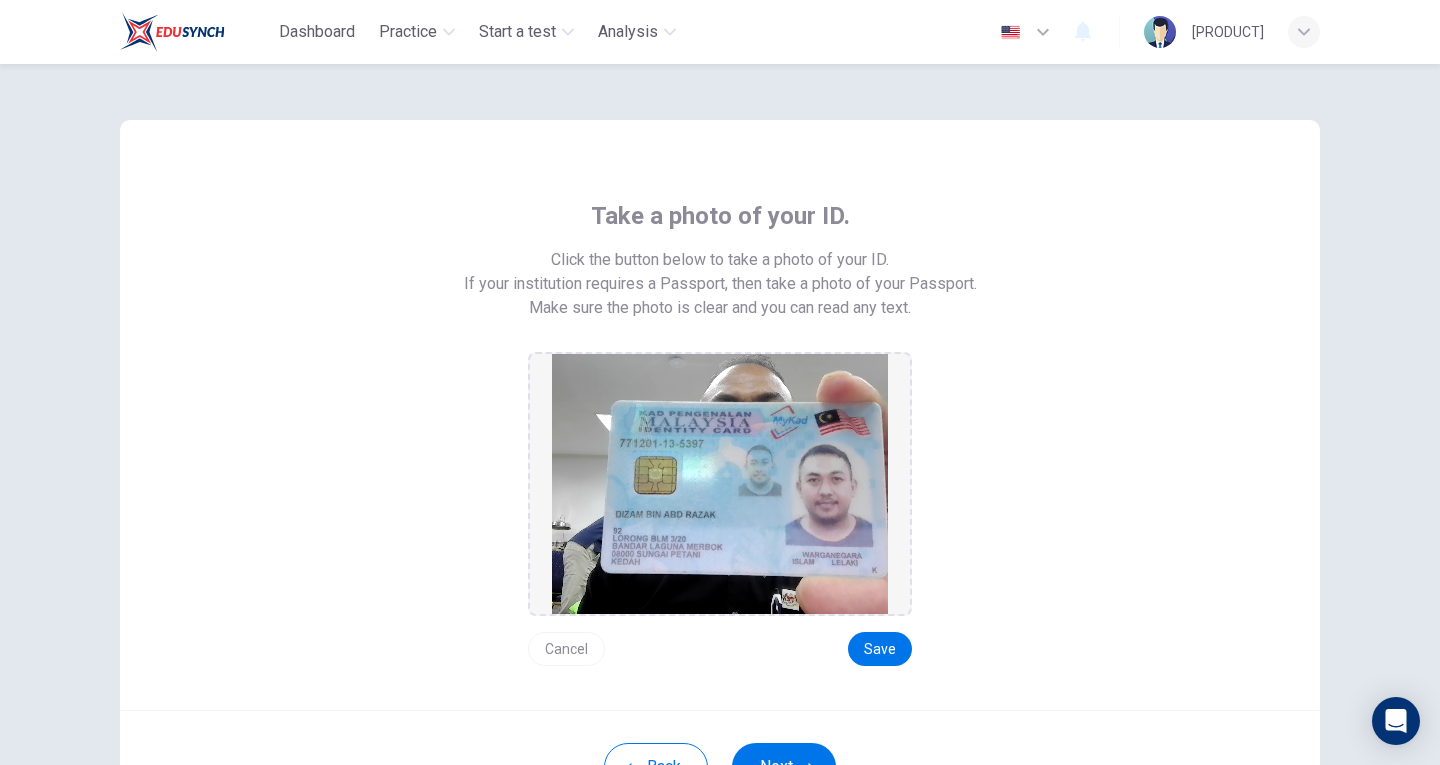 scroll, scrollTop: 178, scrollLeft: 0, axis: vertical 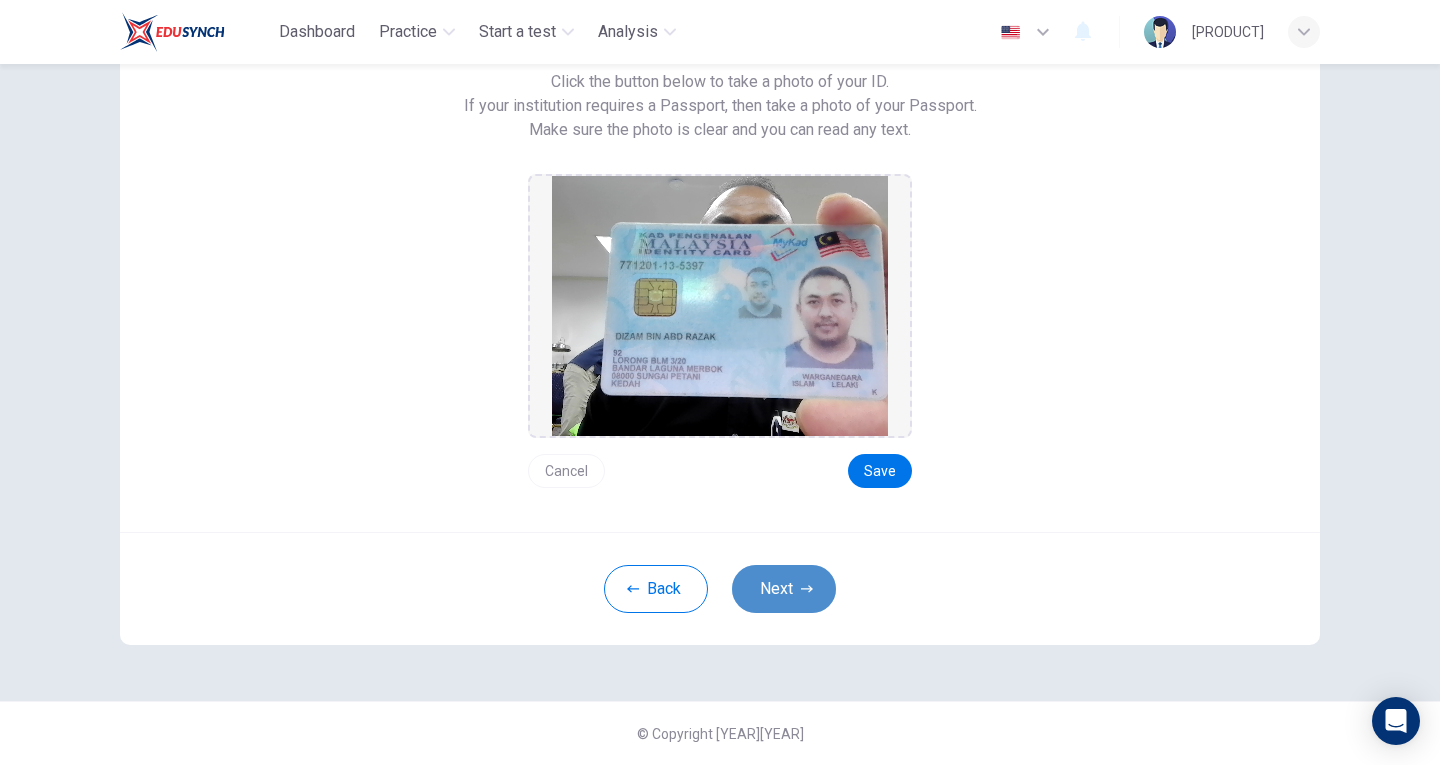 click on "Next" at bounding box center [784, 589] 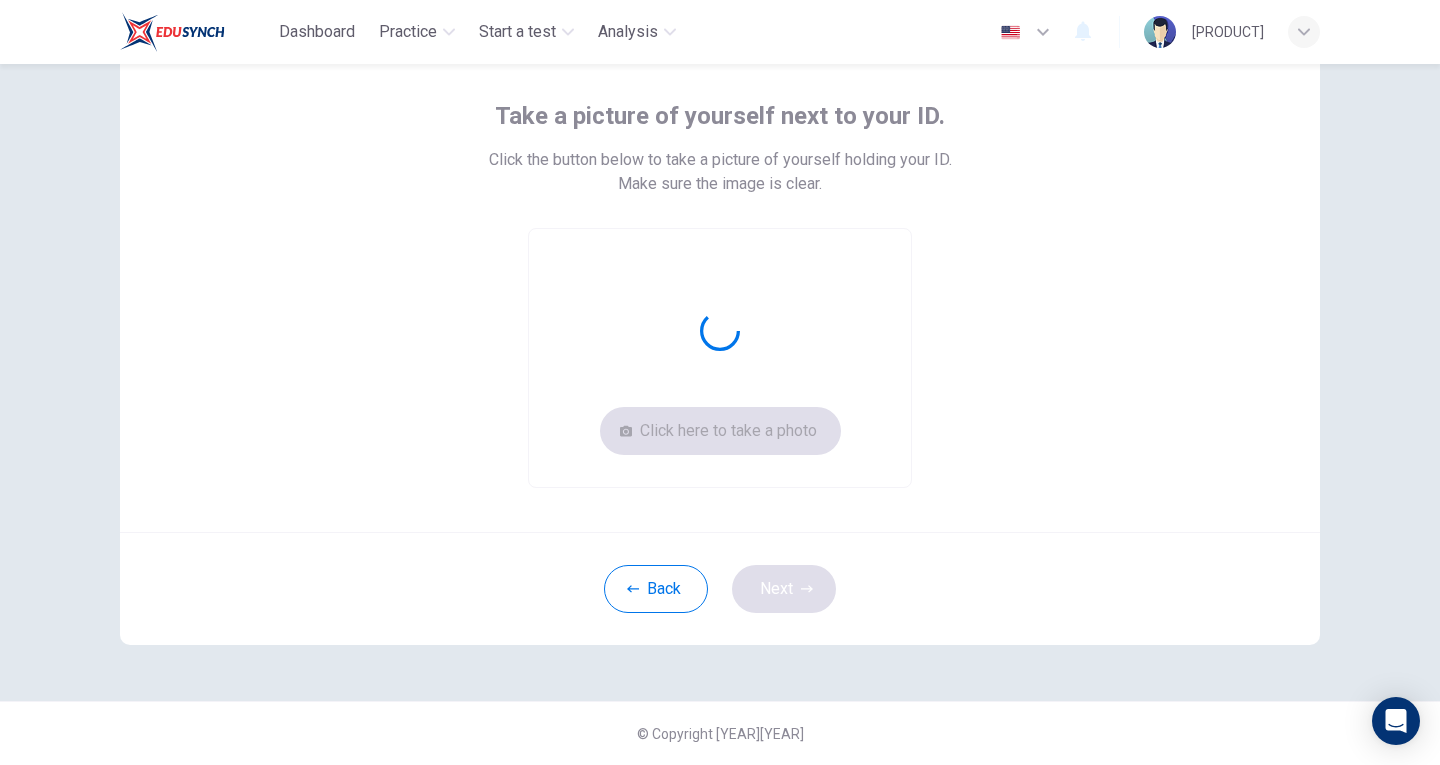 scroll, scrollTop: 100, scrollLeft: 0, axis: vertical 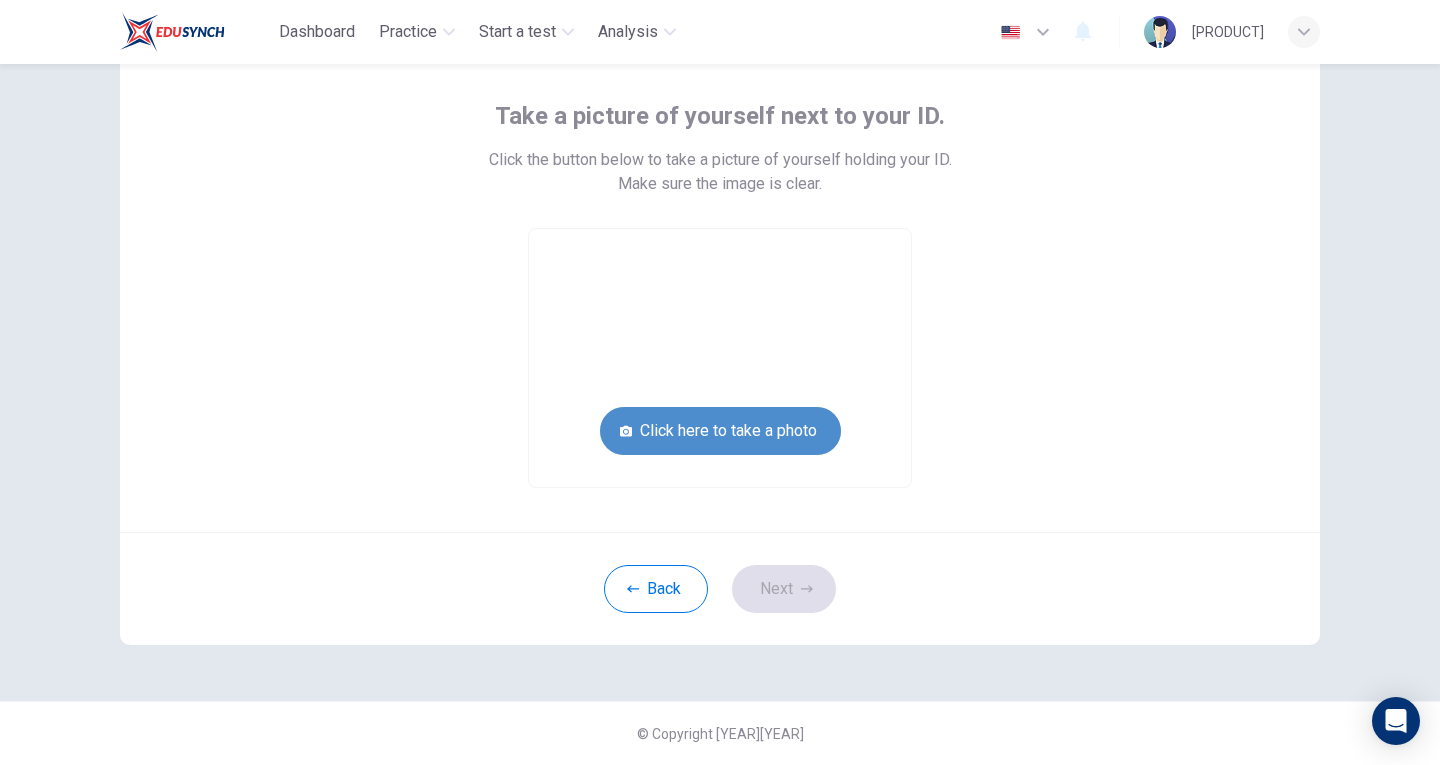 click on "Click here to take a photo" at bounding box center [720, 431] 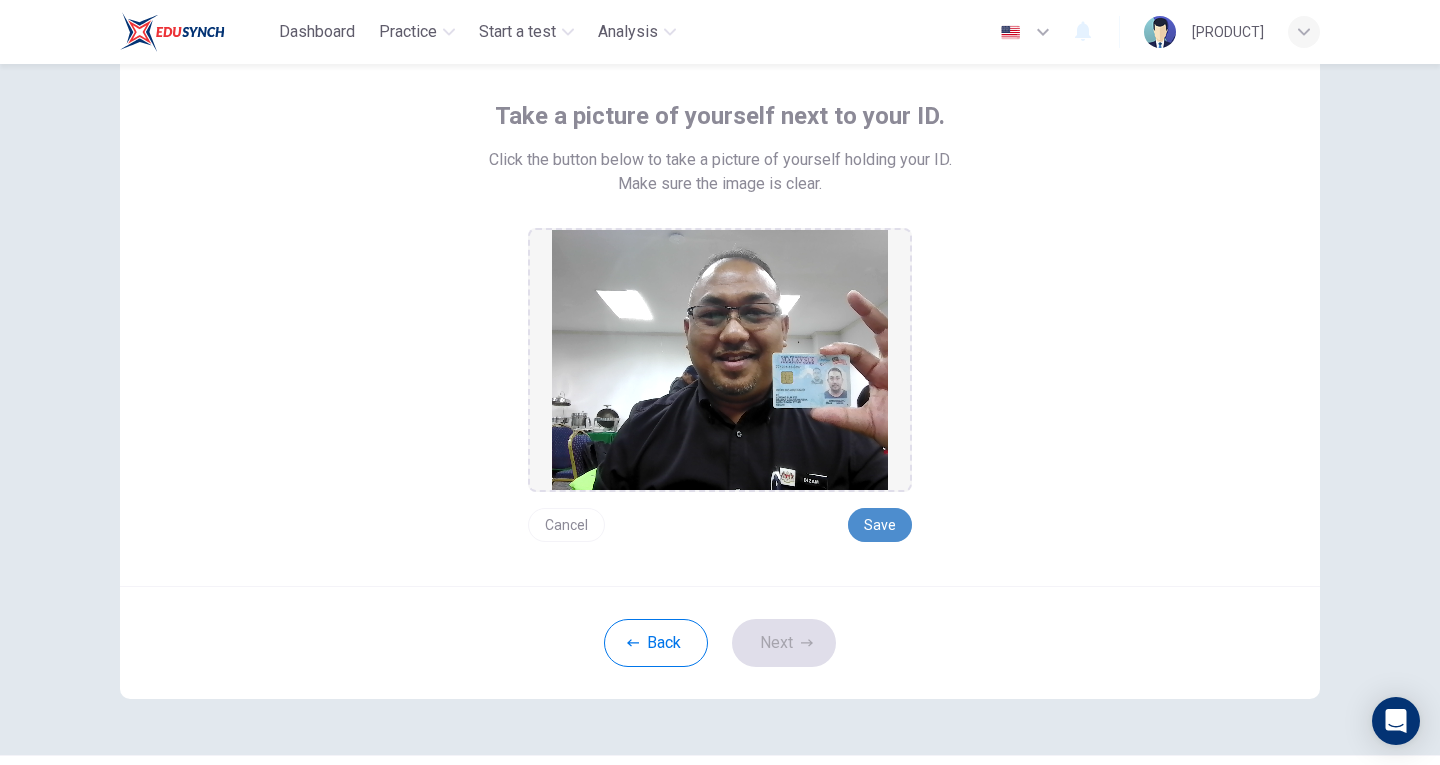 click on "Save" at bounding box center [880, 525] 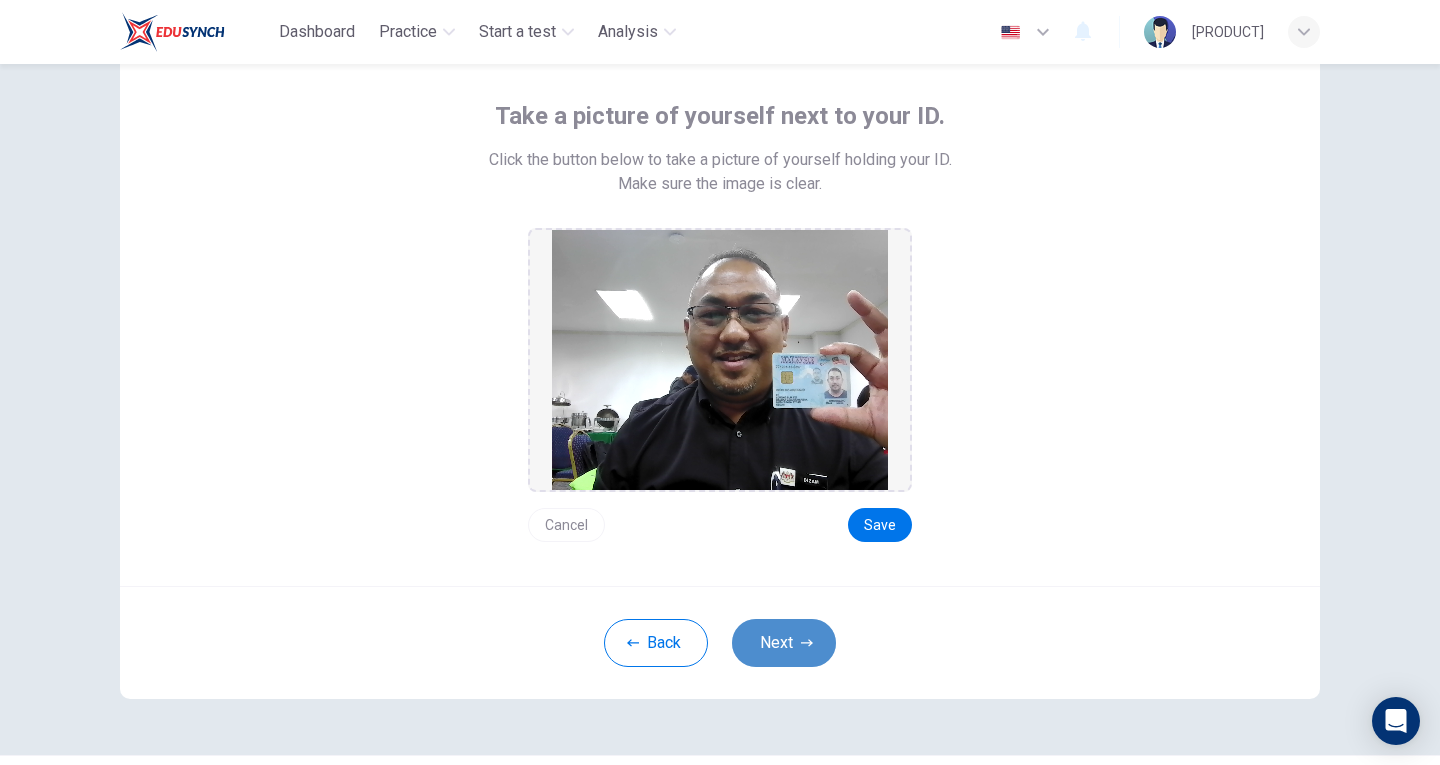 click on "Next" at bounding box center [784, 643] 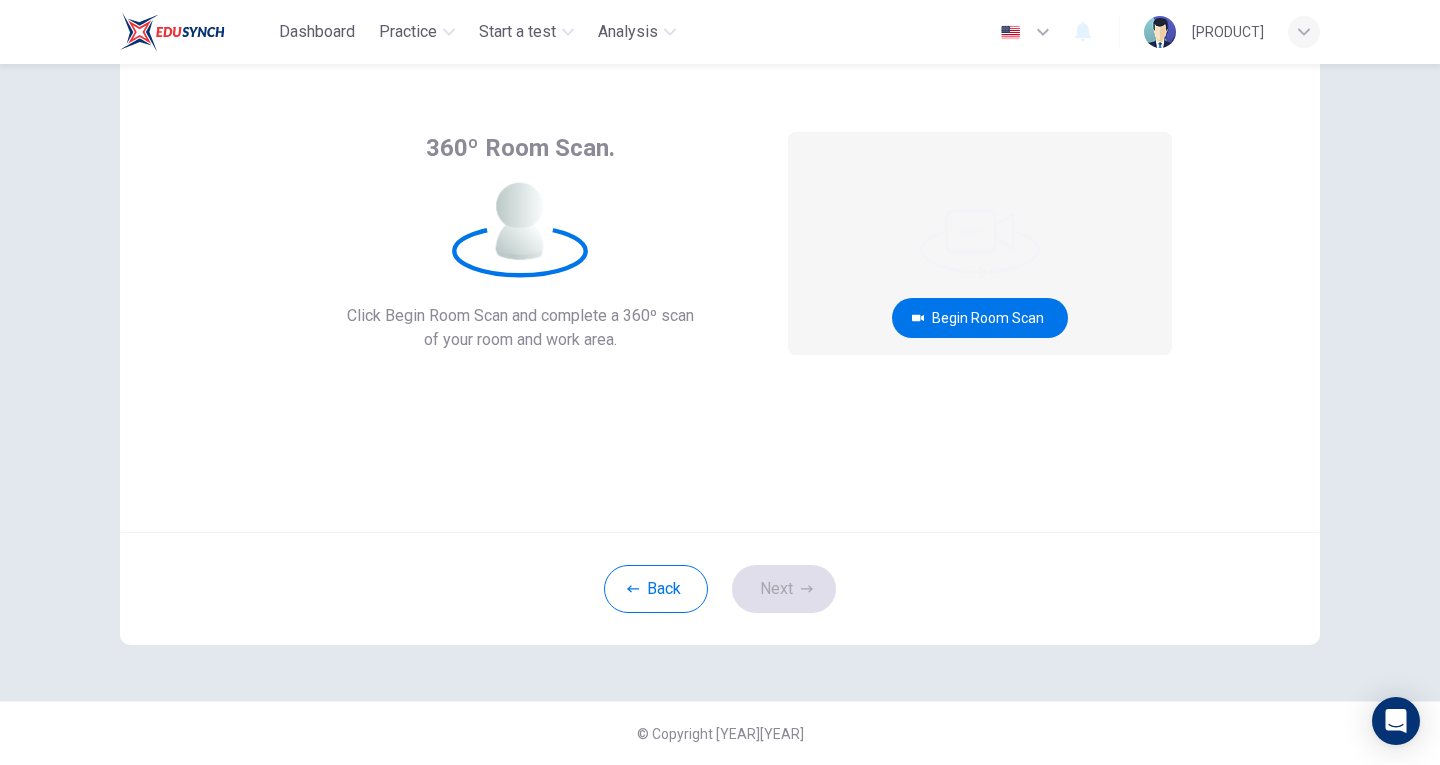click on "360º Room Scan. Click Begin Room Scan and complete a 360º scan of your room and work area. Begin Room Scan Cancel Back Next © Copyright  2025" at bounding box center (720, 414) 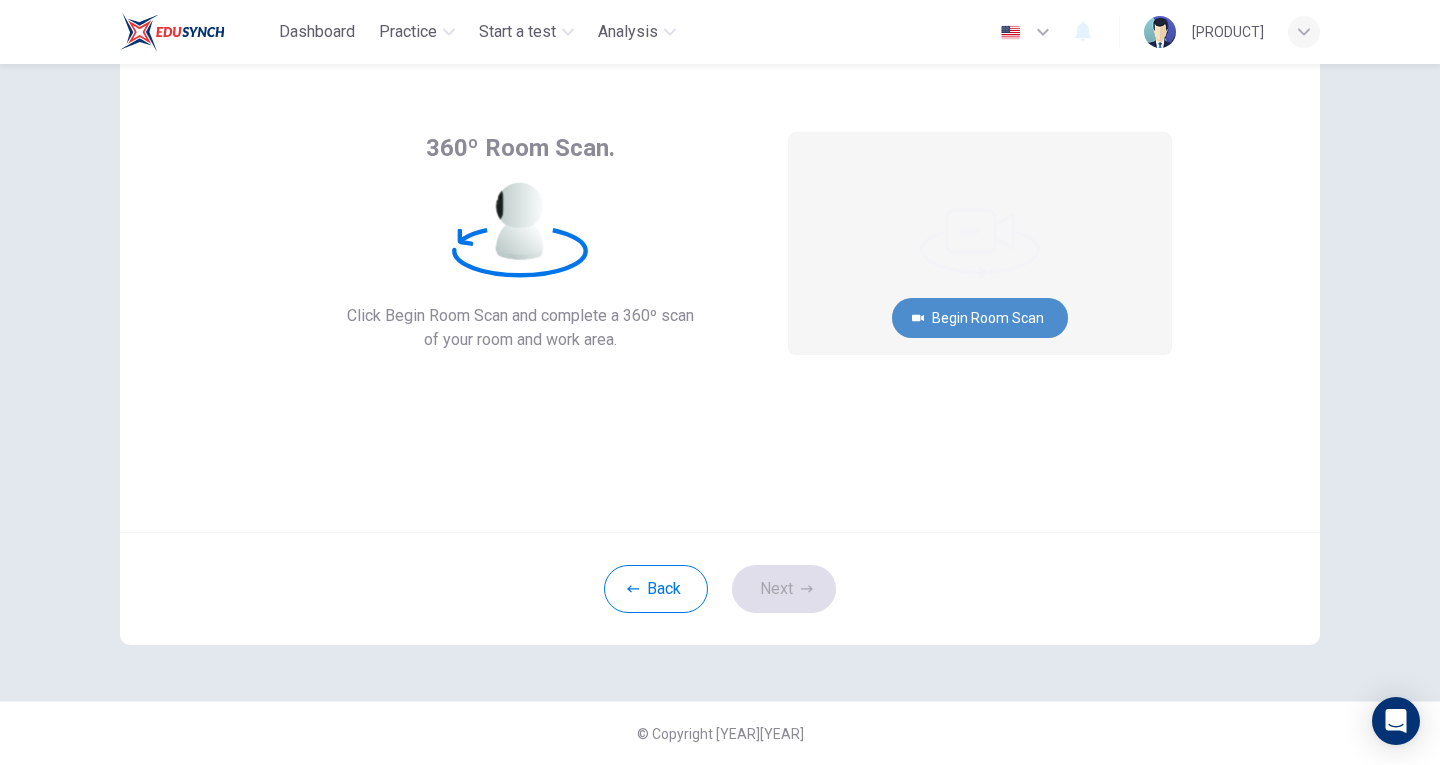 click on "Begin Room Scan" at bounding box center (980, 318) 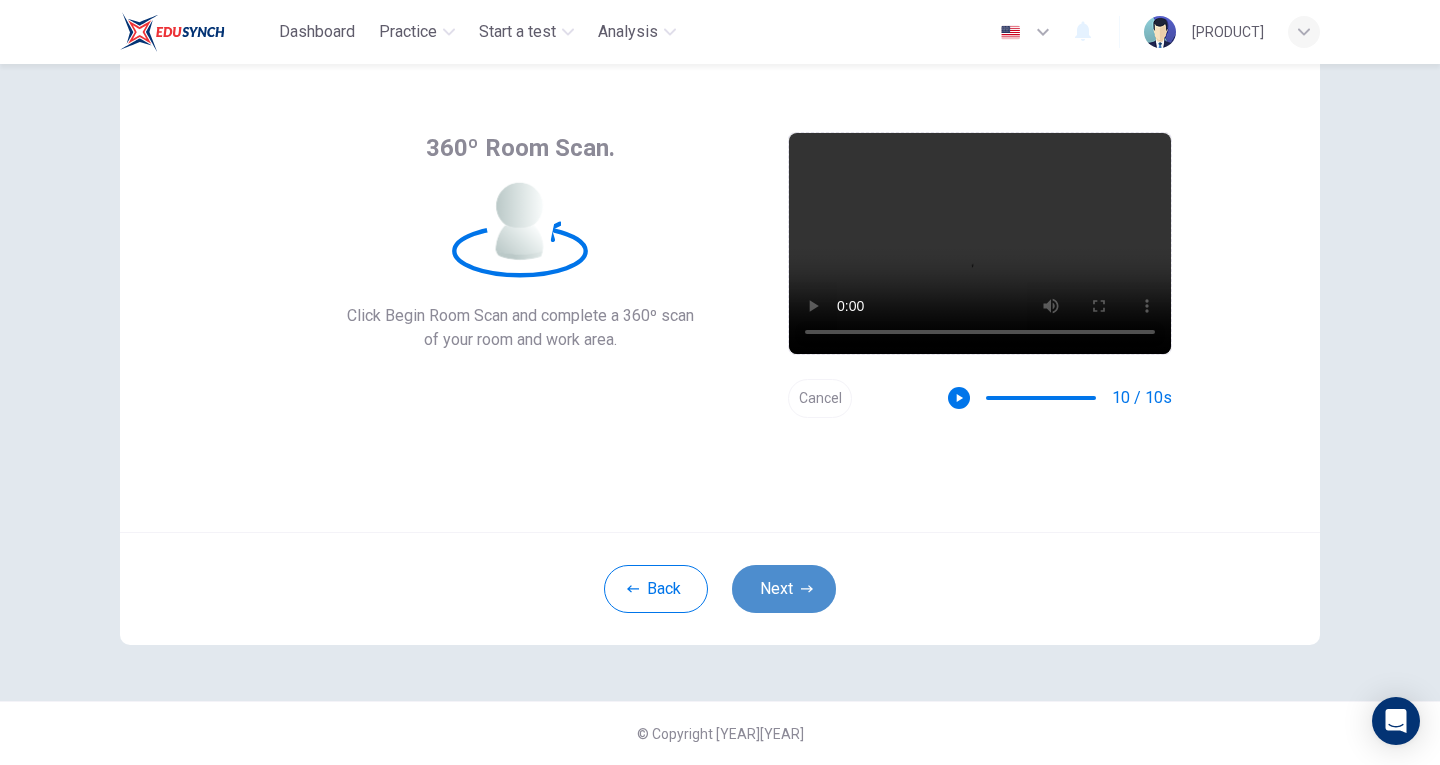 click on "Next" at bounding box center (784, 589) 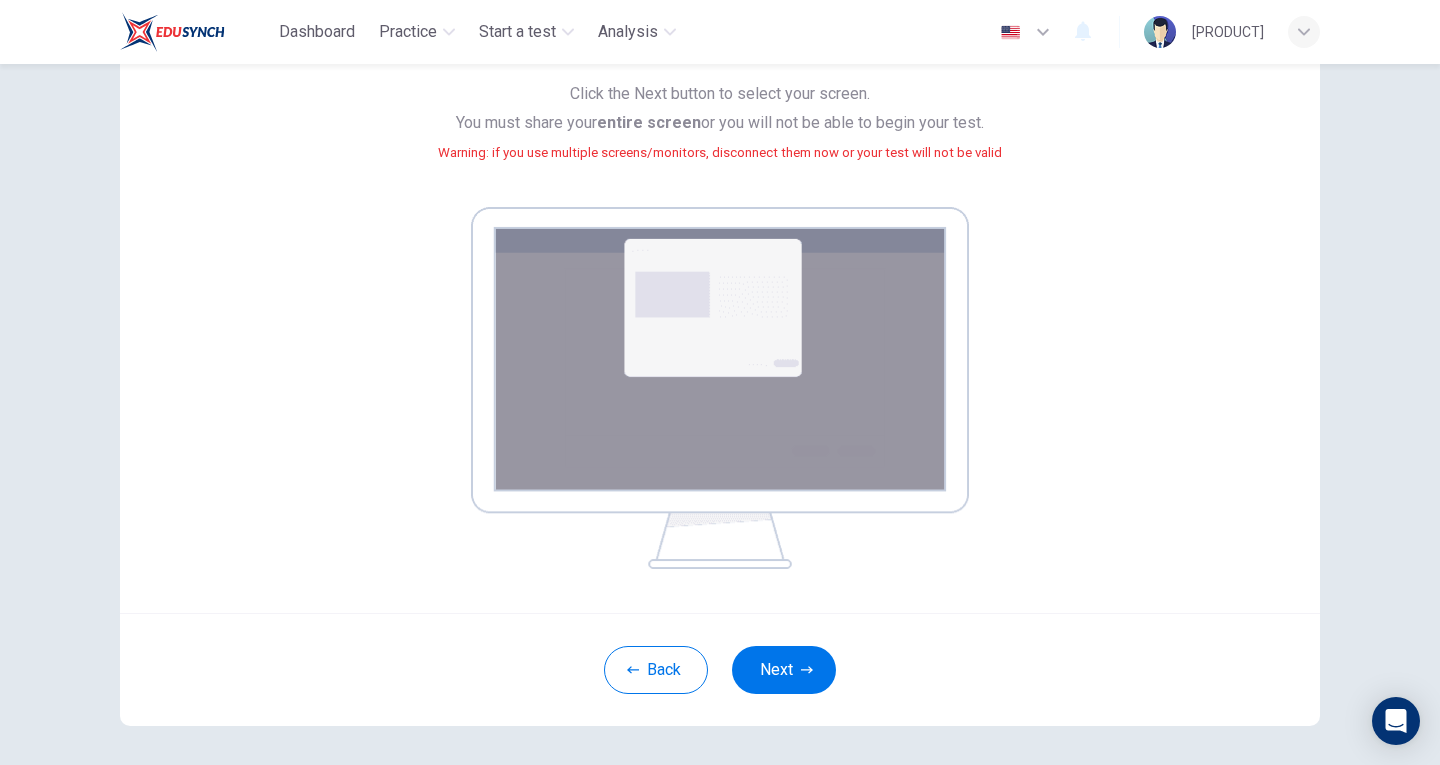 scroll, scrollTop: 191, scrollLeft: 0, axis: vertical 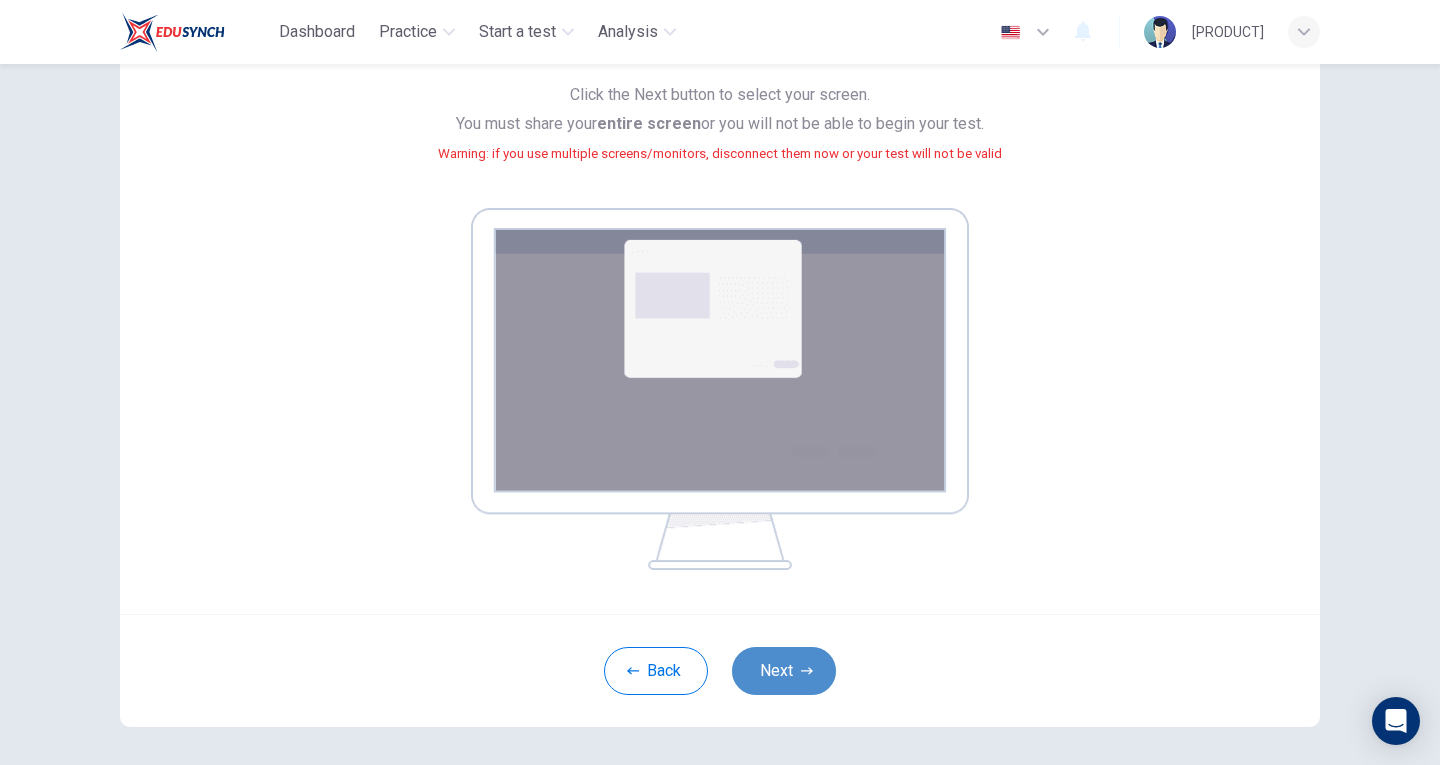 click on "Next" at bounding box center [784, 671] 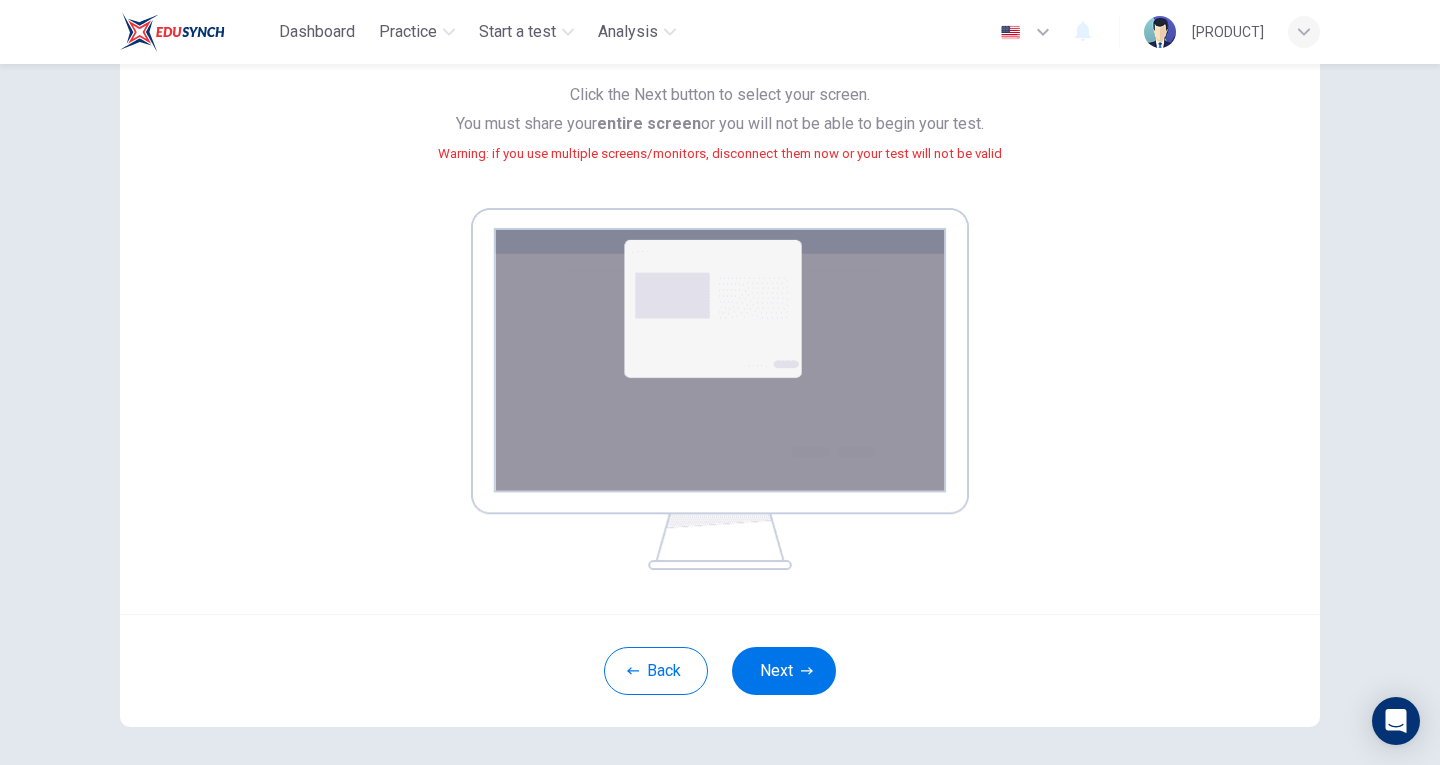 scroll, scrollTop: 68, scrollLeft: 0, axis: vertical 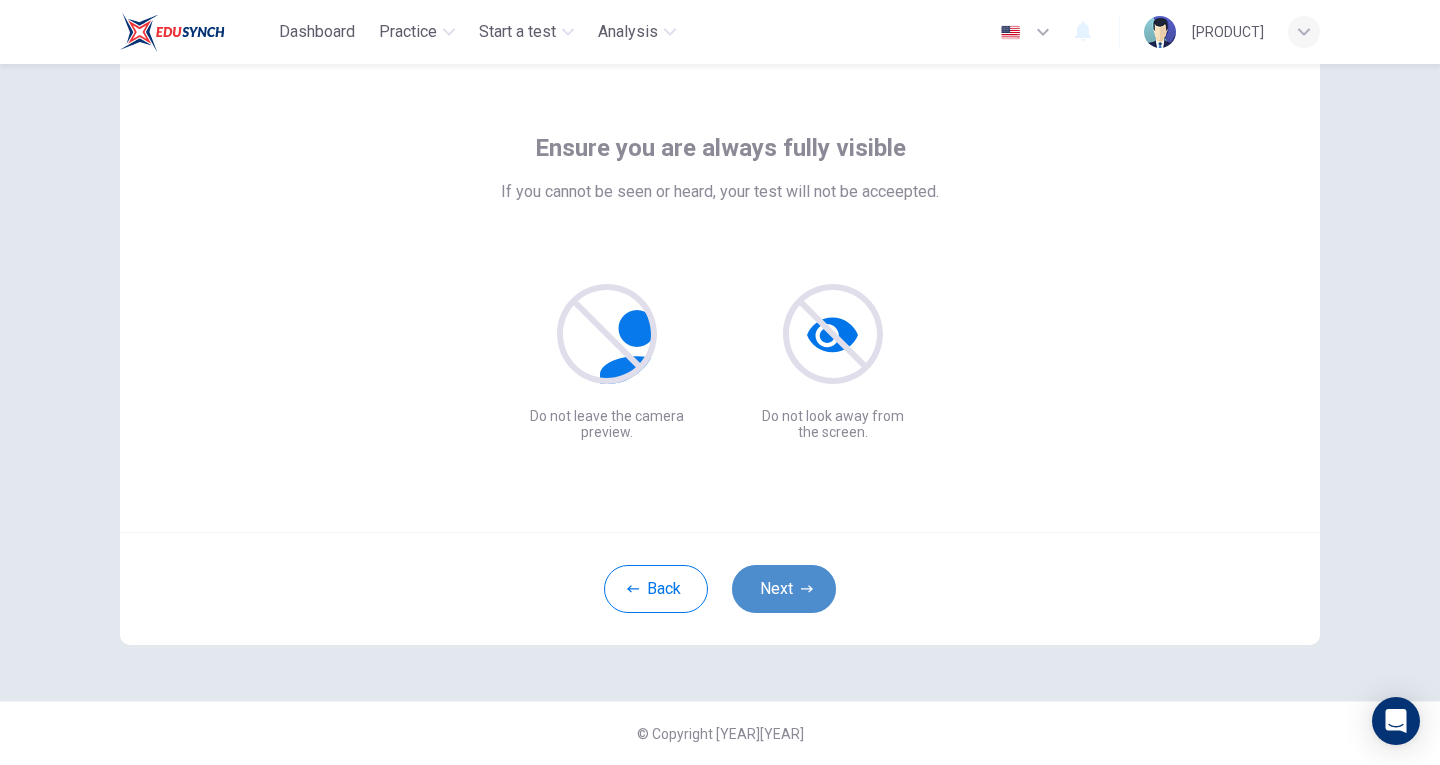 click on "Next" at bounding box center [784, 589] 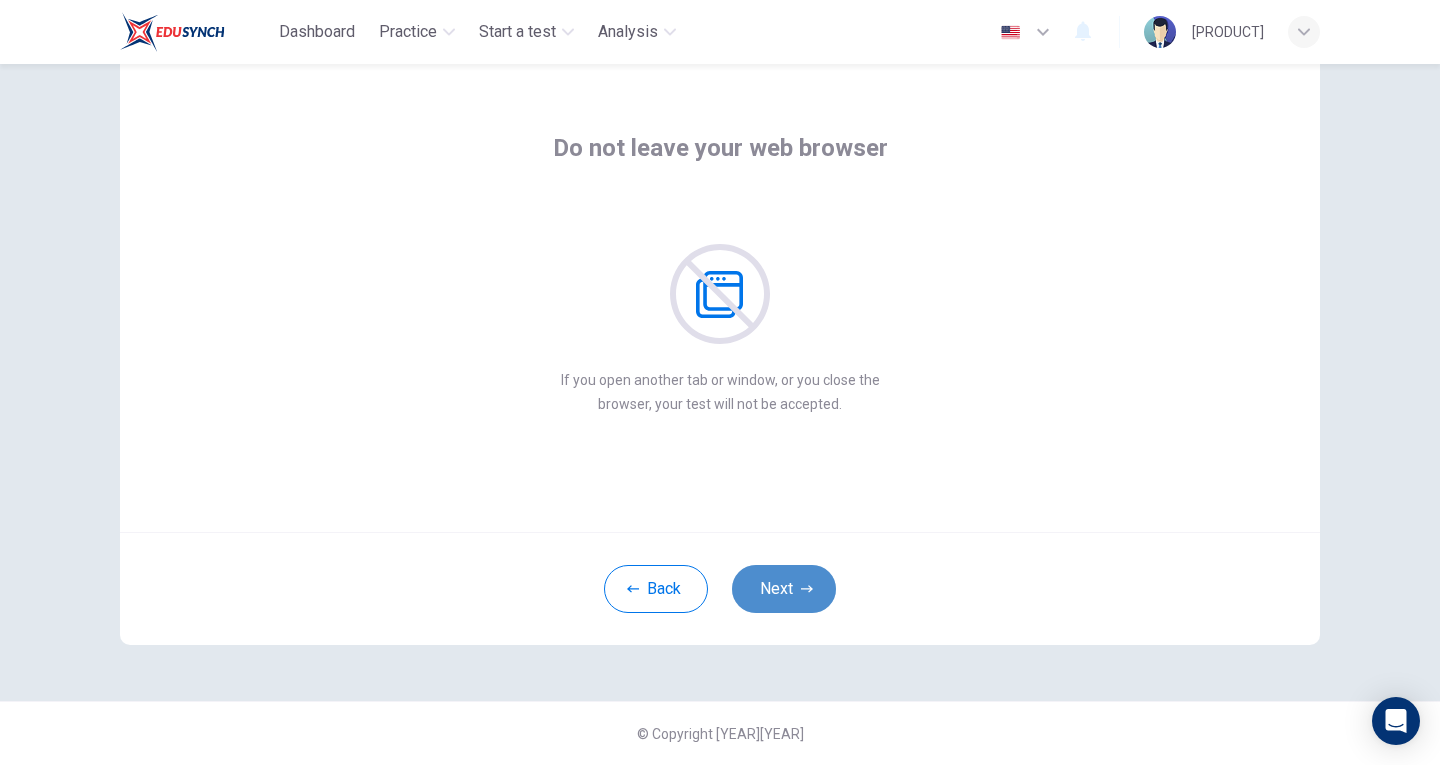 click on "Next" at bounding box center (784, 589) 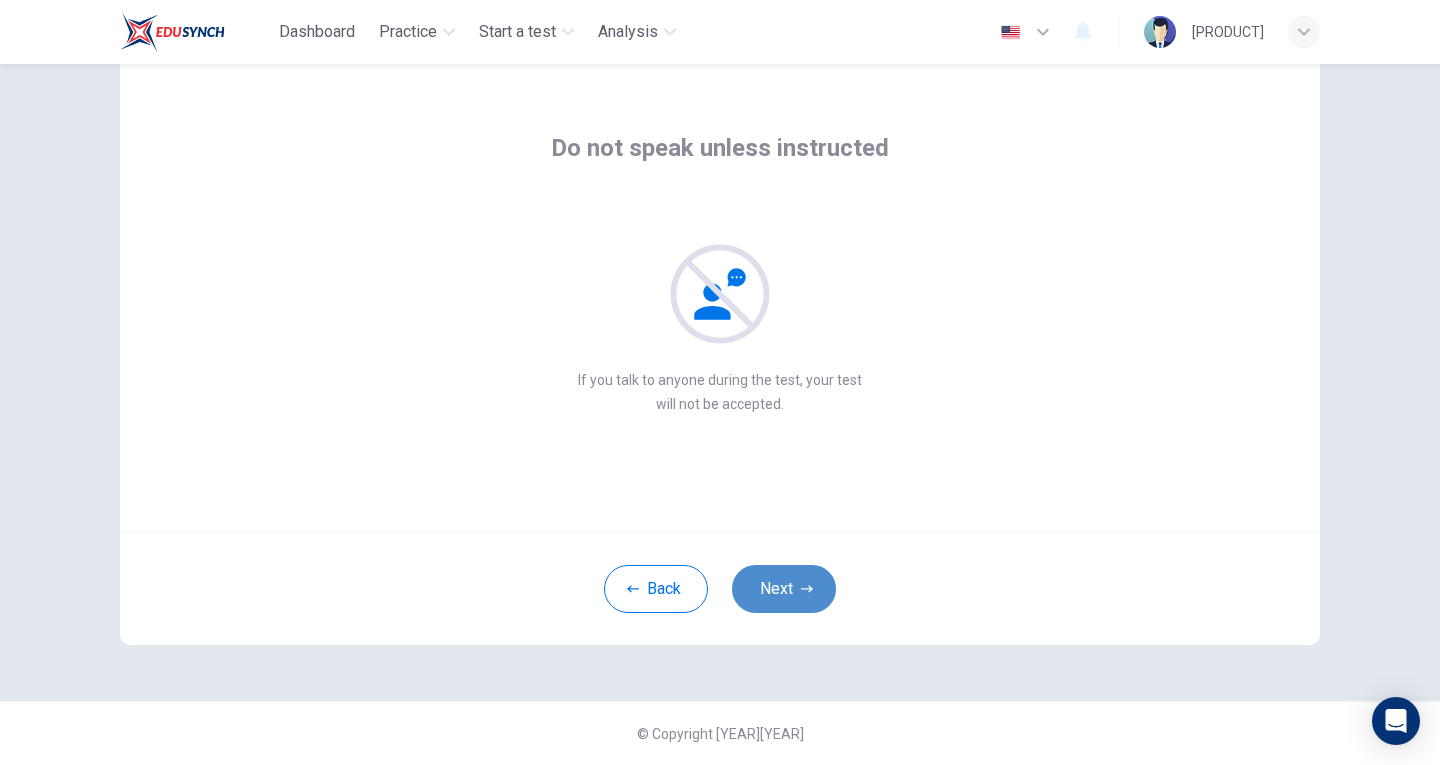 click on "Next" at bounding box center (784, 589) 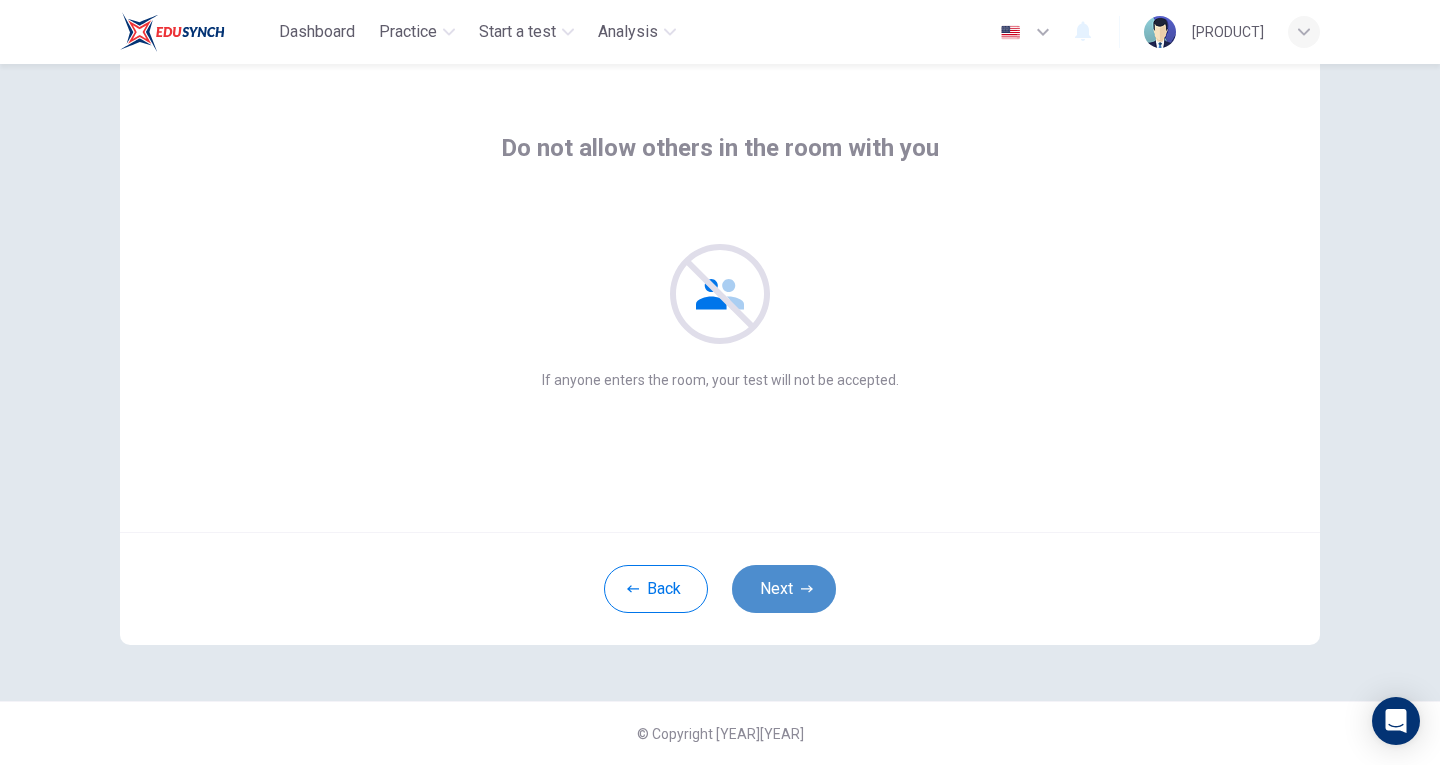 click on "Next" at bounding box center (784, 589) 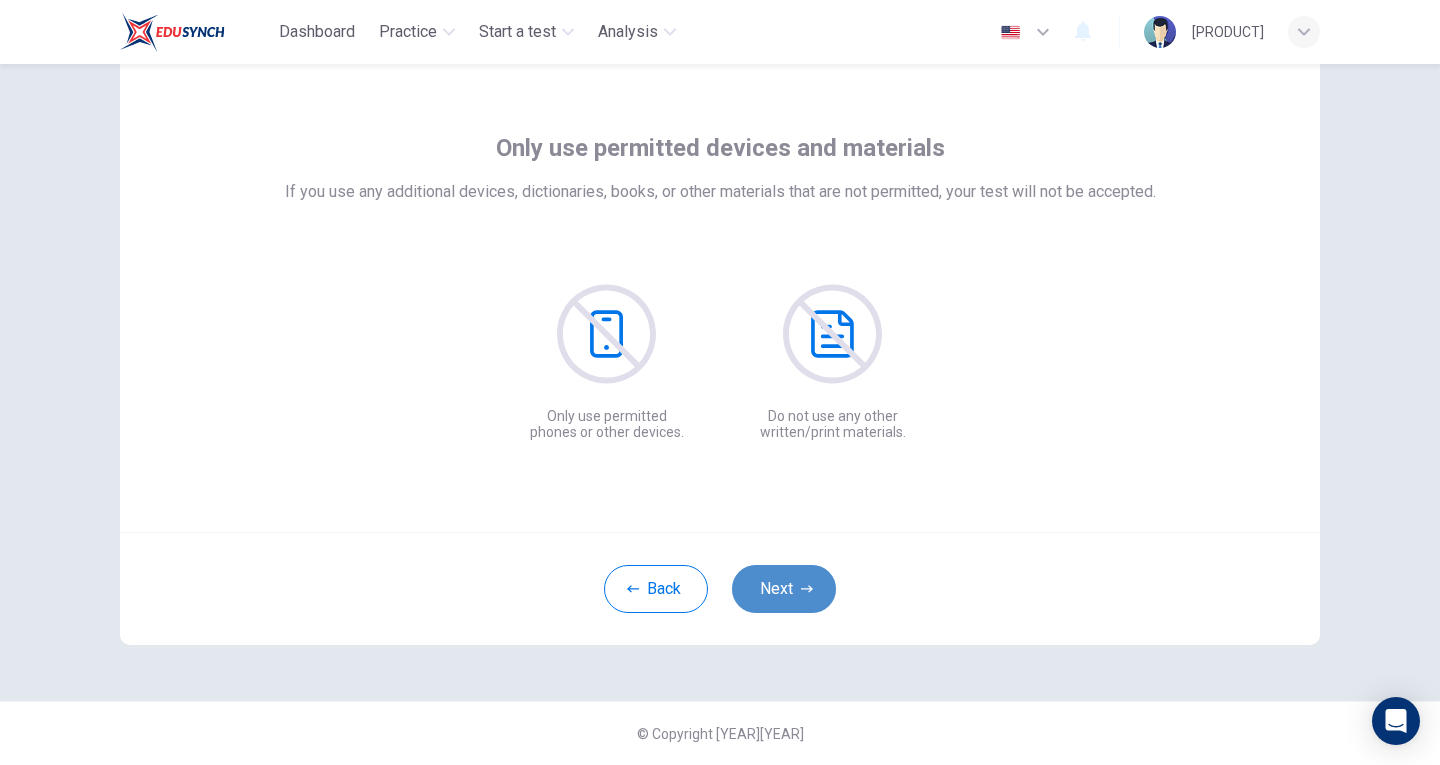 click on "Next" at bounding box center (784, 589) 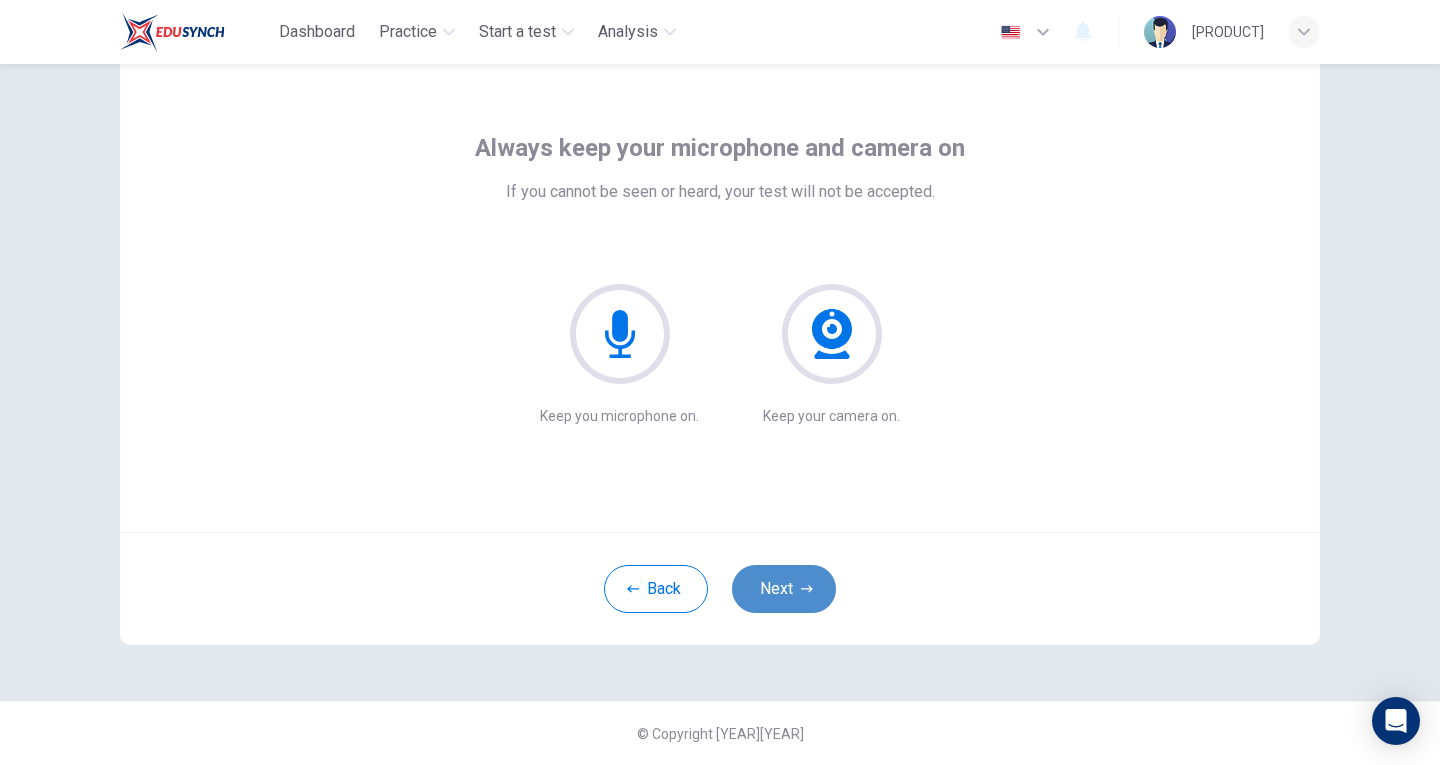 click on "Next" at bounding box center [784, 589] 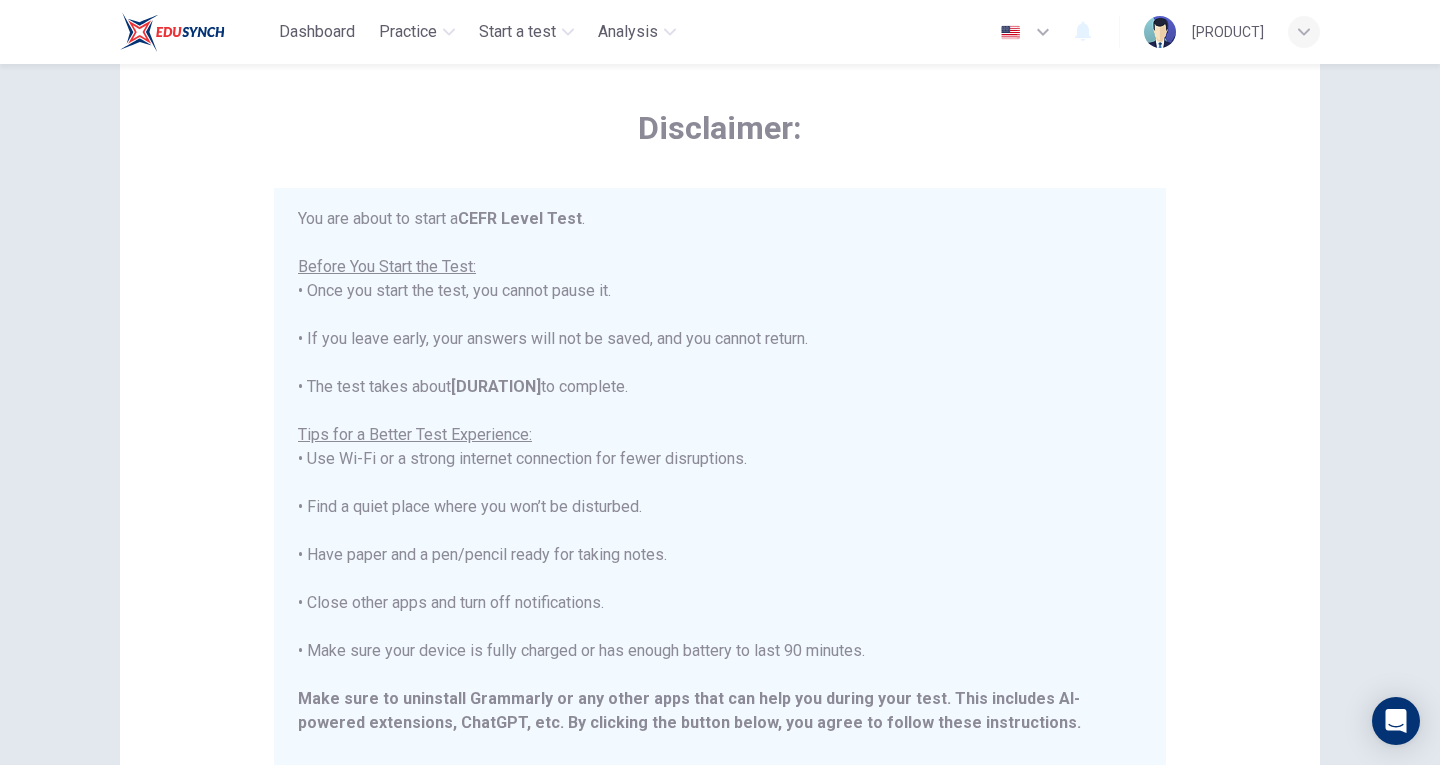 scroll, scrollTop: 191, scrollLeft: 0, axis: vertical 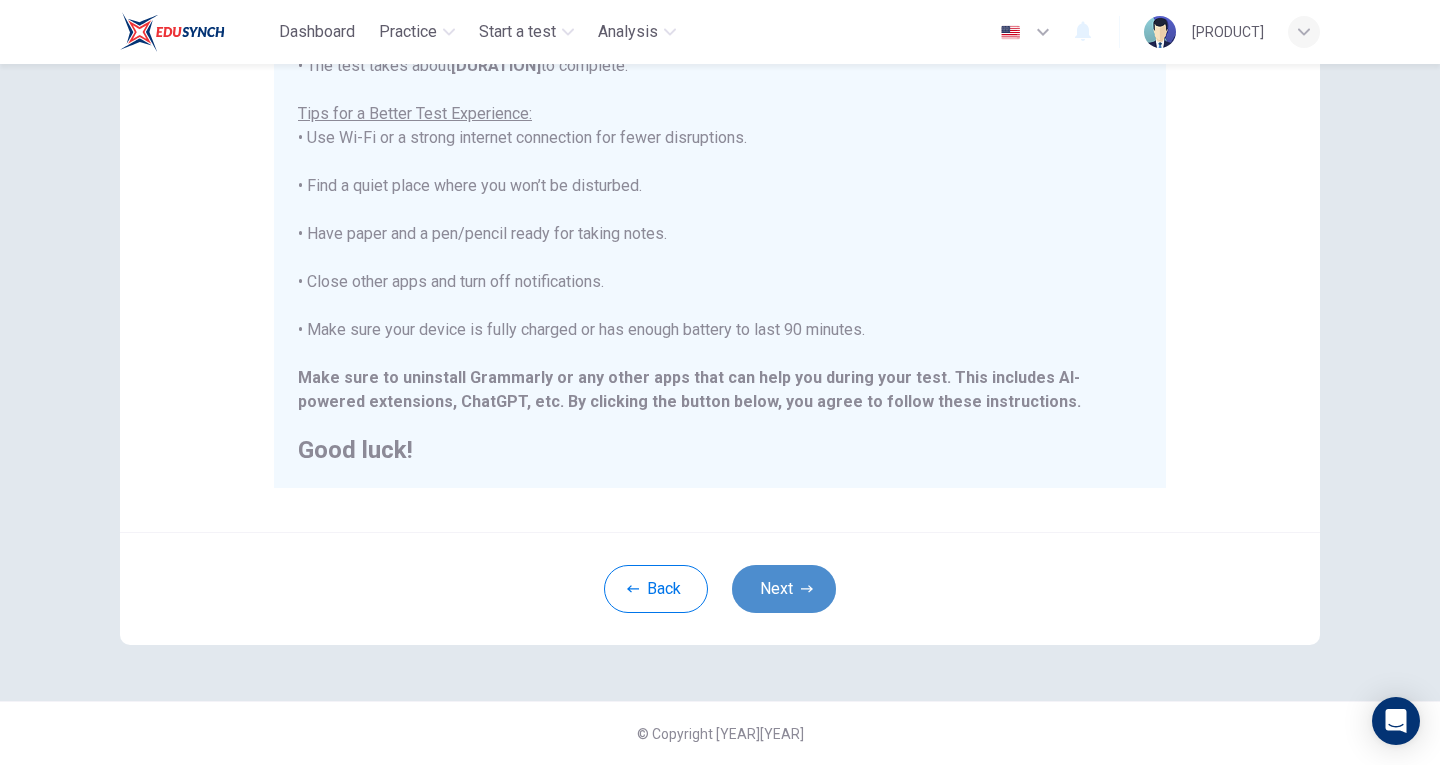 click on "Next" at bounding box center [784, 589] 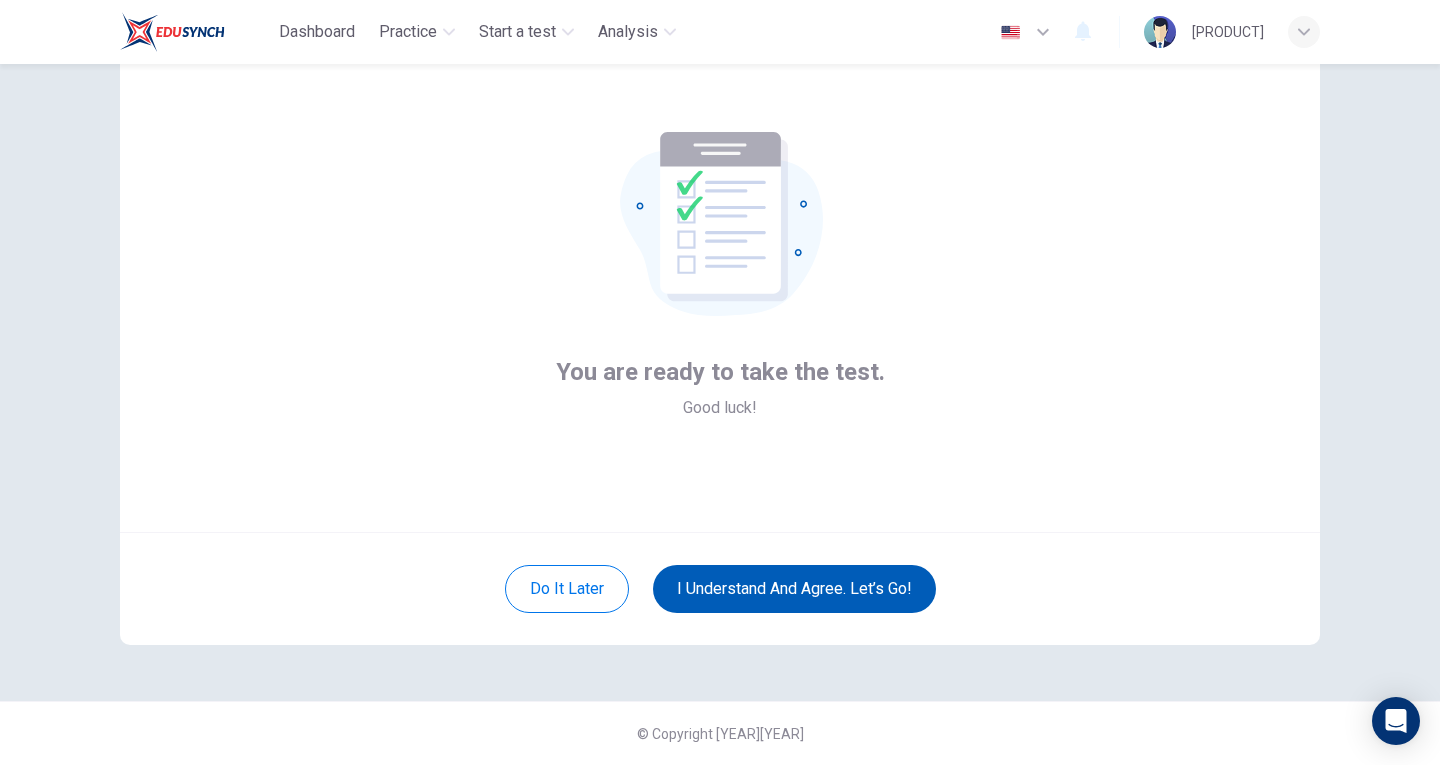 scroll, scrollTop: 68, scrollLeft: 0, axis: vertical 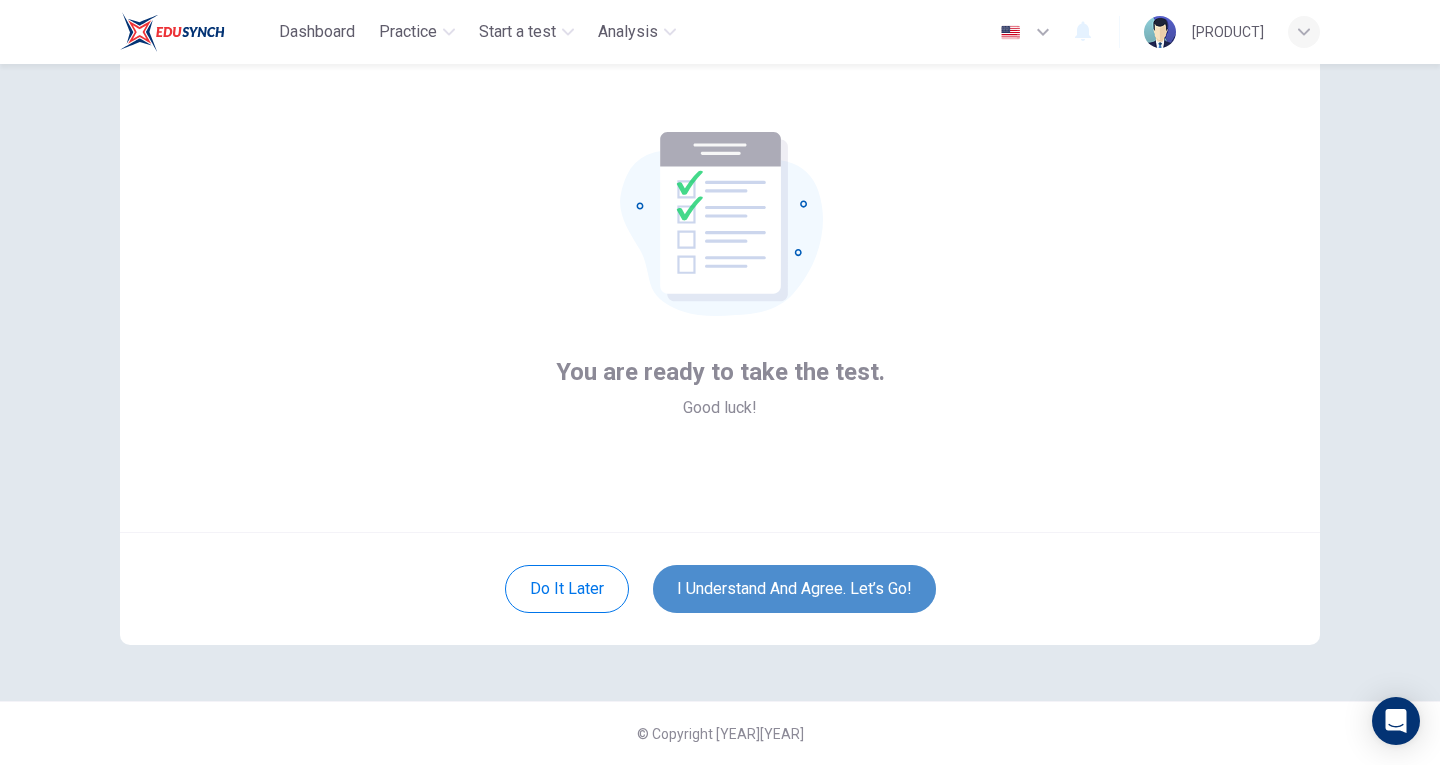 click on "I understand and agree. Let’s go!" at bounding box center [794, 589] 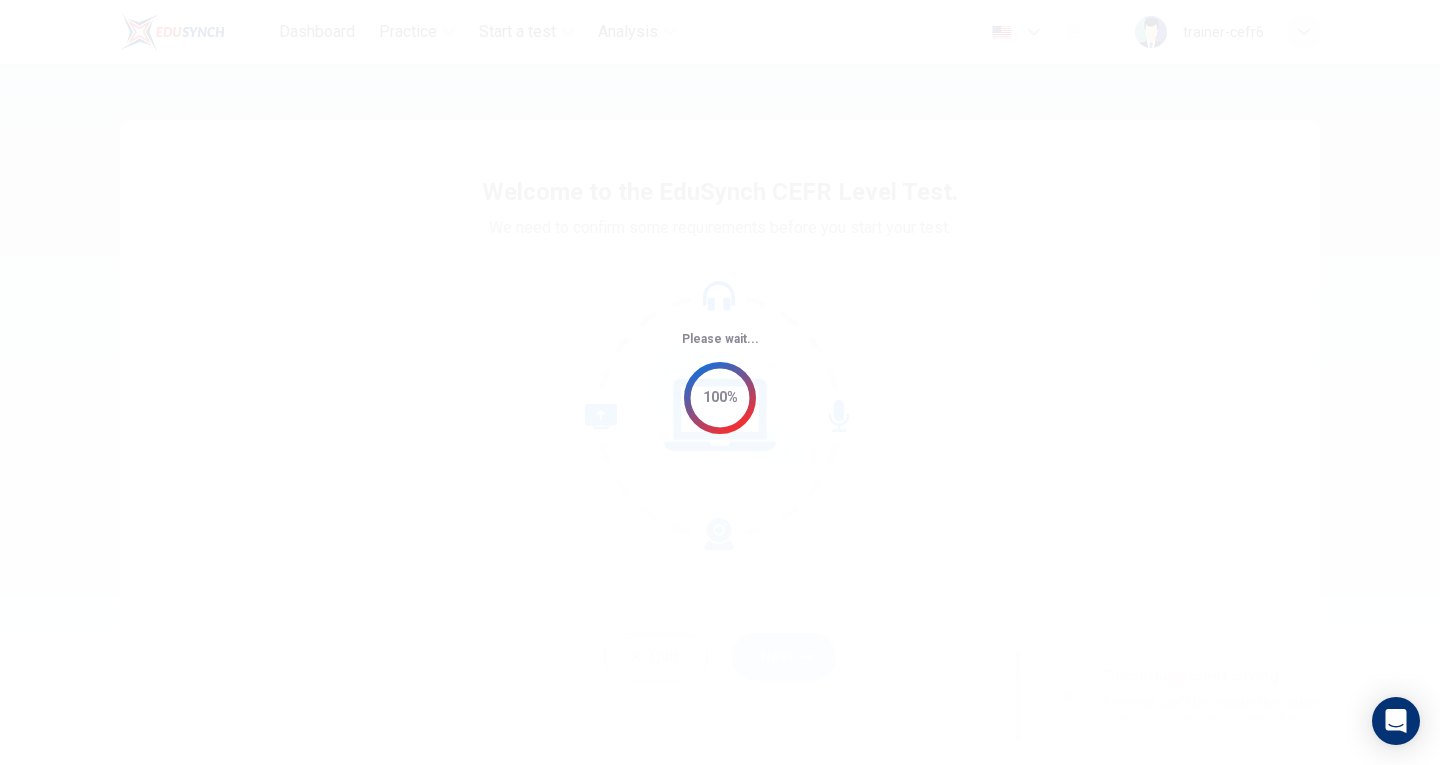 scroll, scrollTop: 0, scrollLeft: 0, axis: both 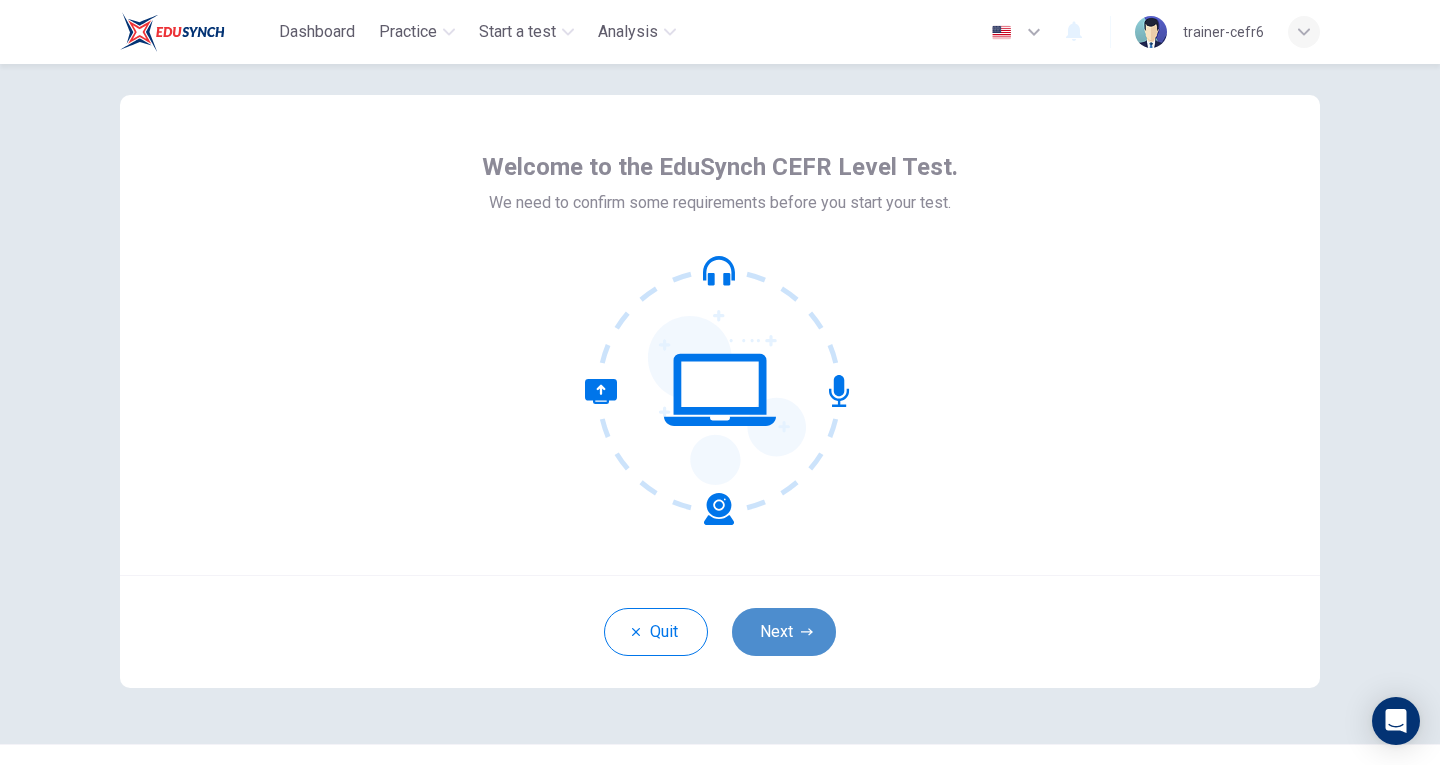 click on "Next" at bounding box center [784, 632] 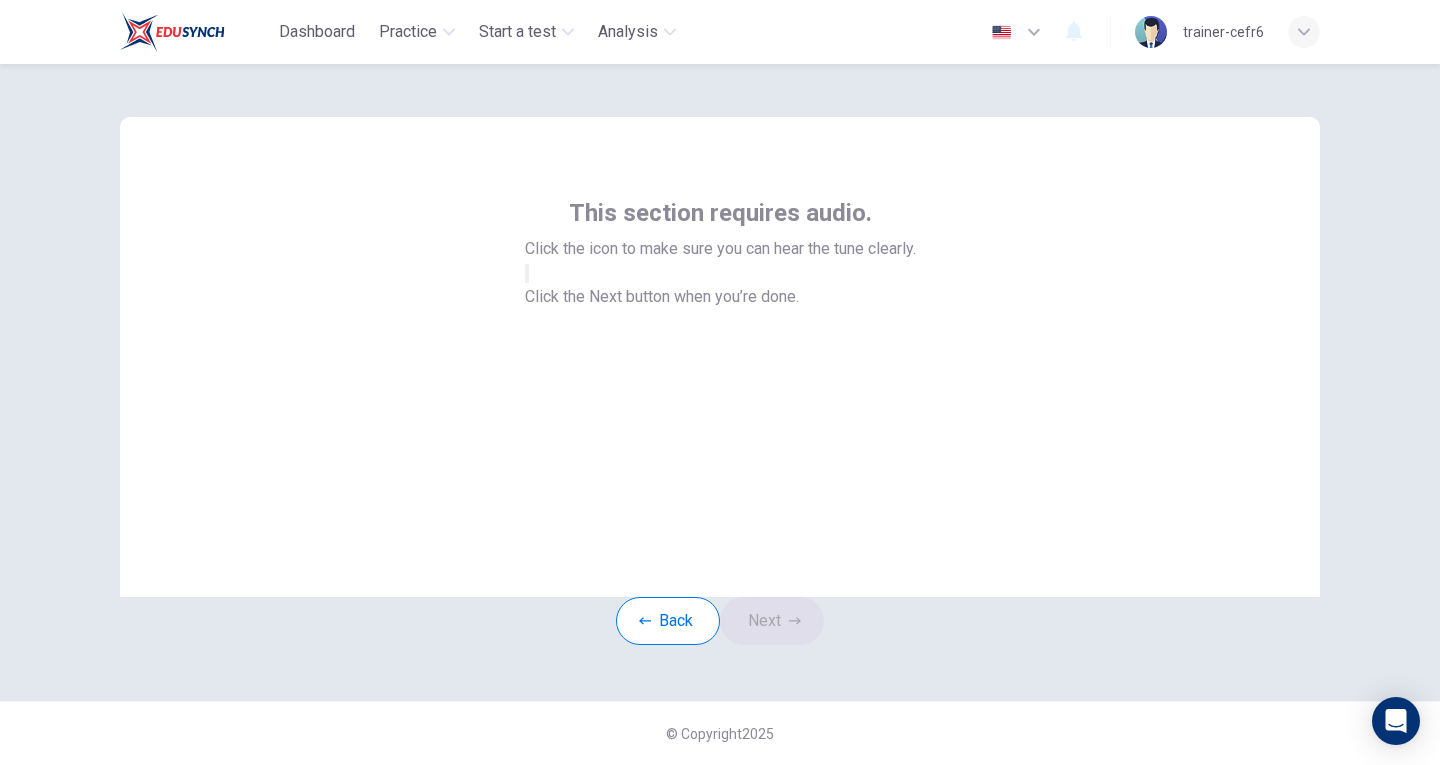 scroll, scrollTop: 67, scrollLeft: 0, axis: vertical 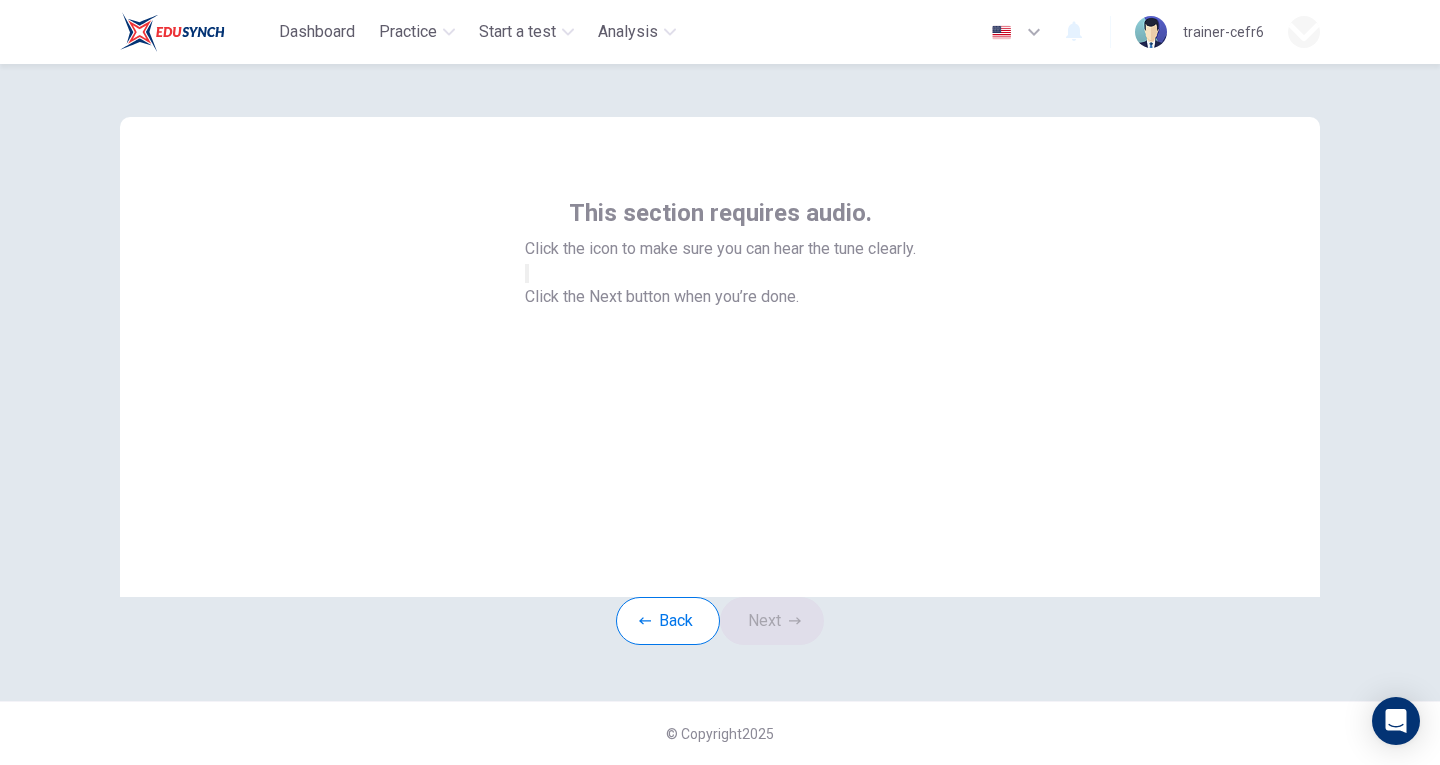 click at bounding box center (720, 765) 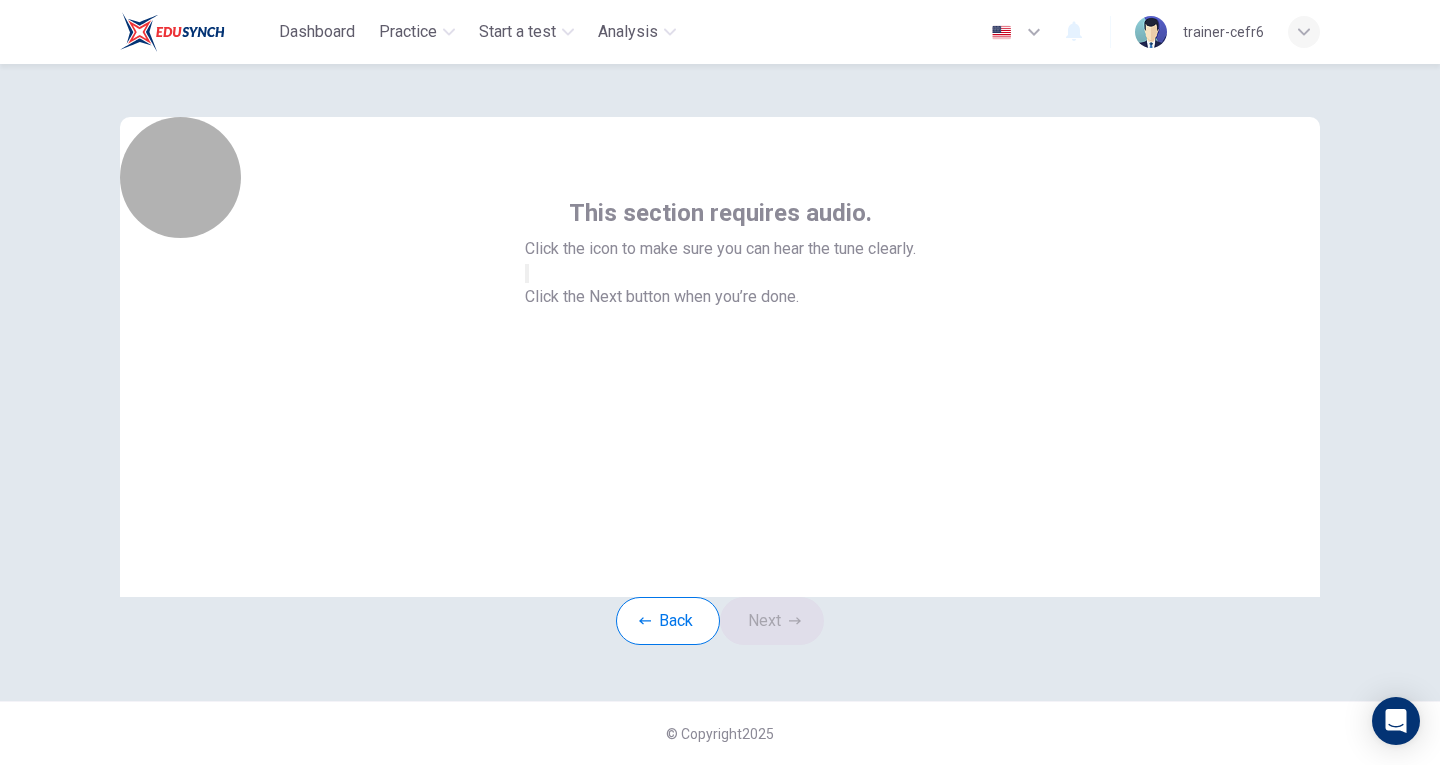 click at bounding box center (527, 273) 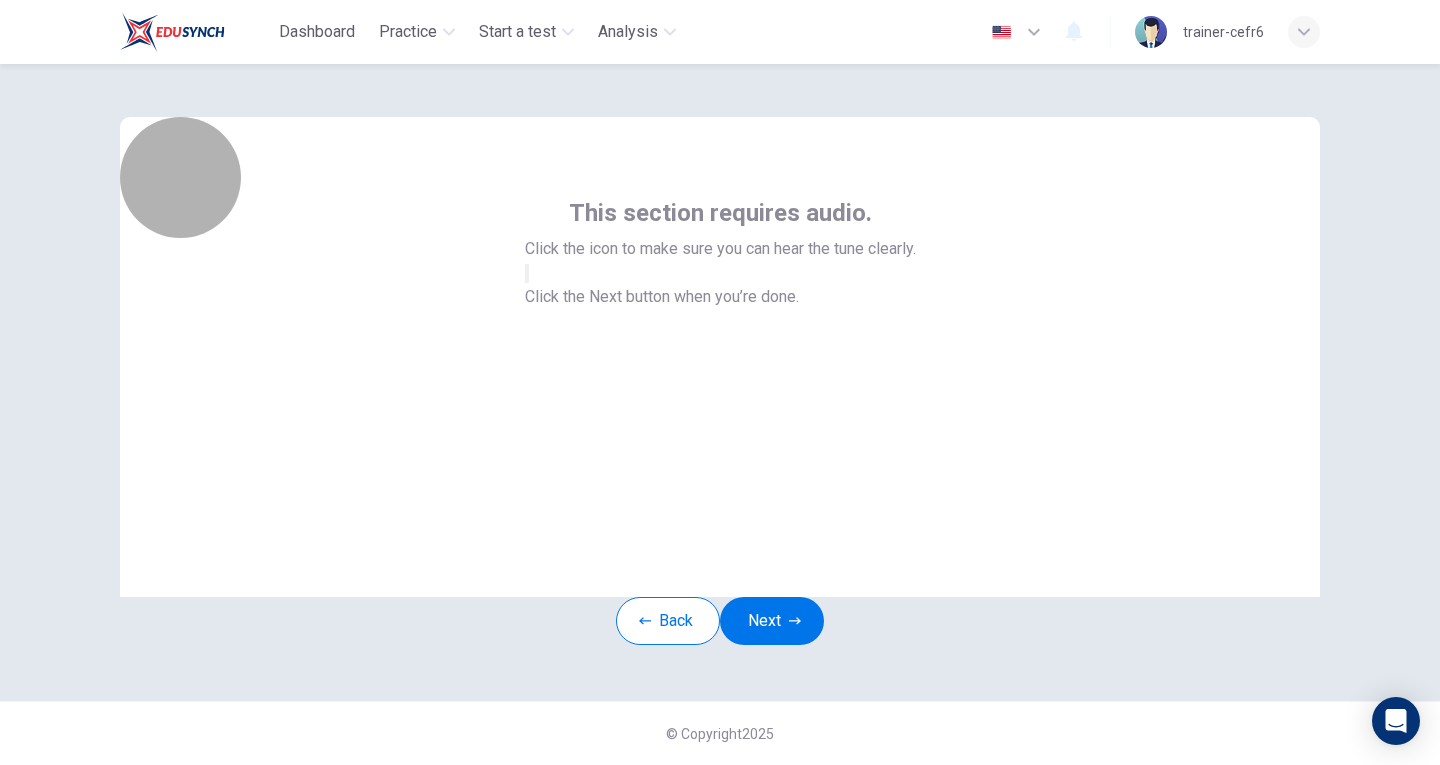 click at bounding box center (527, 273) 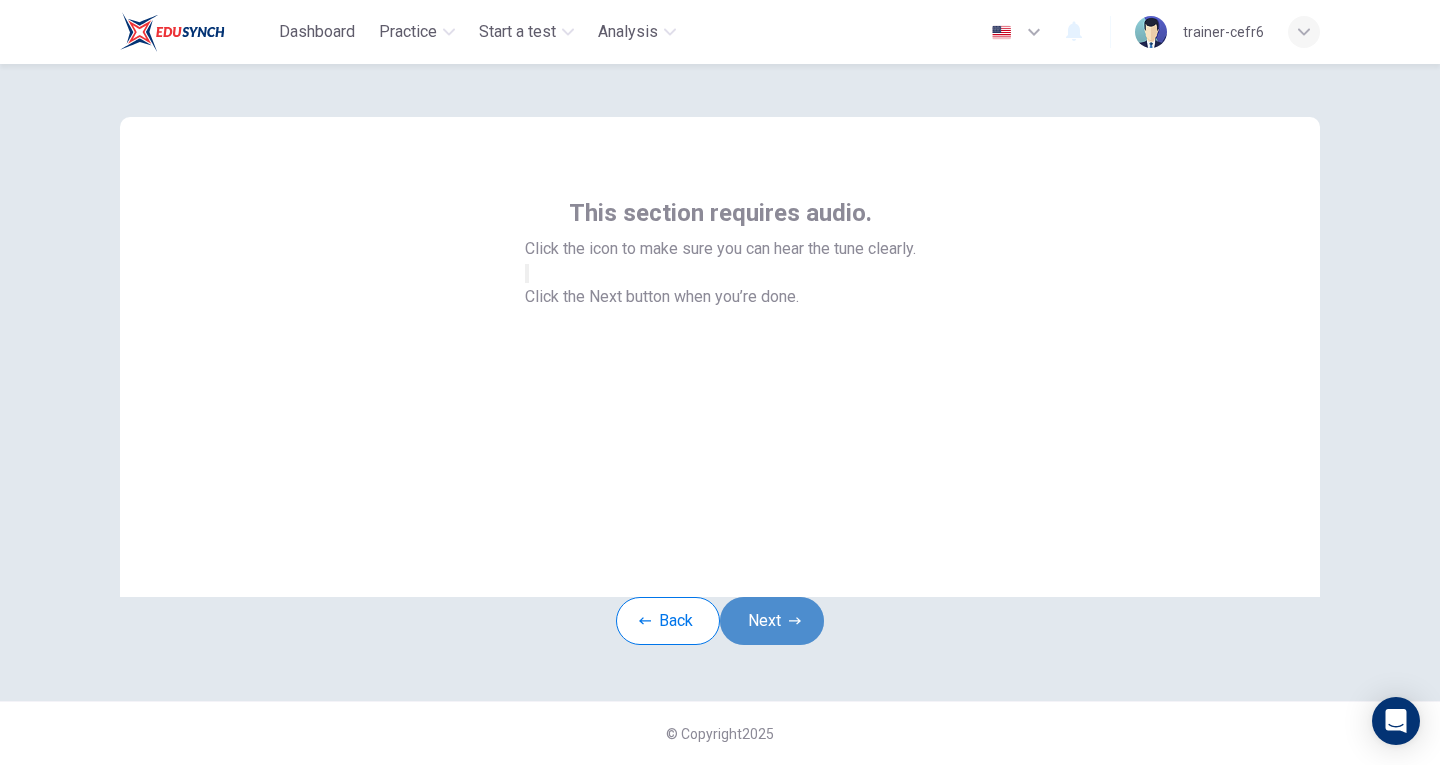 click on "Next" at bounding box center [772, 621] 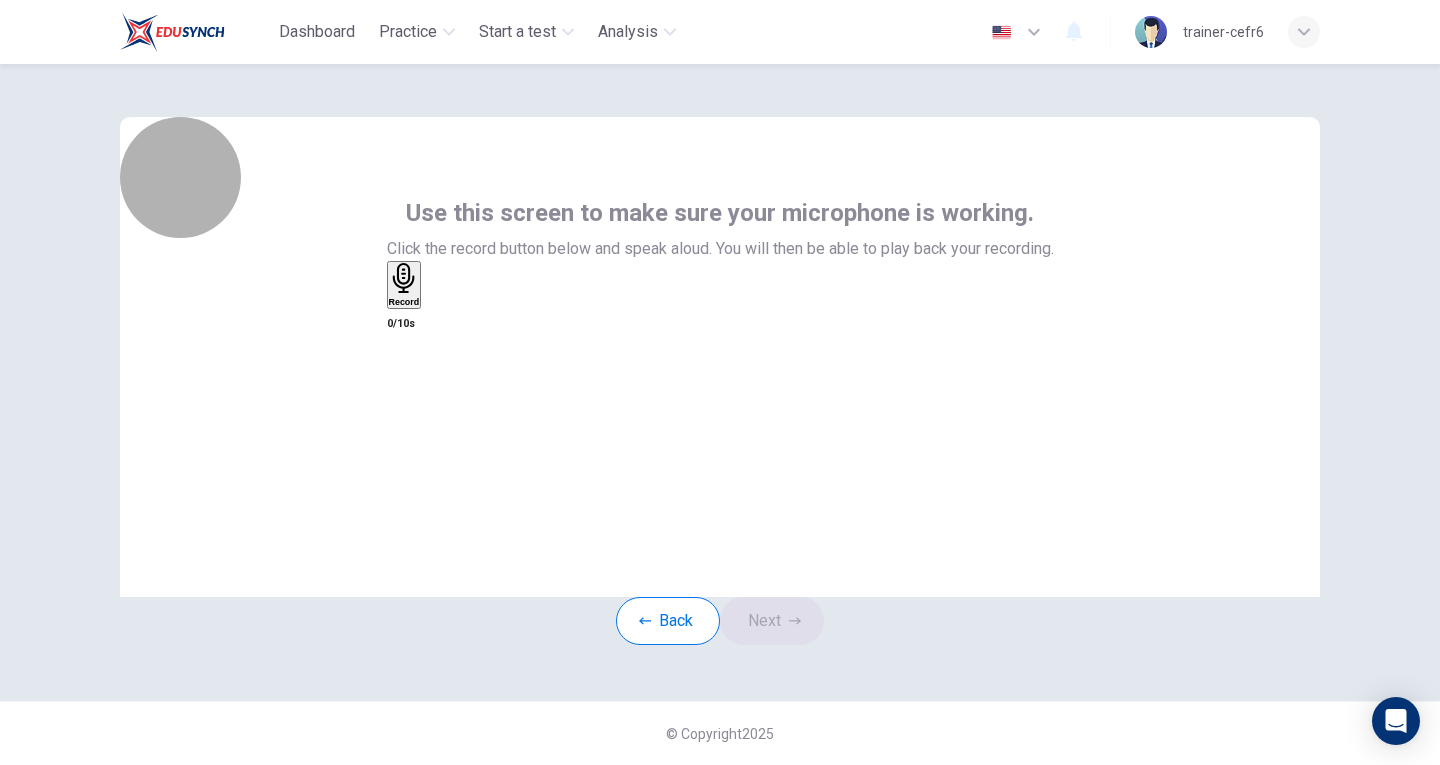 click at bounding box center (404, 278) 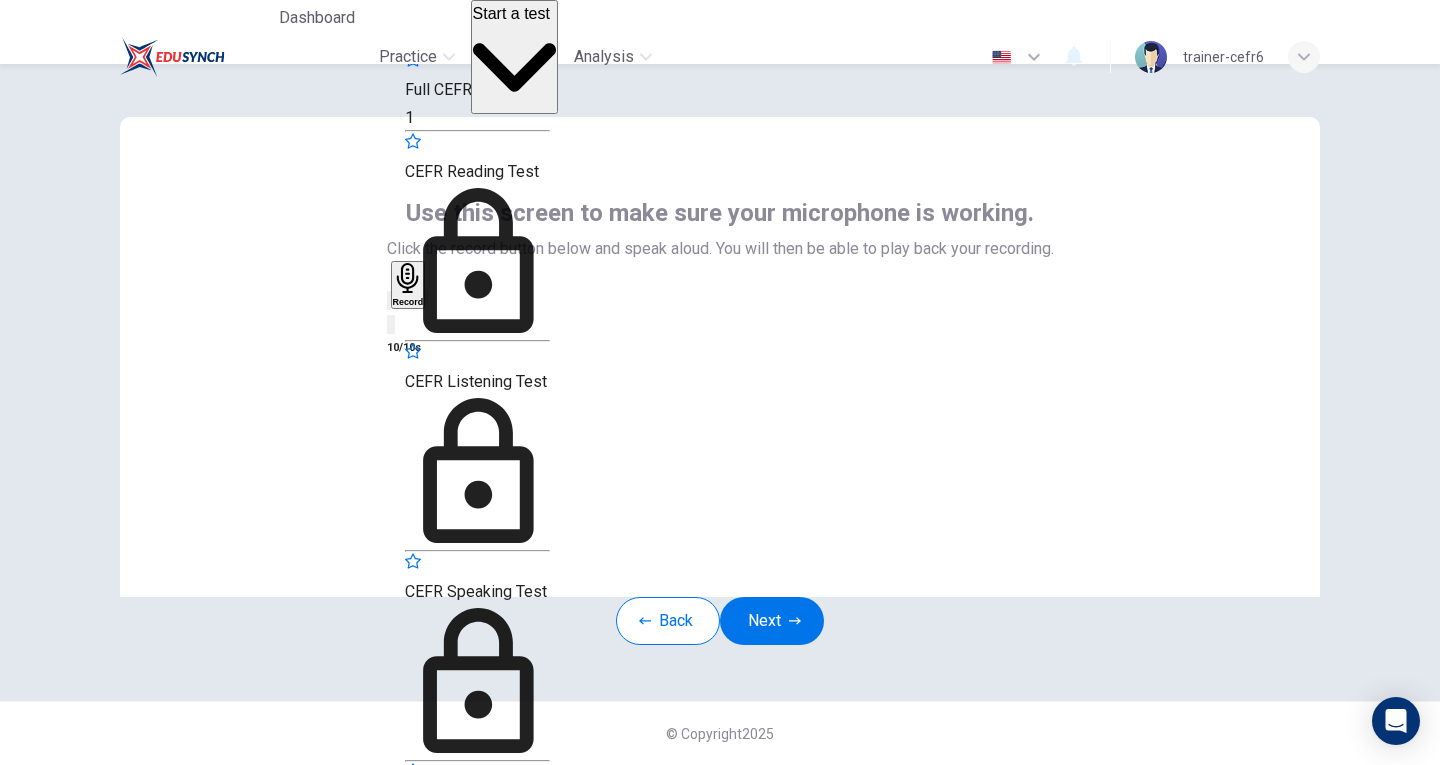 click on "Start a test" at bounding box center [514, 57] 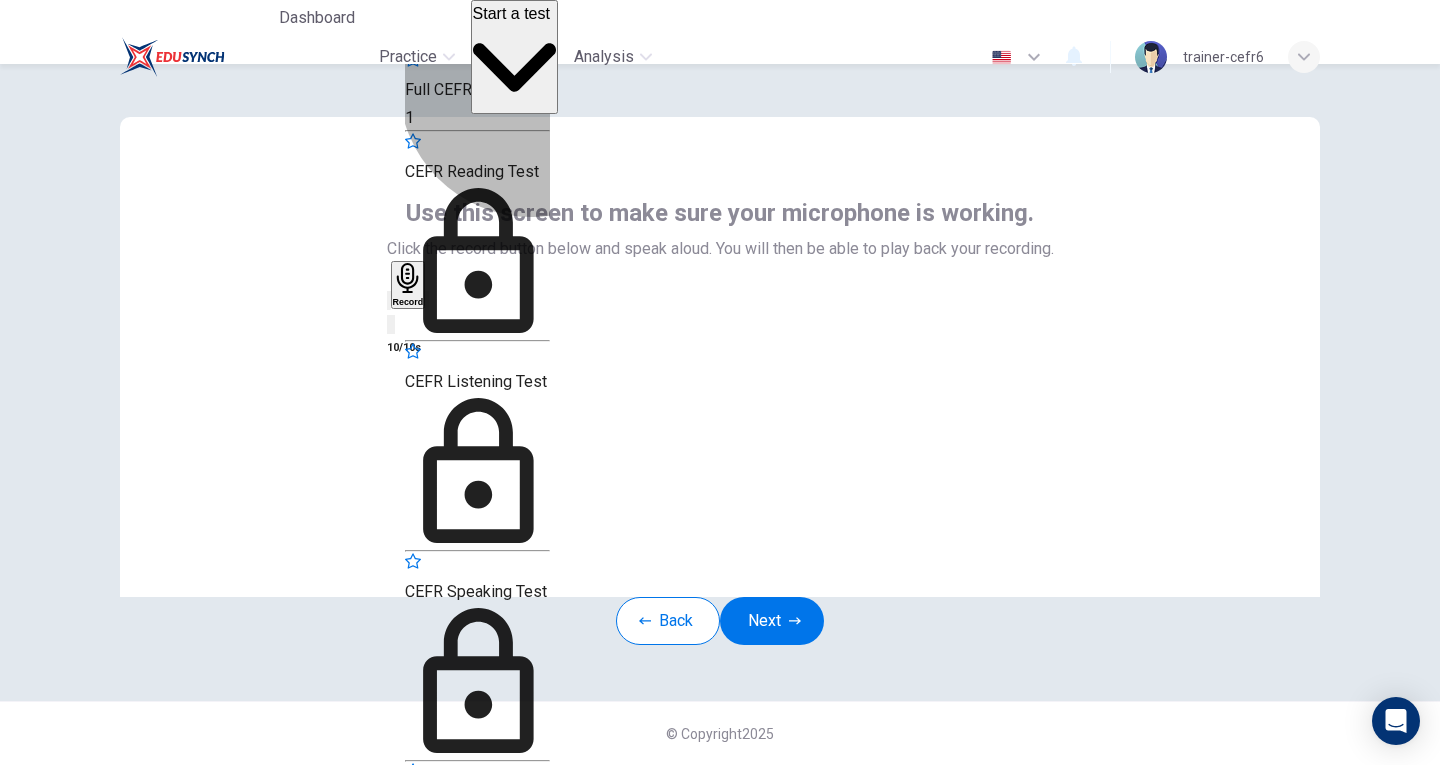click on "Full CEFR Level Test" at bounding box center [477, 89] 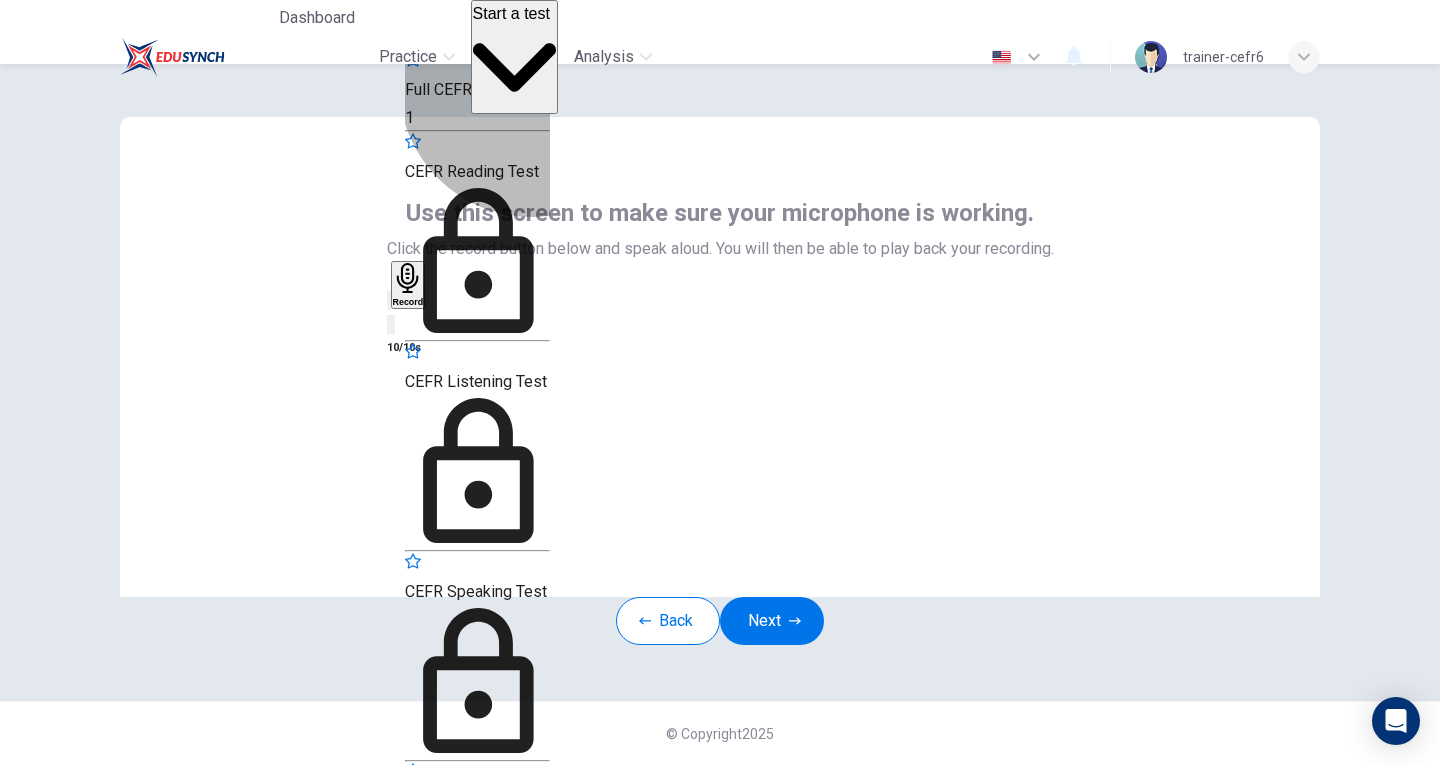 click on "Full CEFR Level Test" at bounding box center [477, 89] 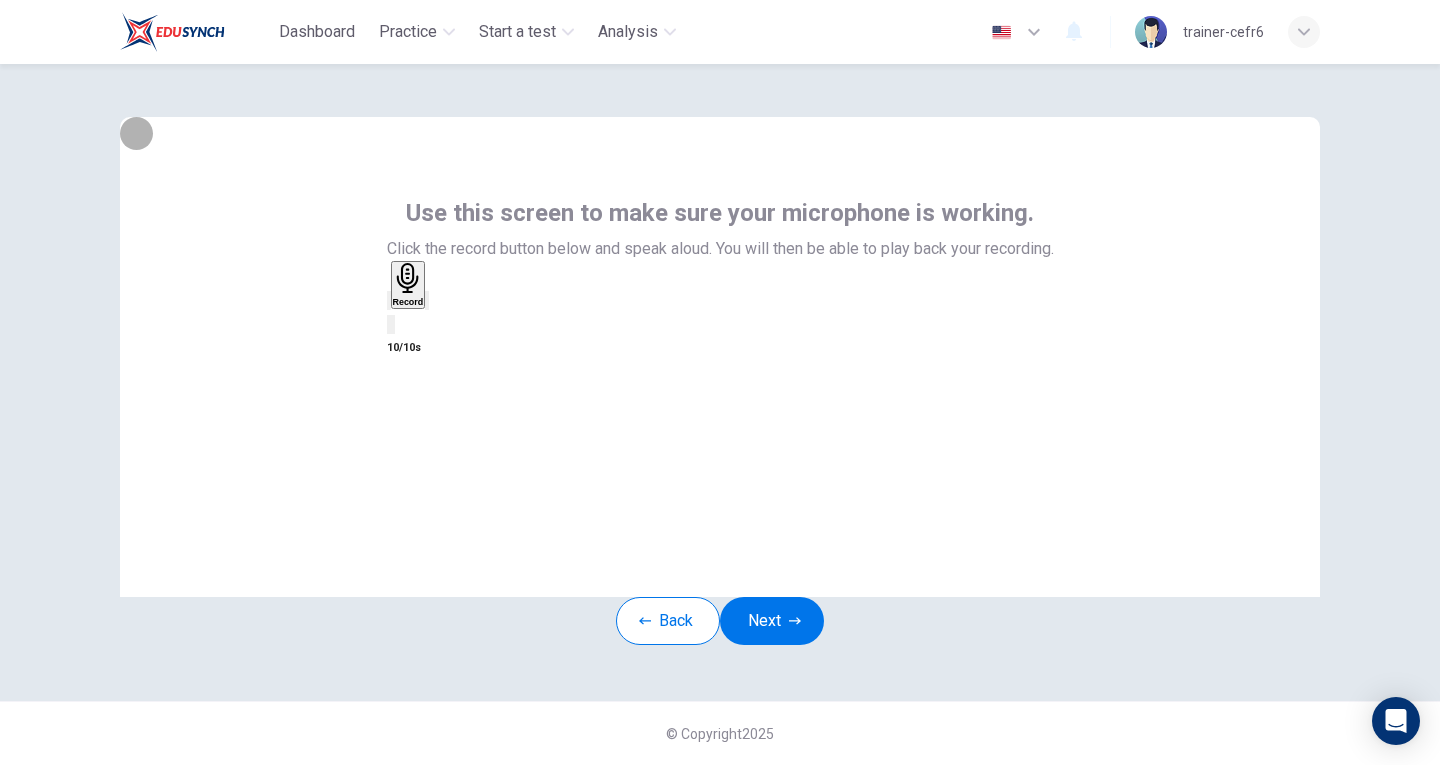click at bounding box center [440, 317] 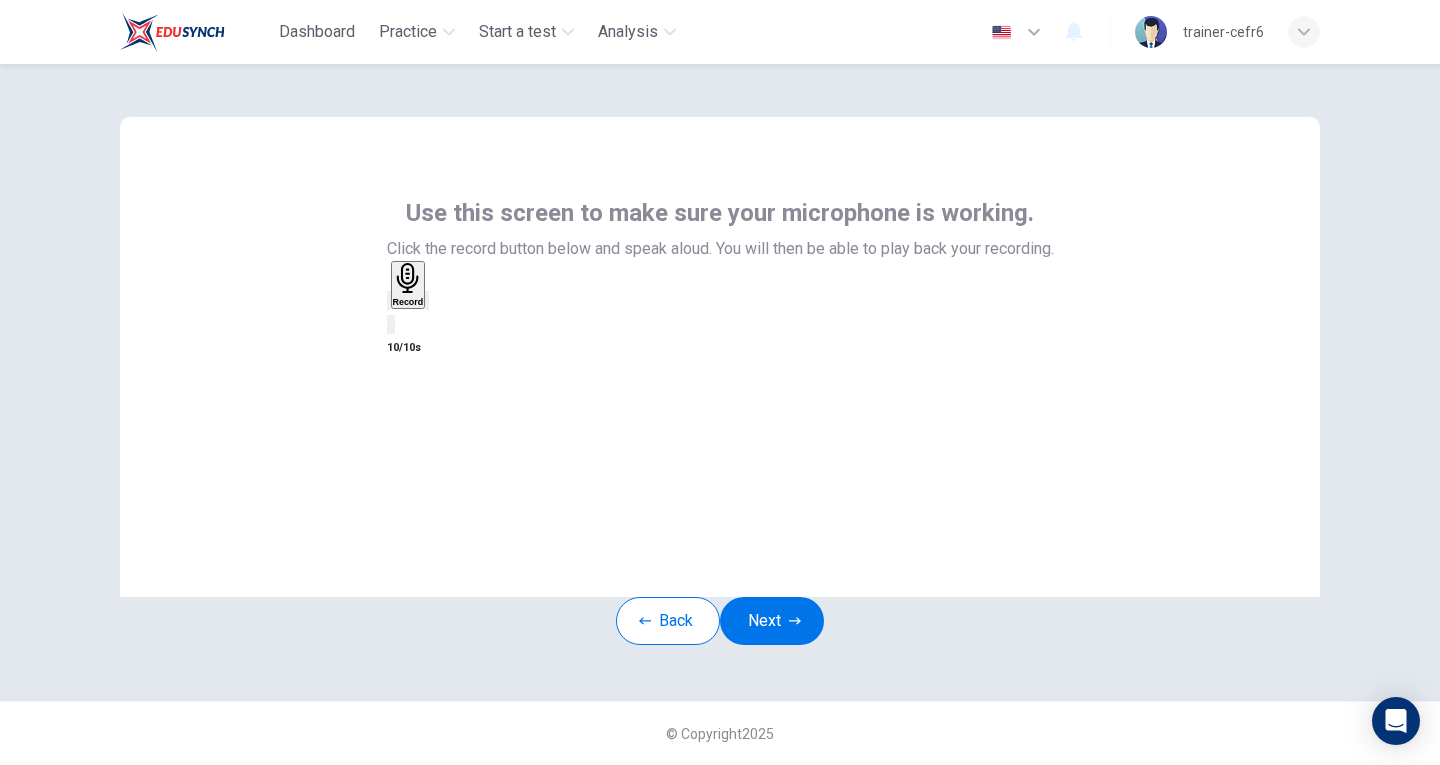 type 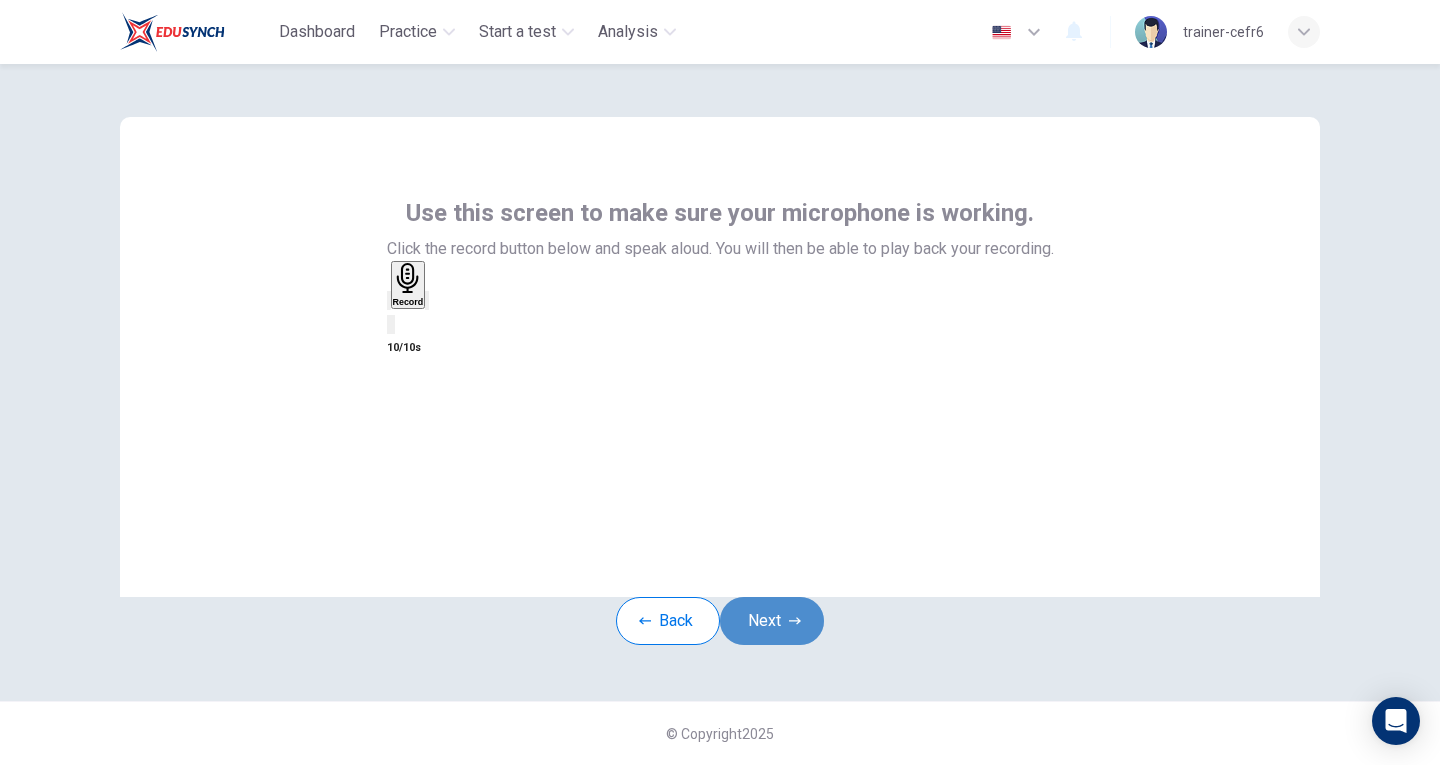 click on "Next" at bounding box center (772, 621) 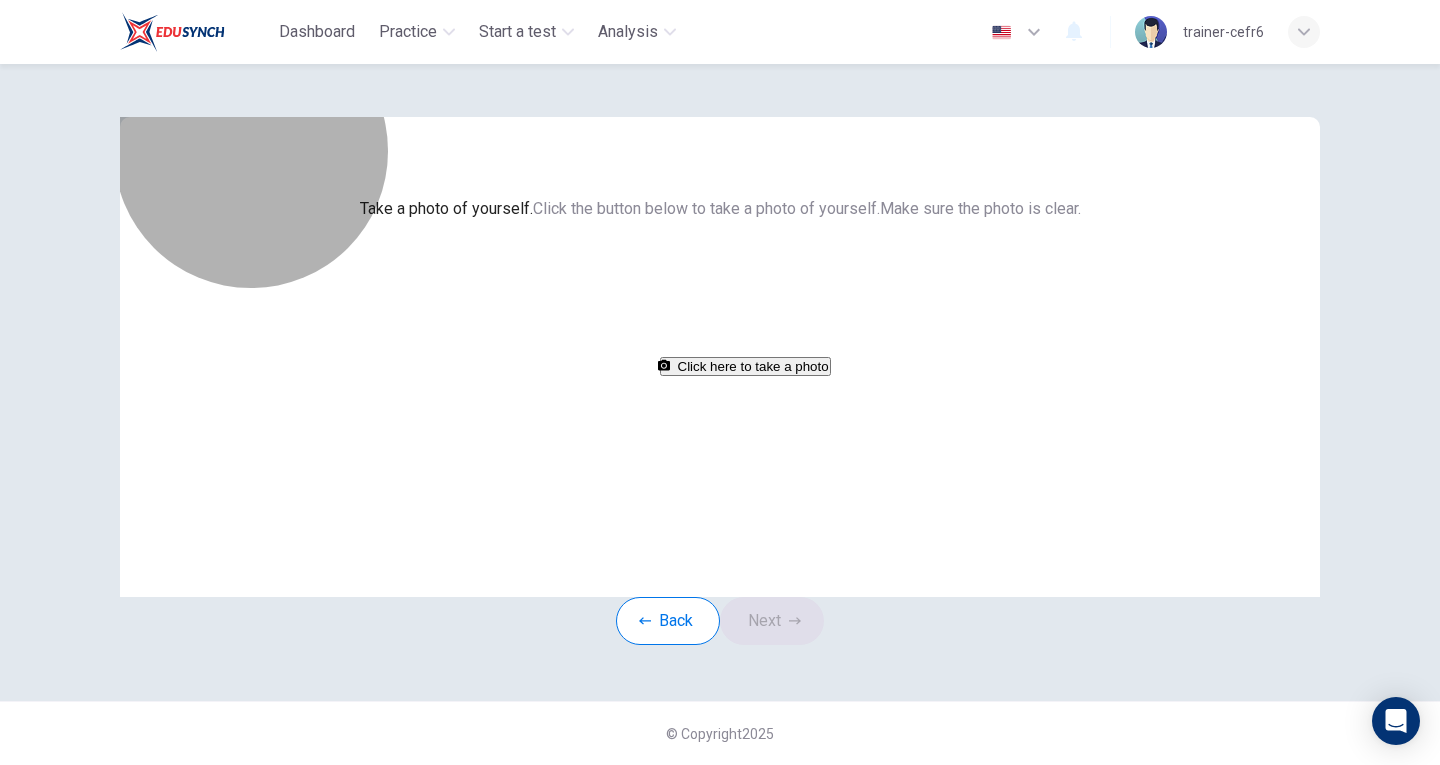 click on "Click here to take a photo" at bounding box center (745, 366) 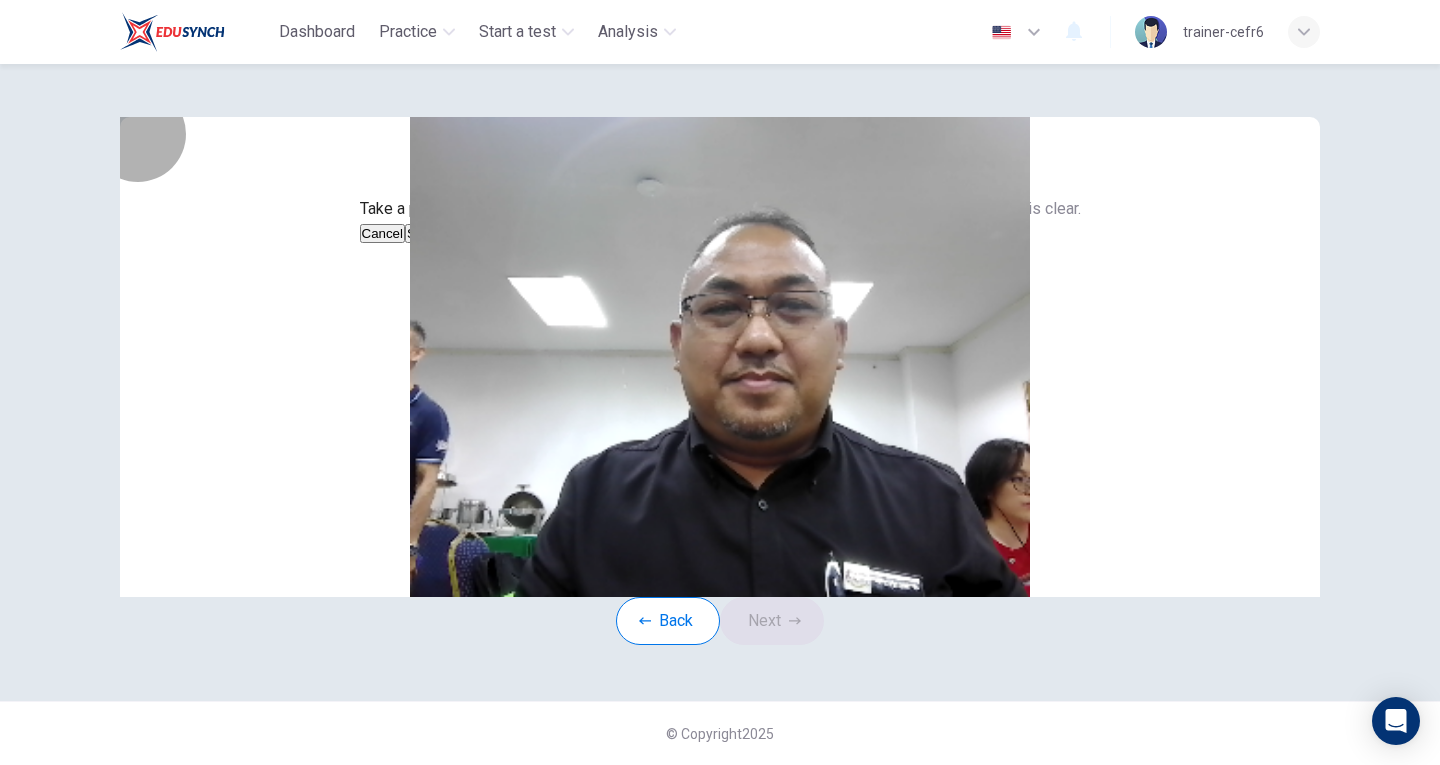 click on "Save" at bounding box center [422, 233] 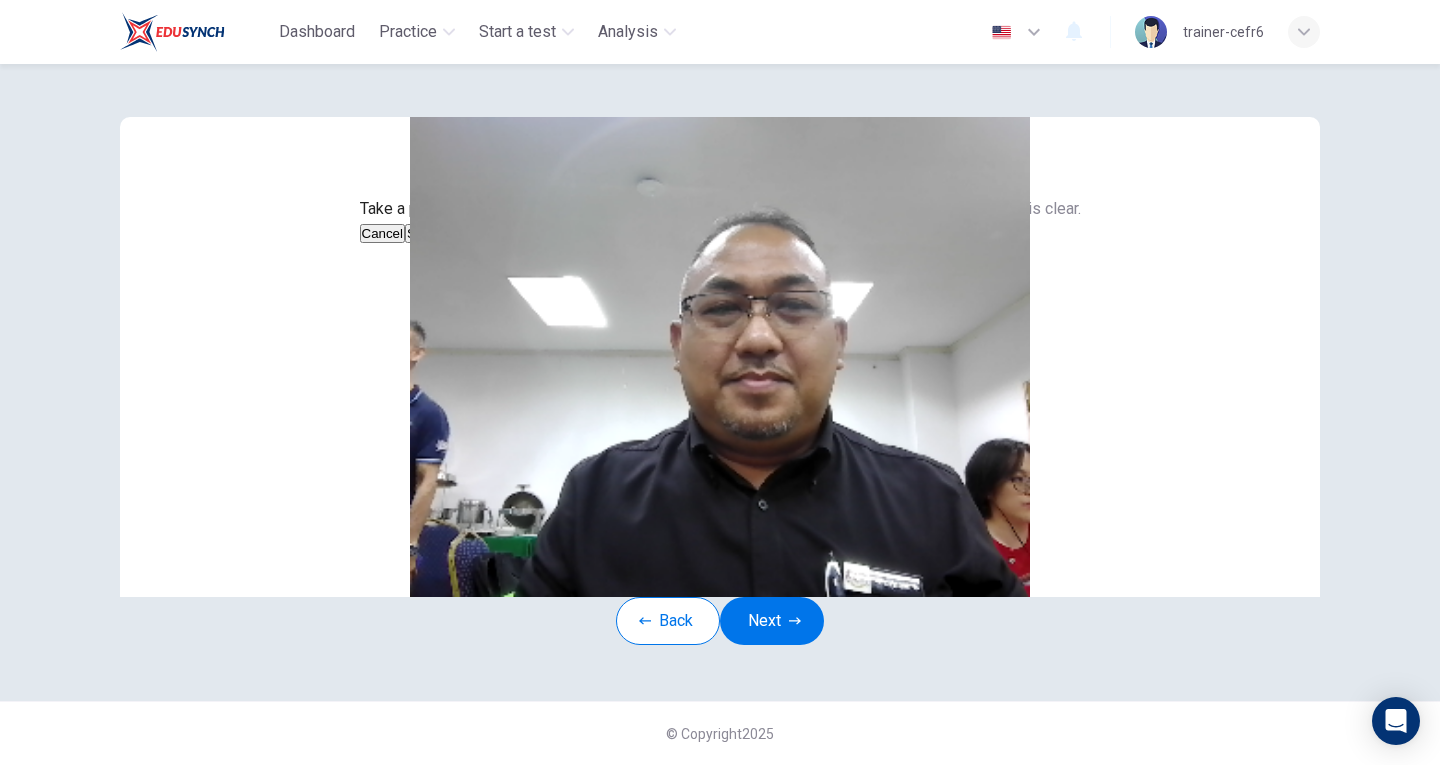 click on "Save" at bounding box center [422, 233] 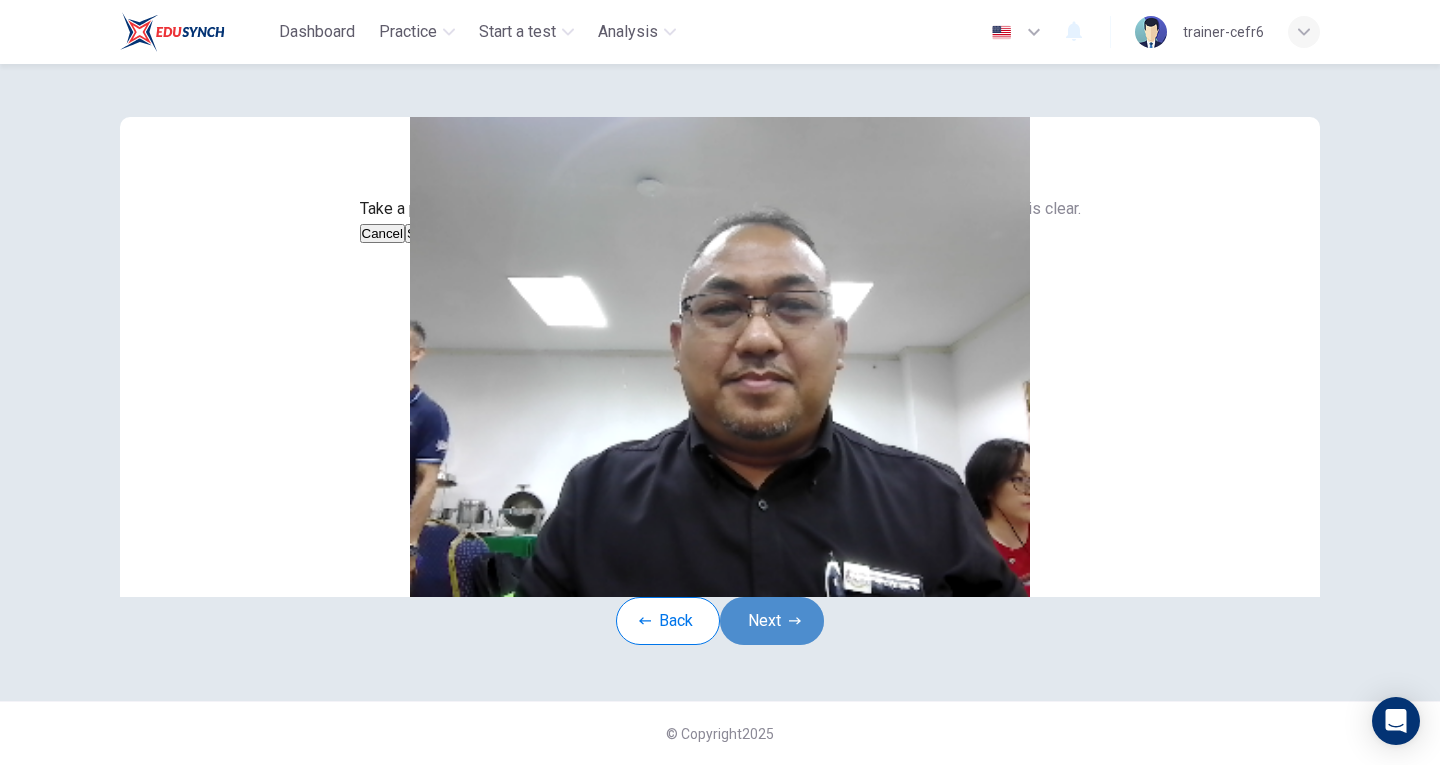 click on "Next" at bounding box center [772, 621] 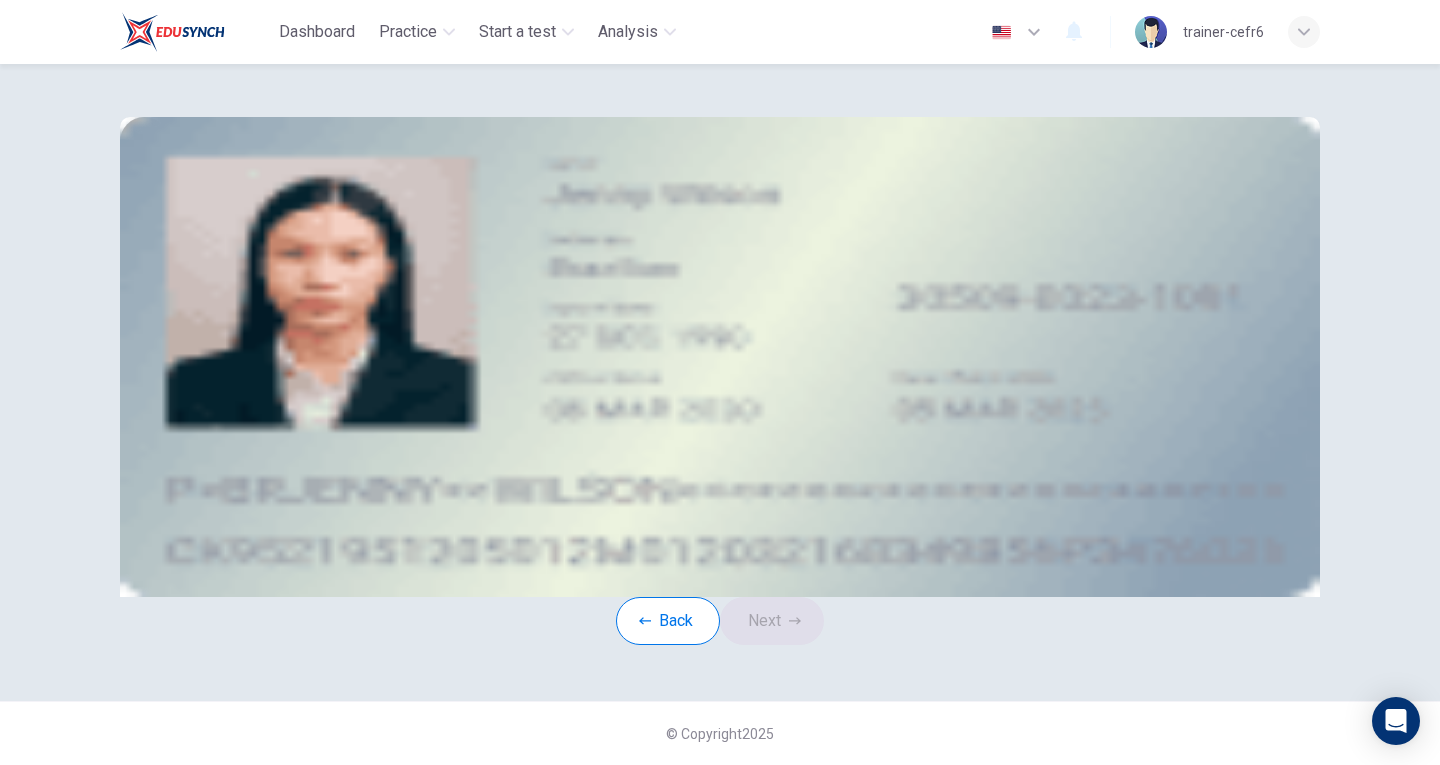 click at bounding box center [278, 294] 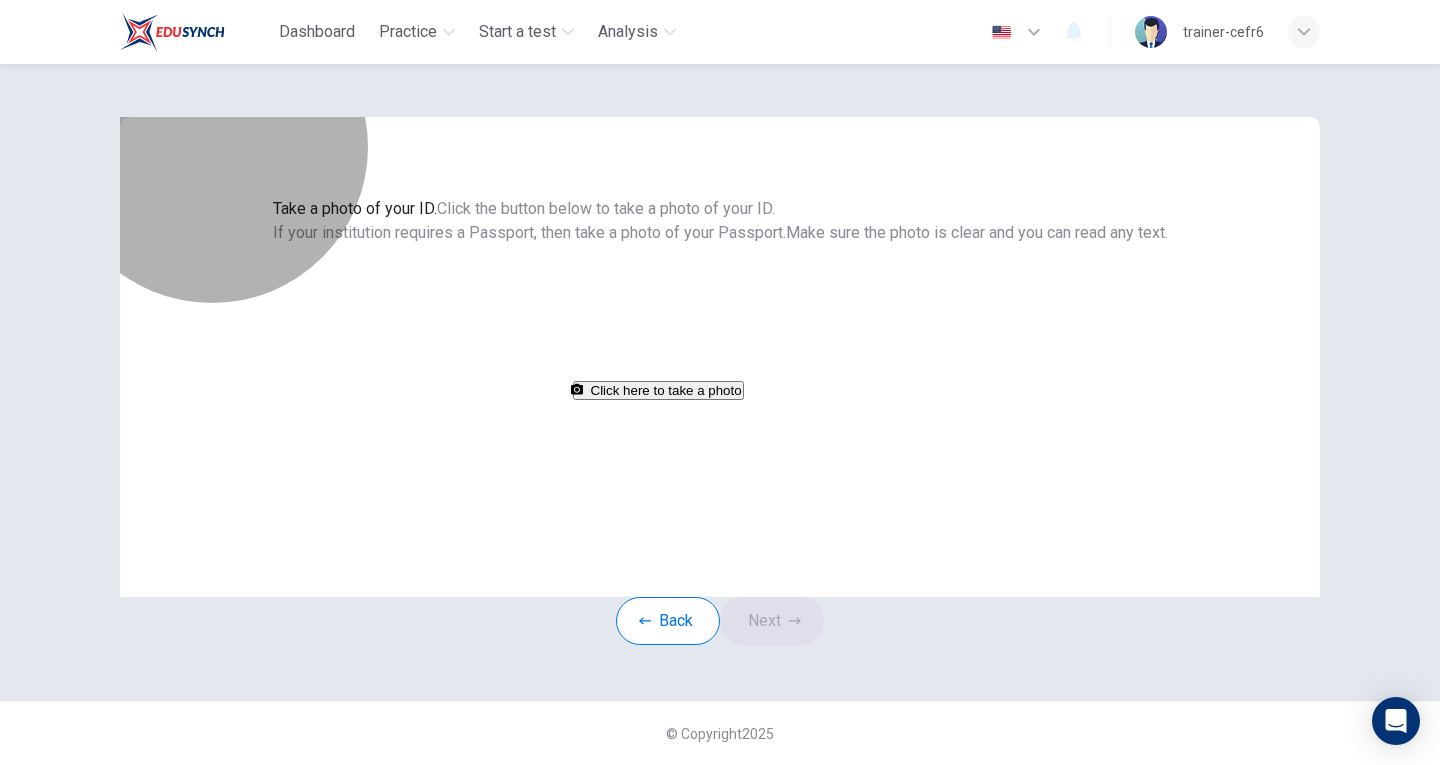 click on "Click here to take a photo" at bounding box center (658, 390) 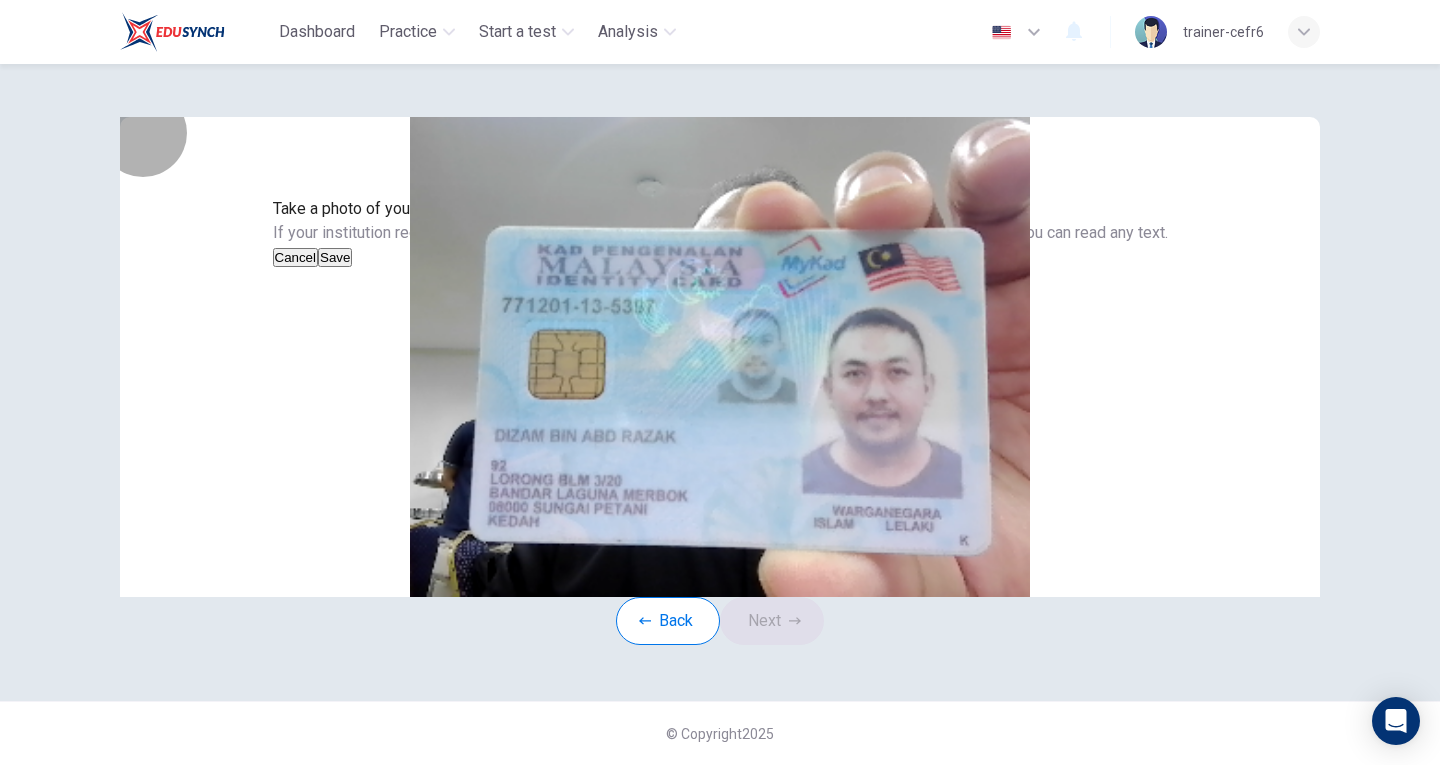 click on "Save" at bounding box center (335, 257) 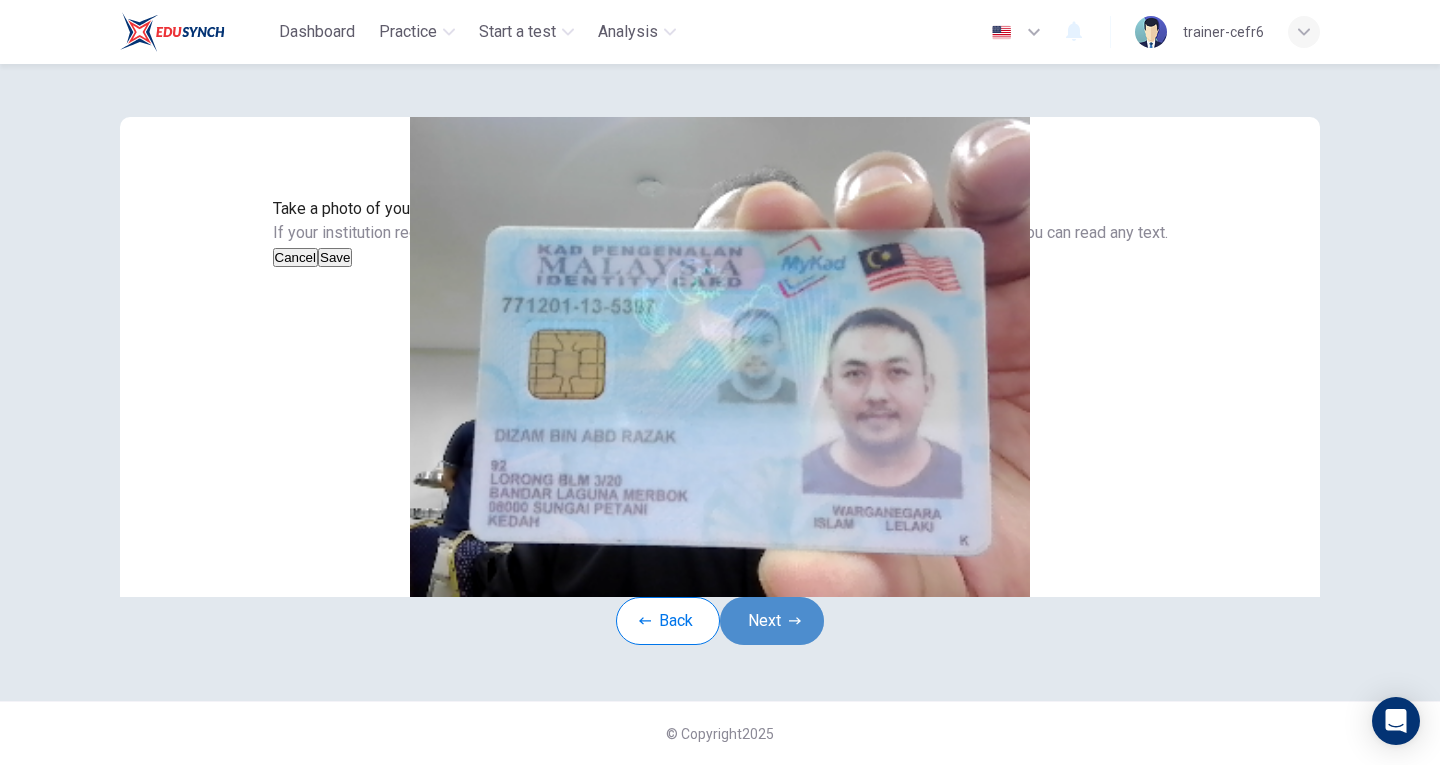 click on "Next" at bounding box center [772, 621] 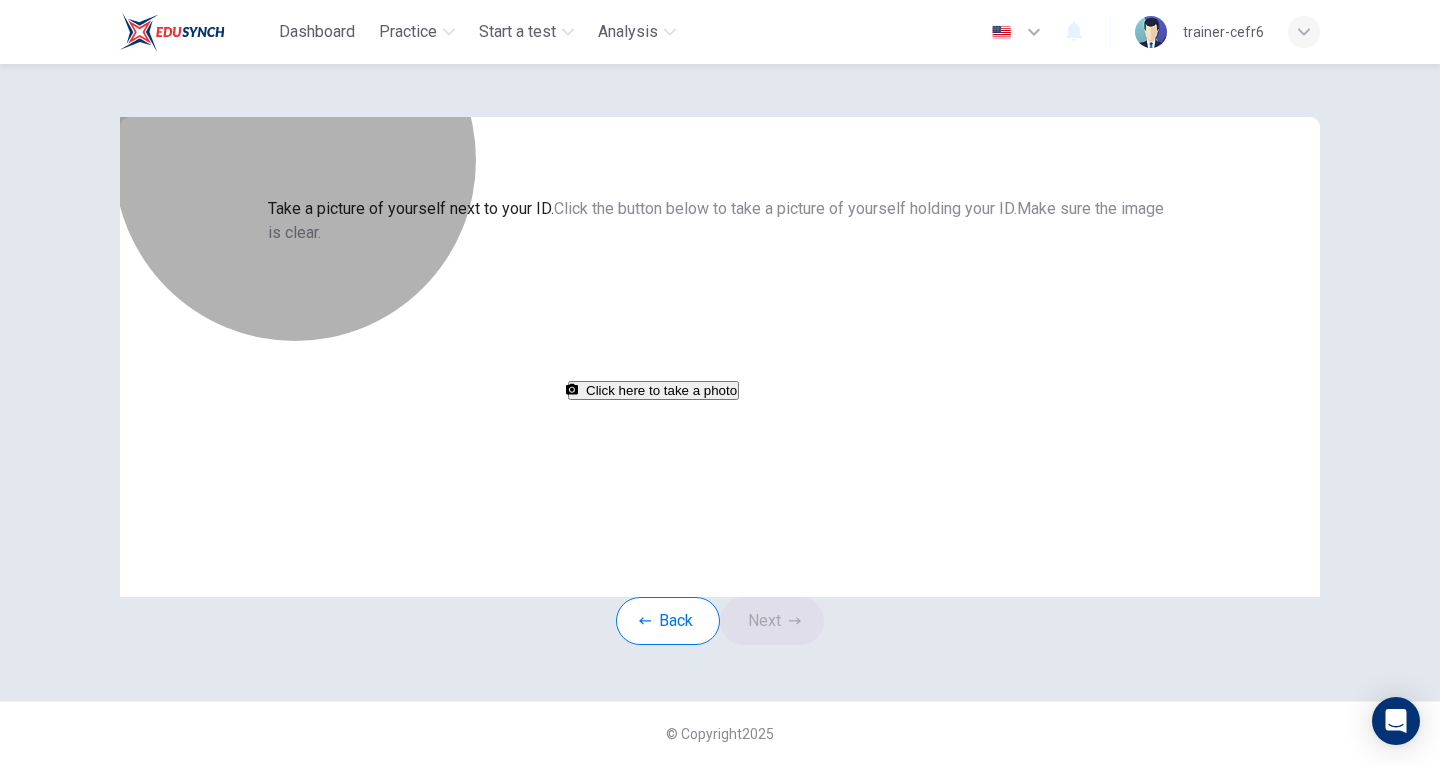 click on "Click here to take a photo" at bounding box center [653, 390] 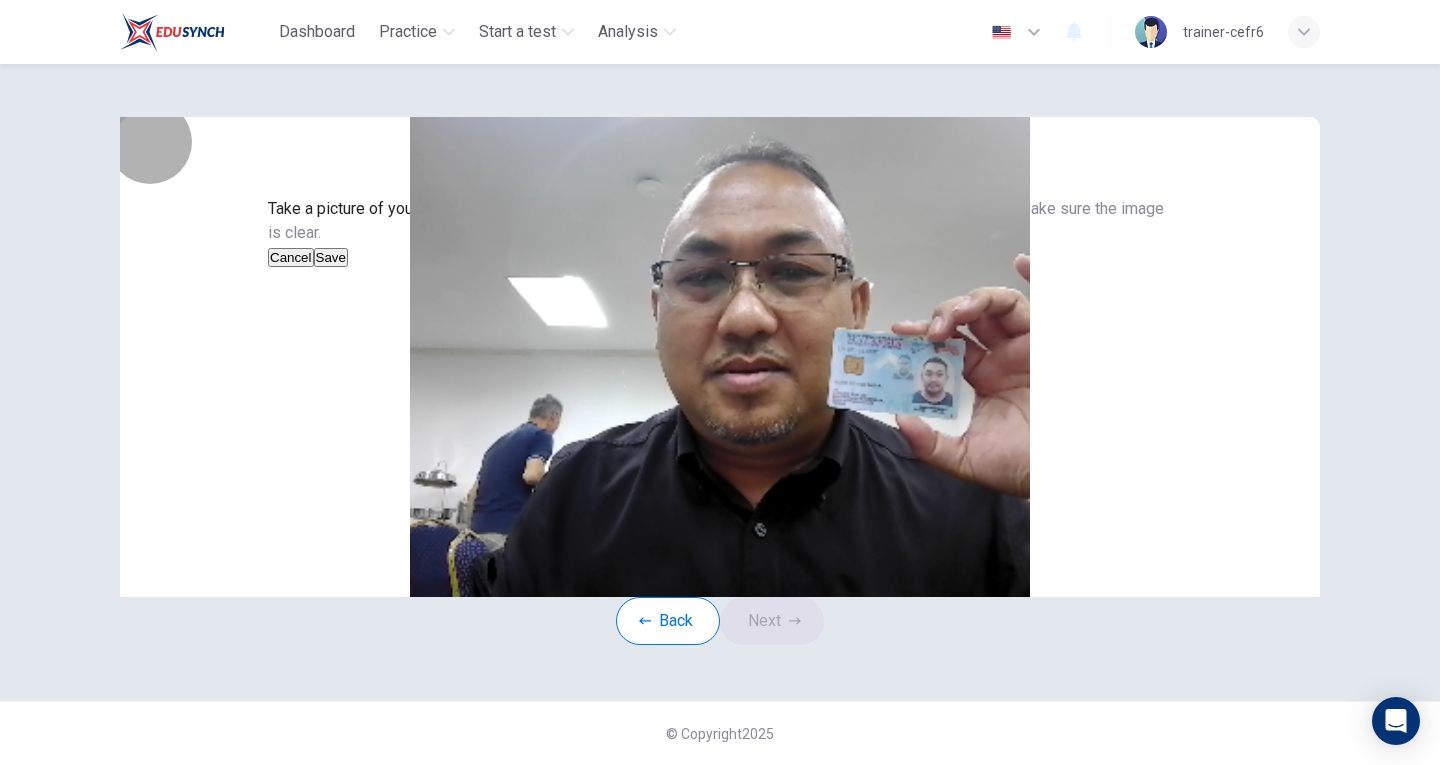 click on "Save" at bounding box center [331, 257] 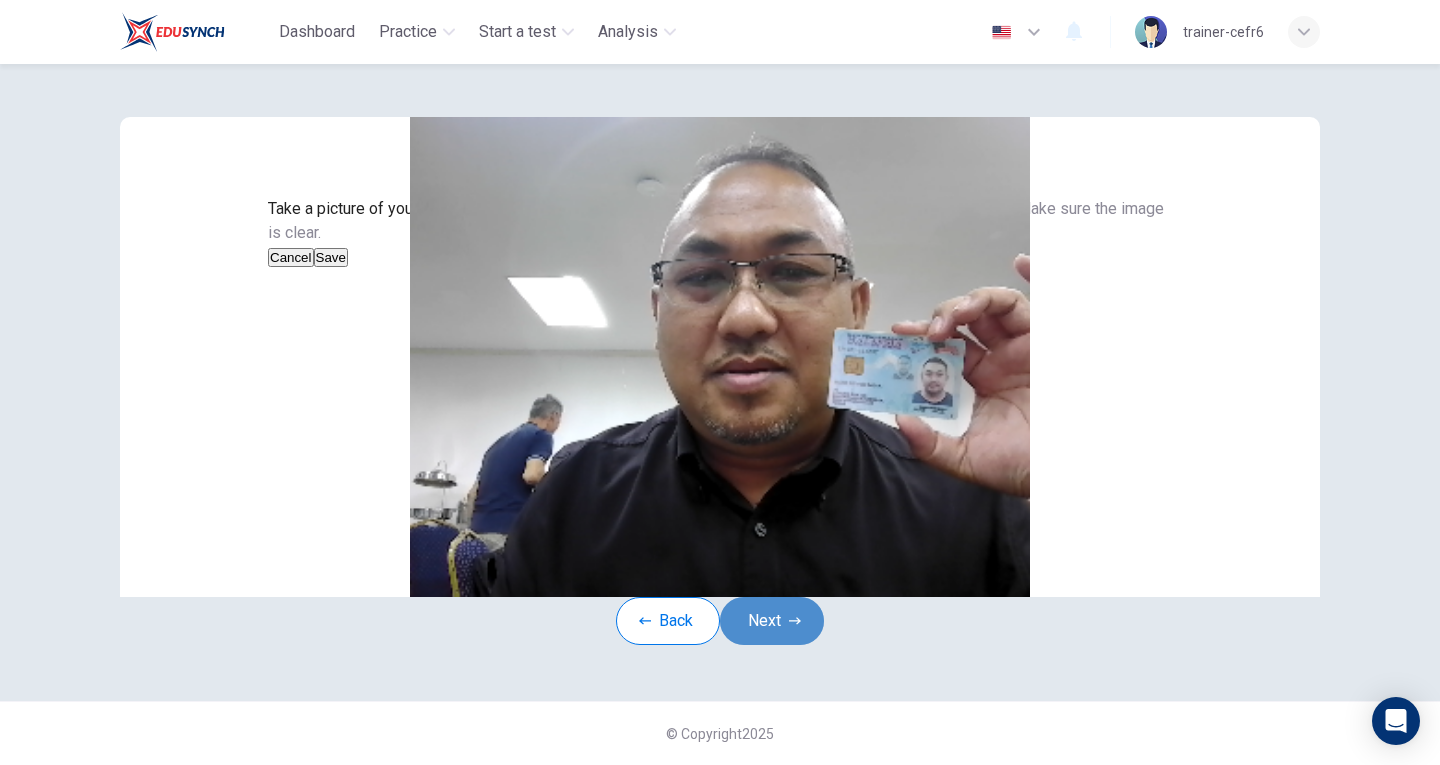 click on "Next" at bounding box center [772, 621] 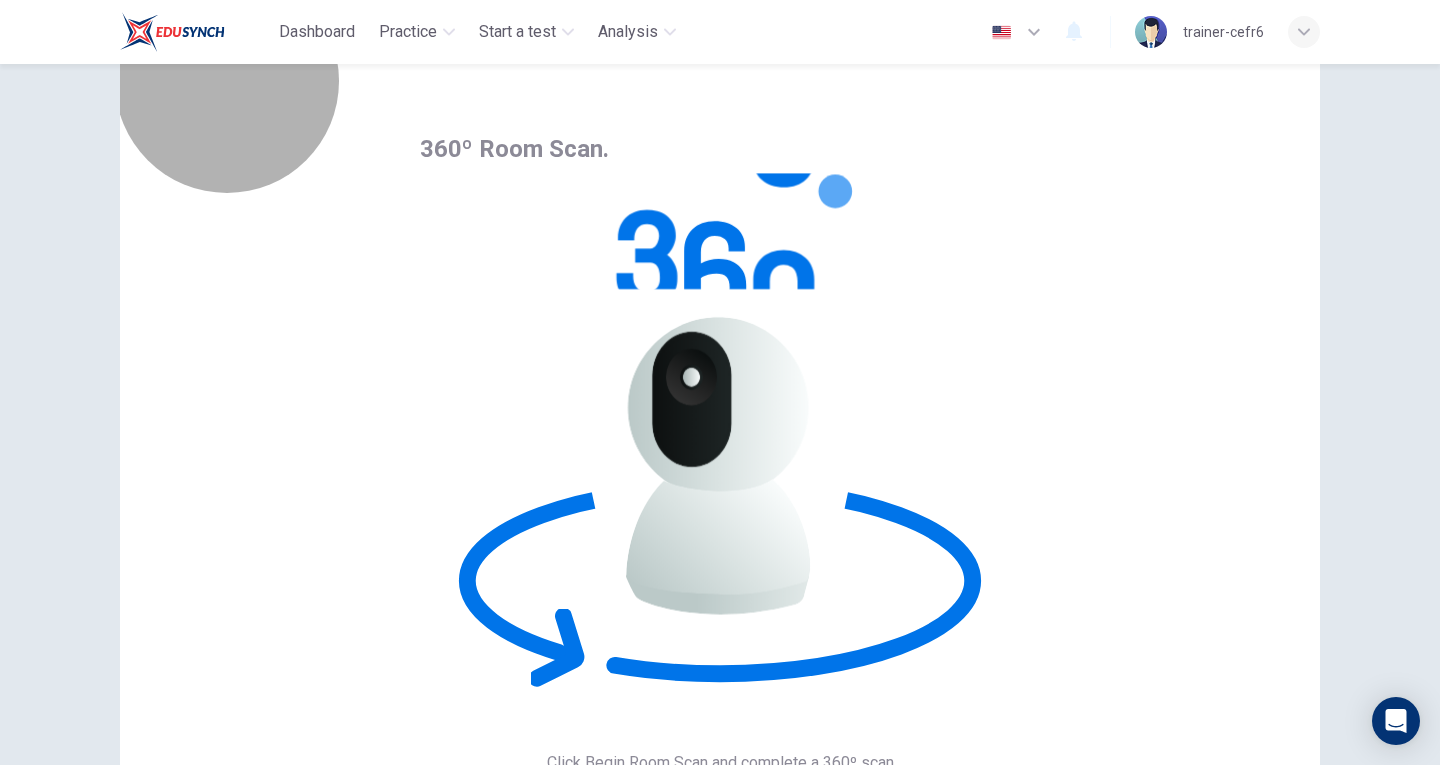click on "Begin Room Scan" at bounding box center (483, 1045) 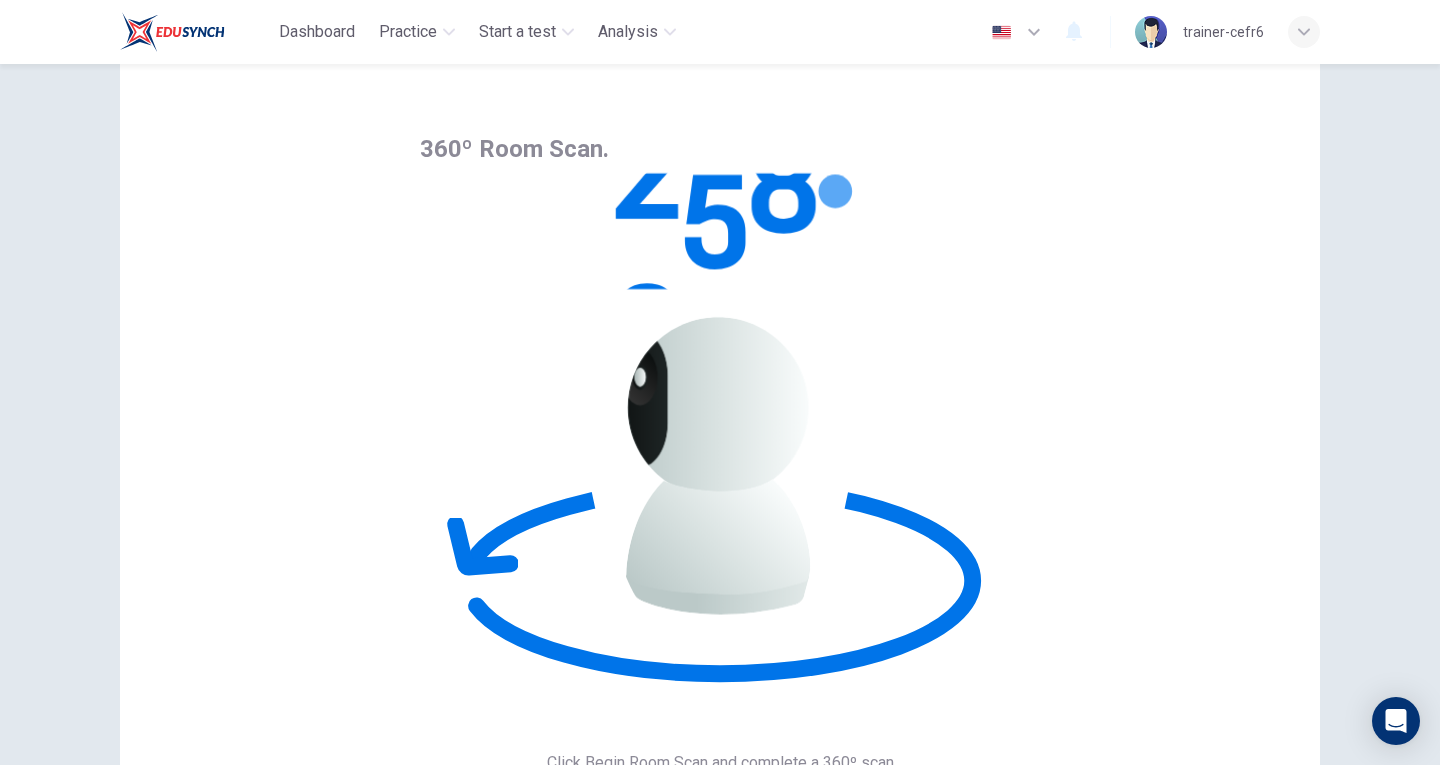 click on "Next" at bounding box center (772, 1197) 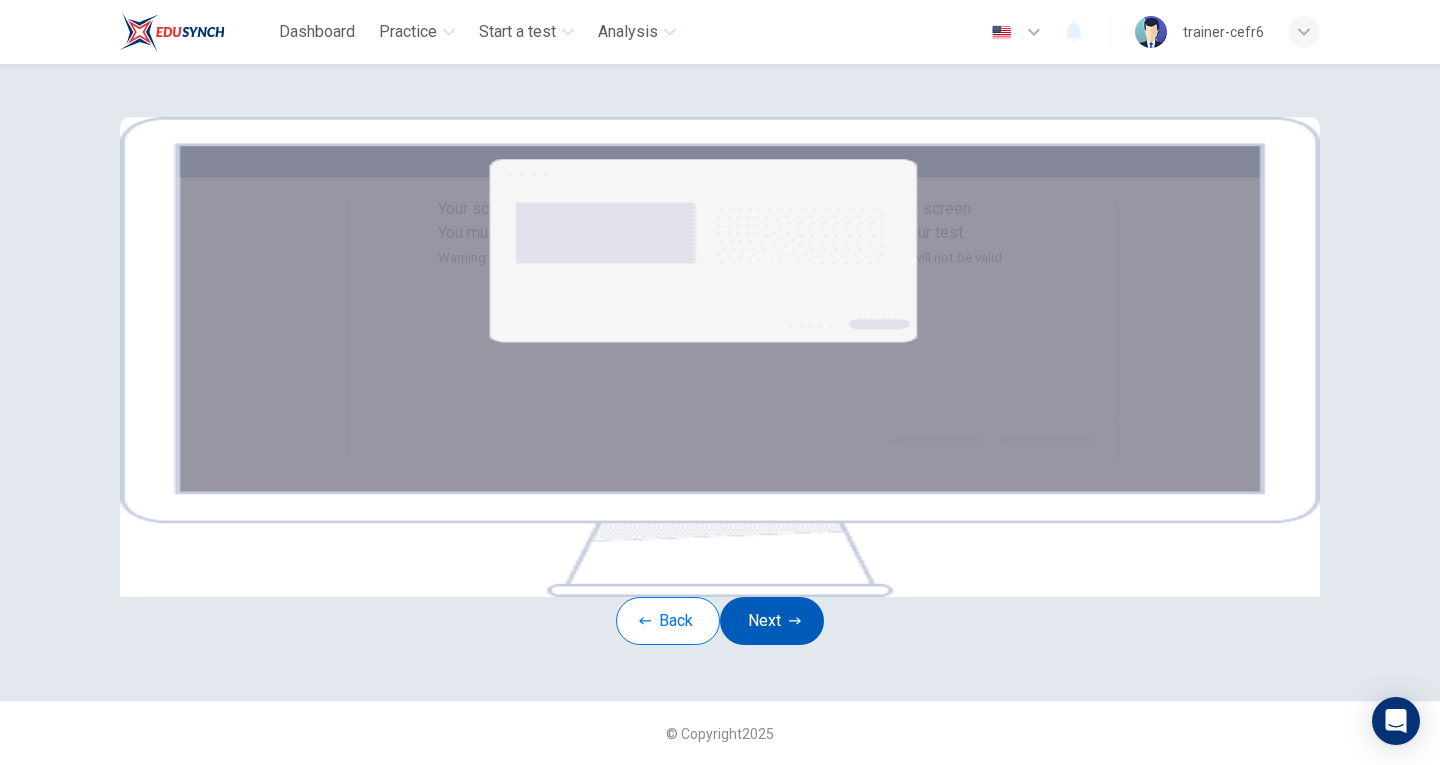 scroll, scrollTop: 273, scrollLeft: 0, axis: vertical 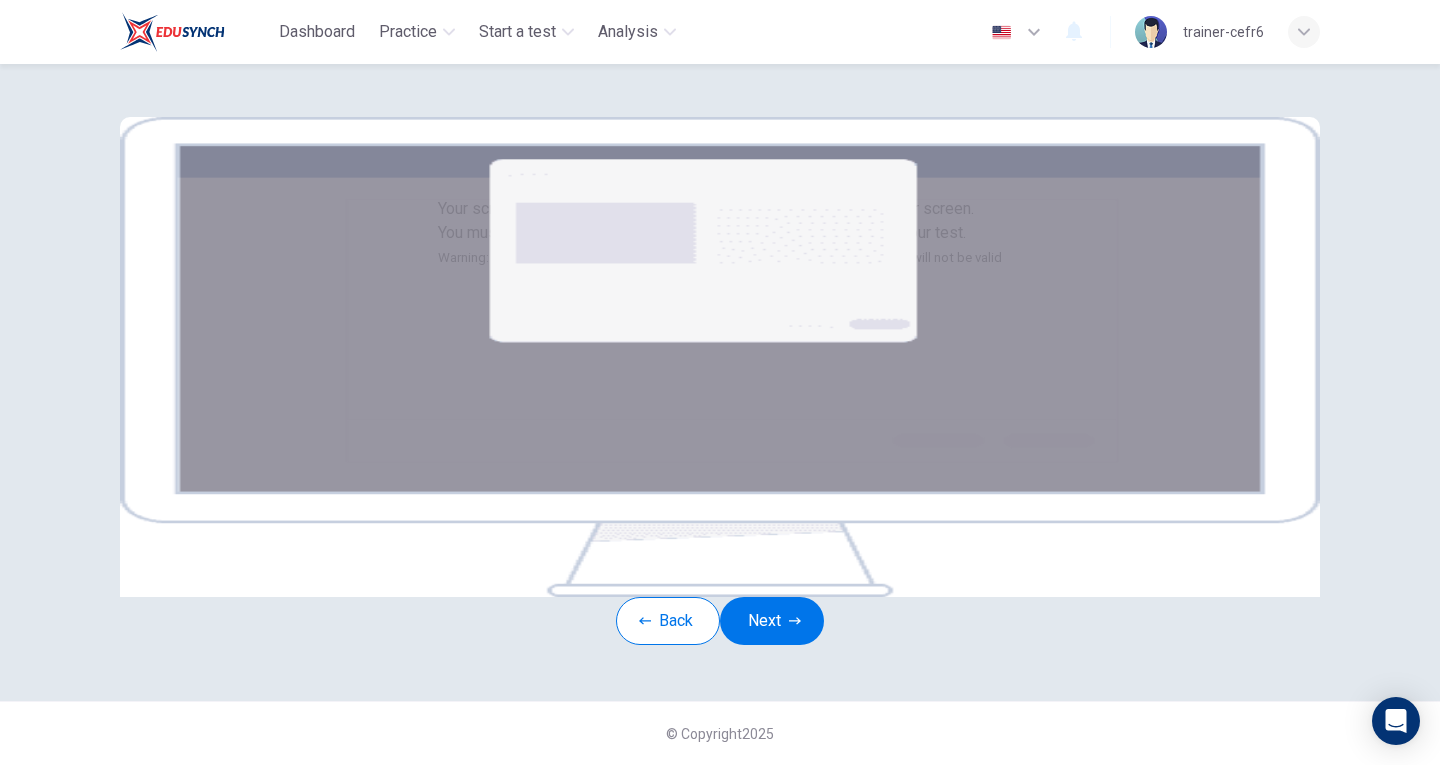 click at bounding box center [720, 357] 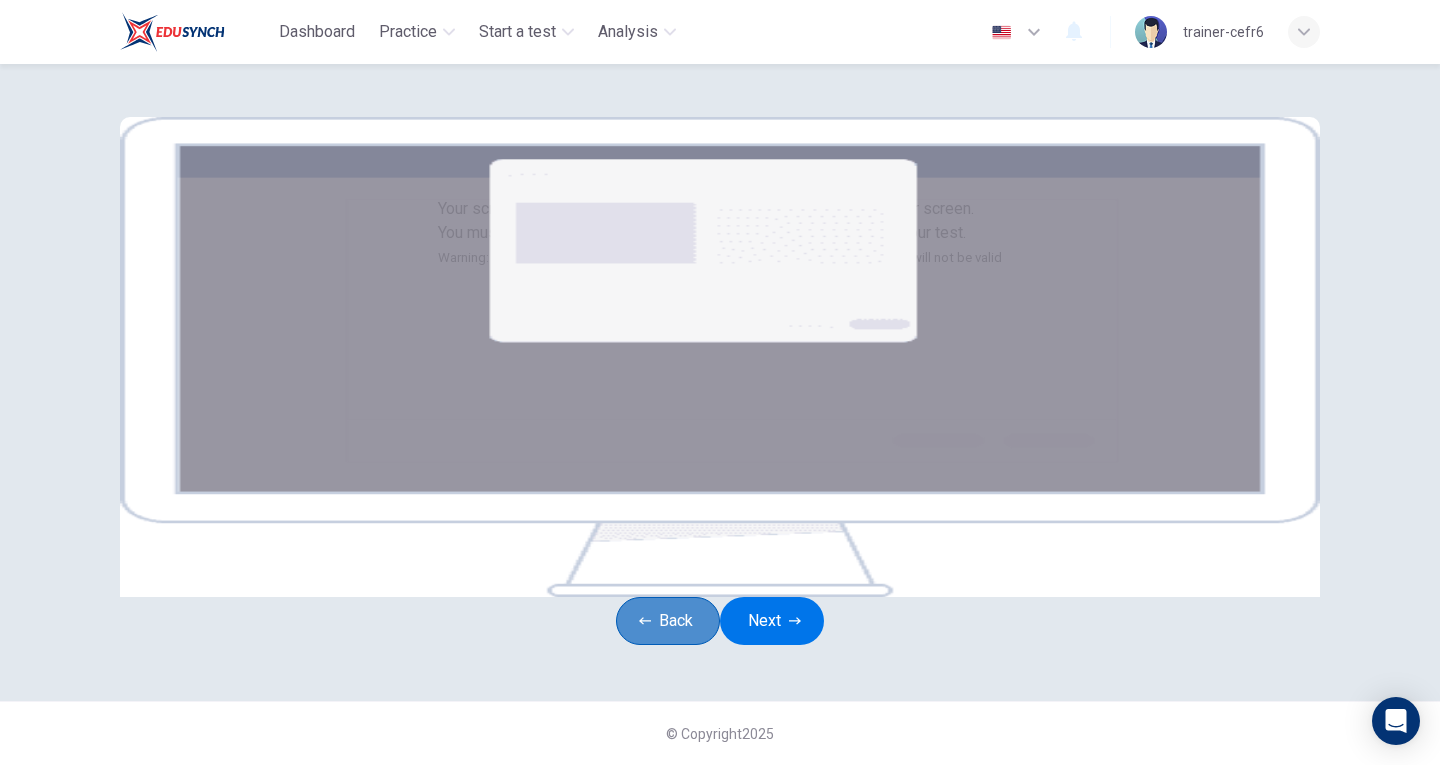 click on "Back" at bounding box center [668, 621] 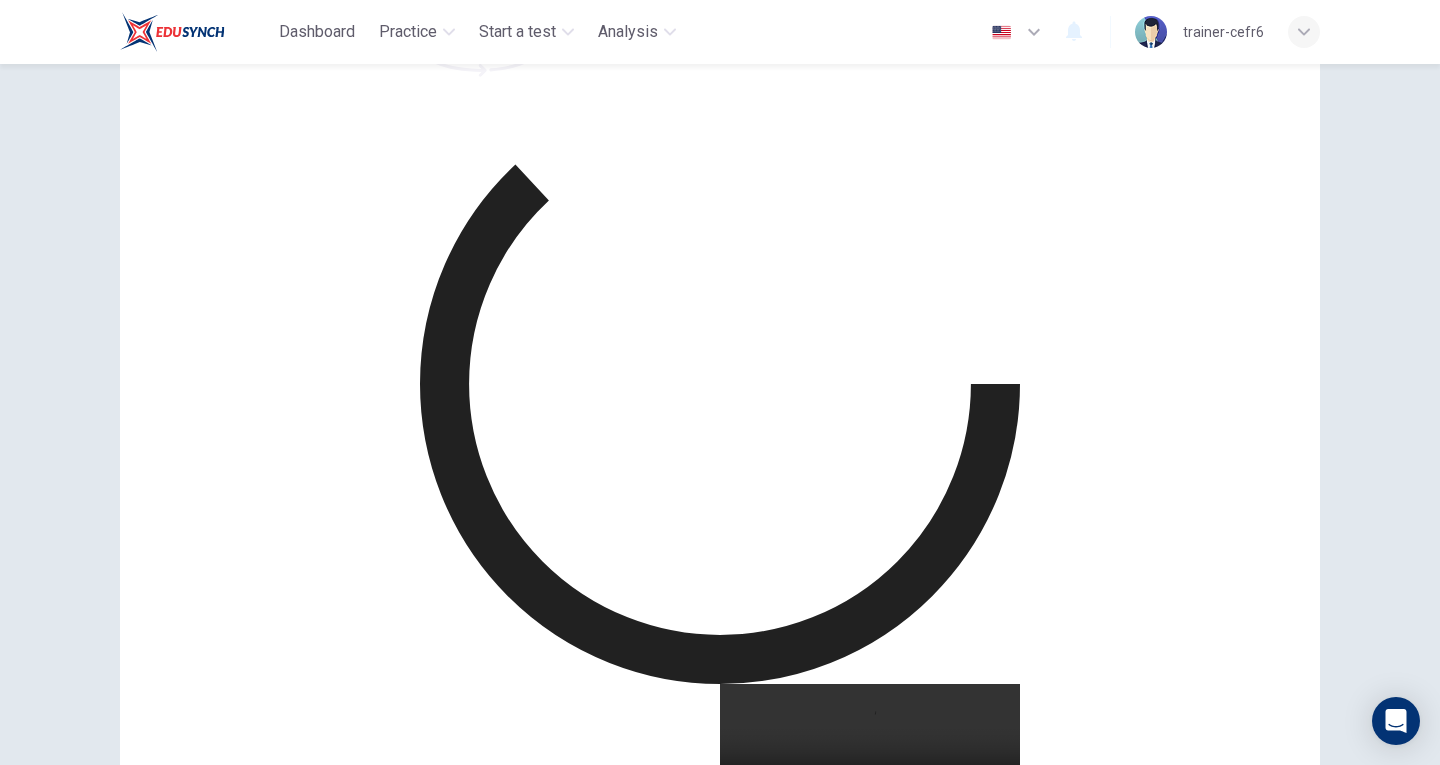 scroll, scrollTop: 68, scrollLeft: 0, axis: vertical 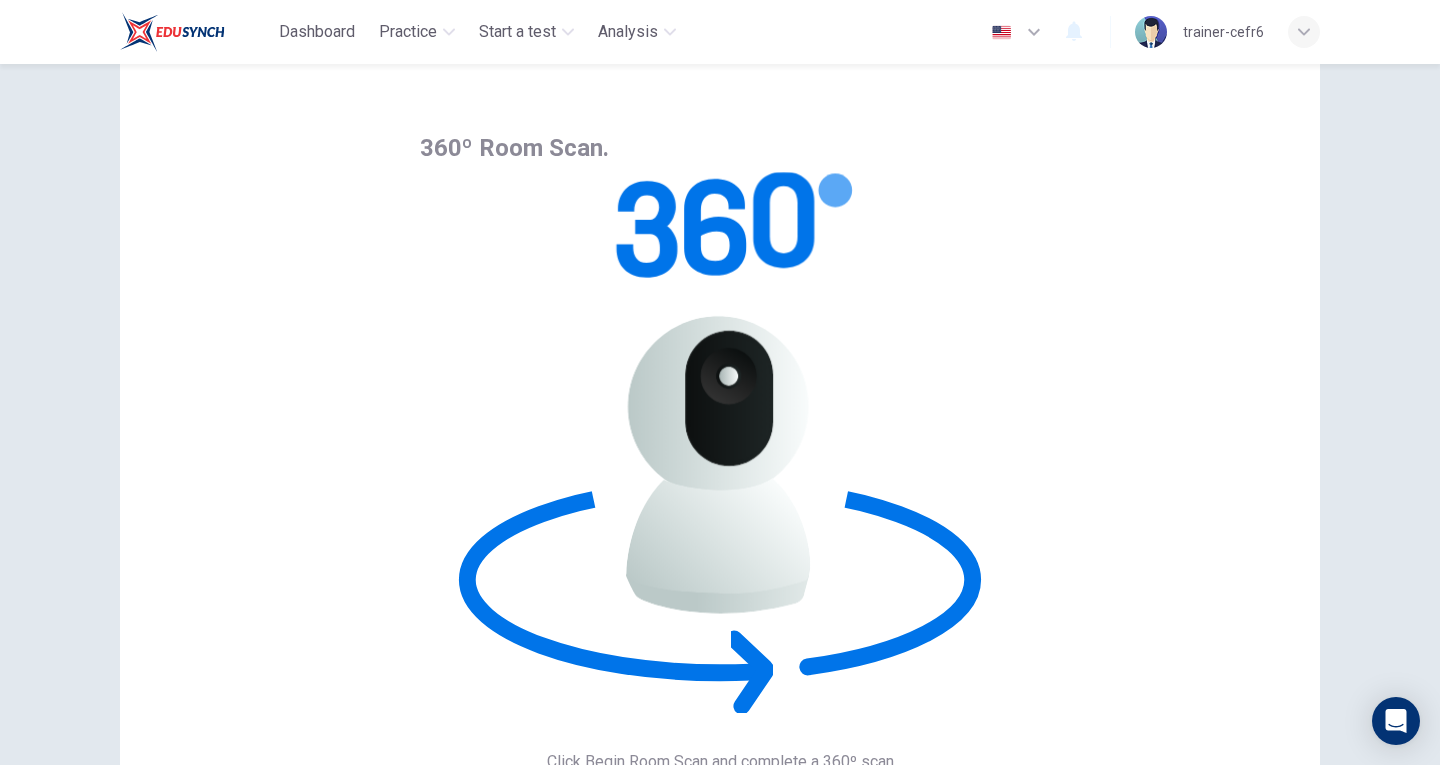 click on "Back Next" at bounding box center (720, 1196) 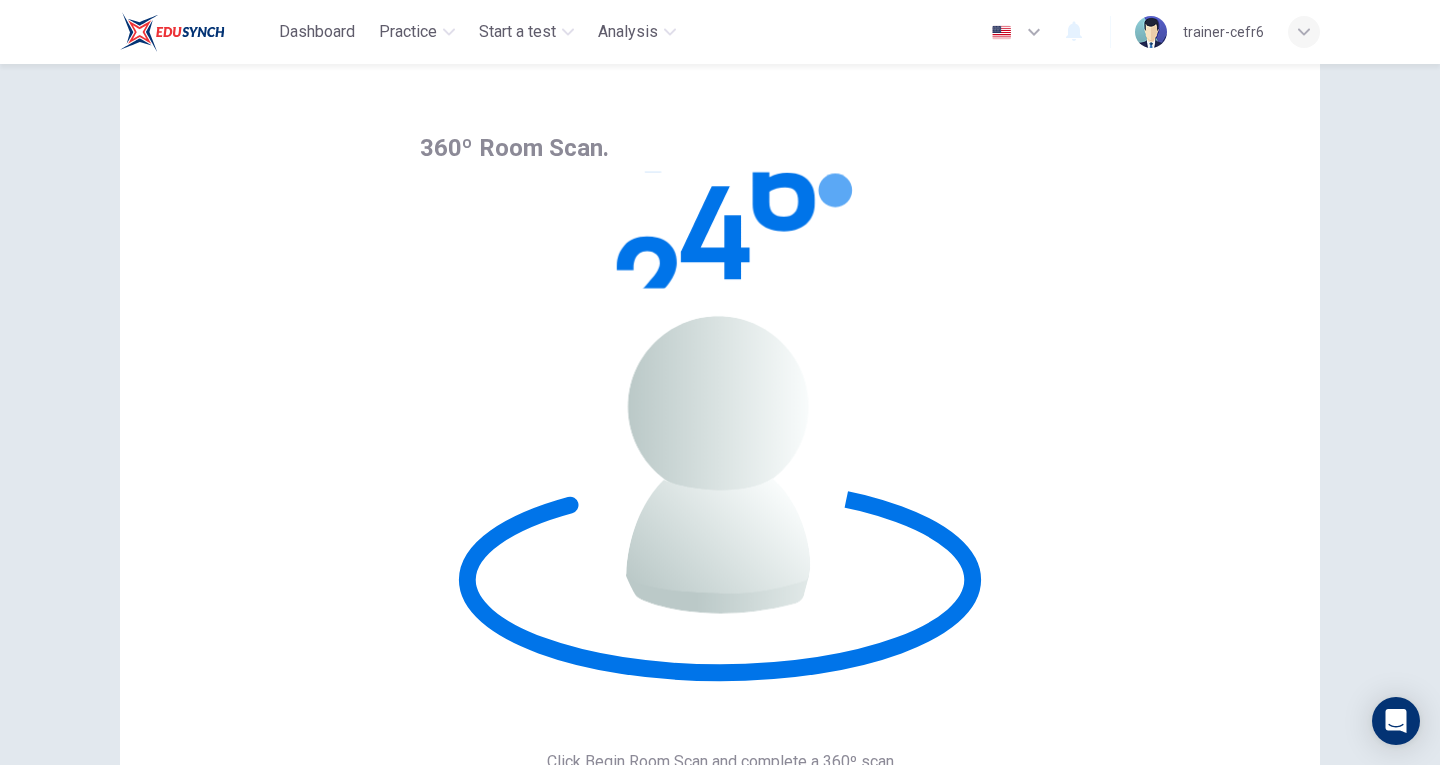 click on "Next" at bounding box center [772, 1196] 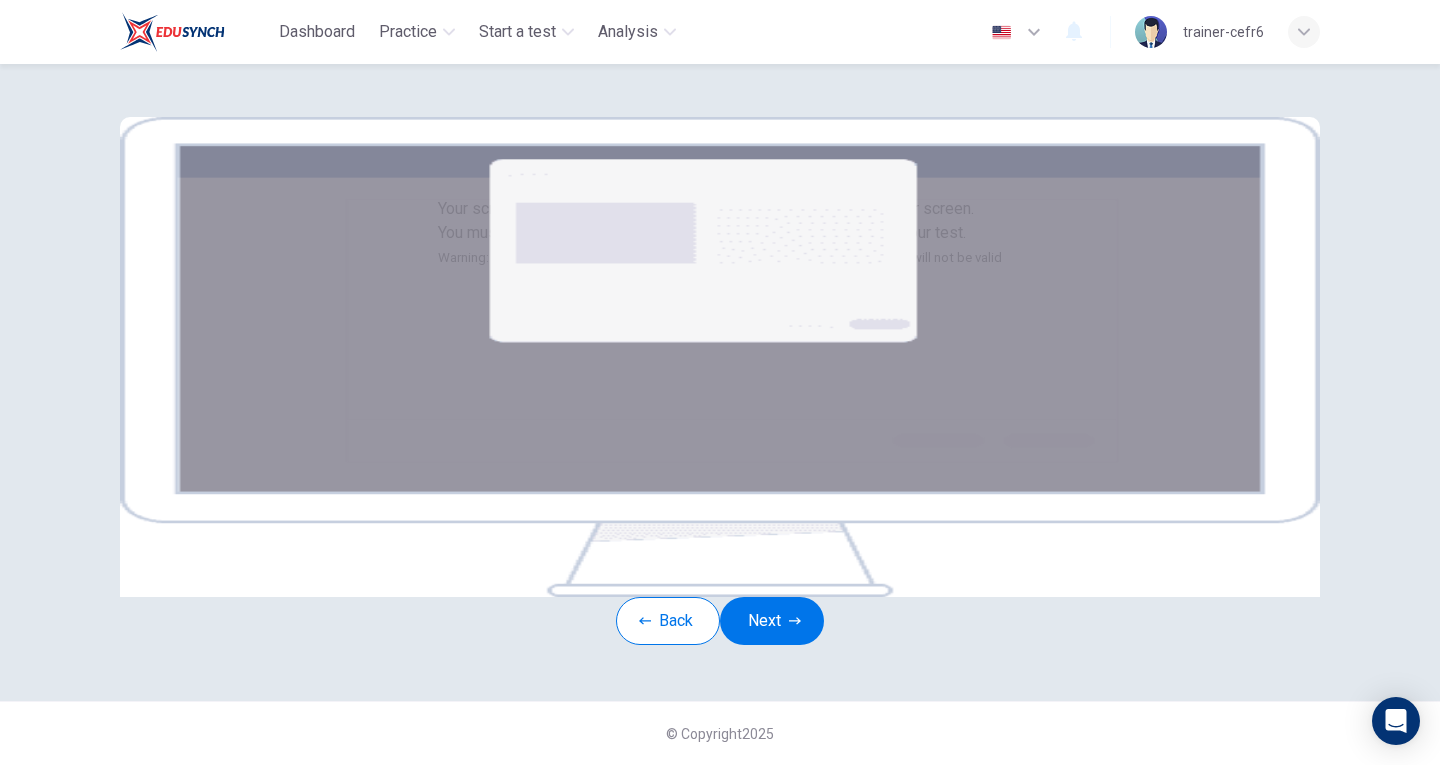 scroll, scrollTop: 272, scrollLeft: 0, axis: vertical 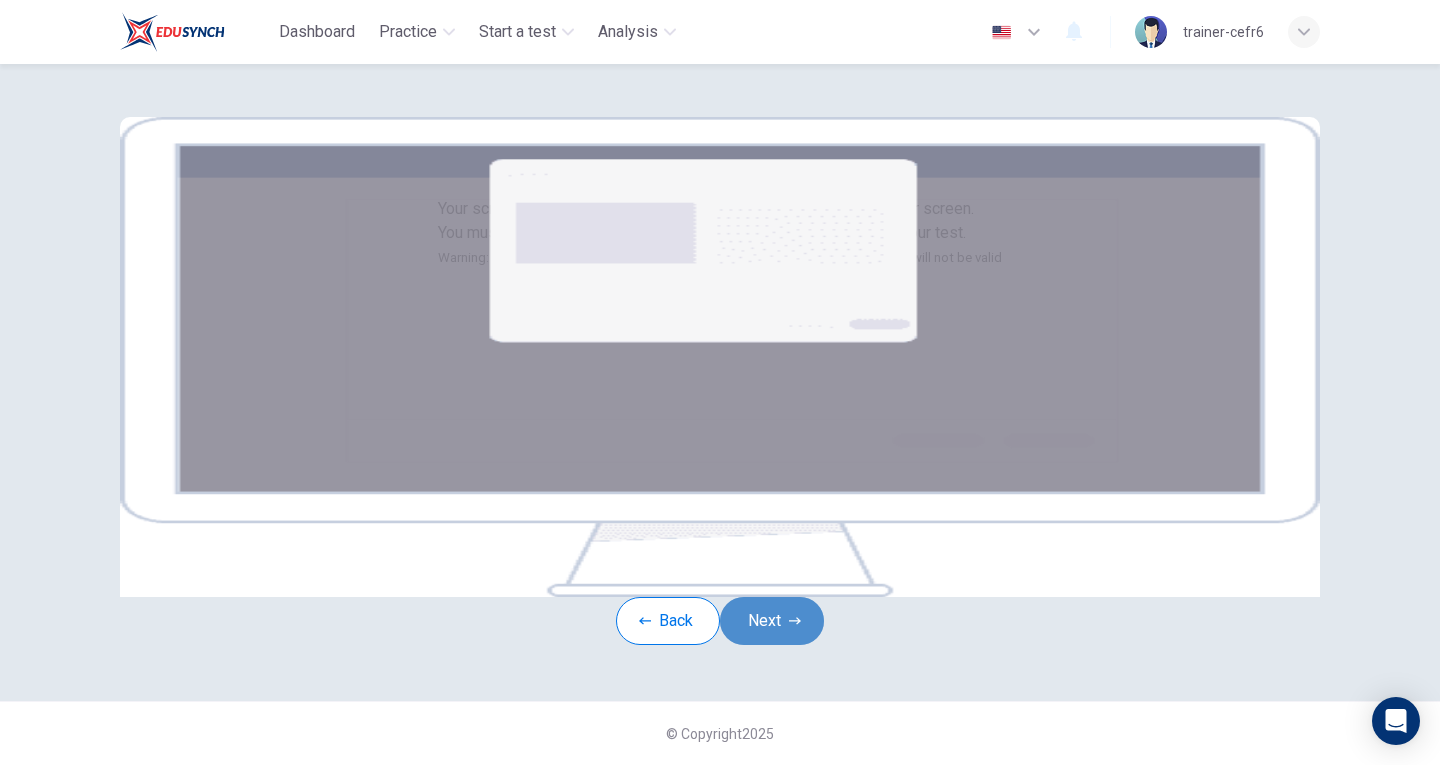 click on "Next" at bounding box center (772, 621) 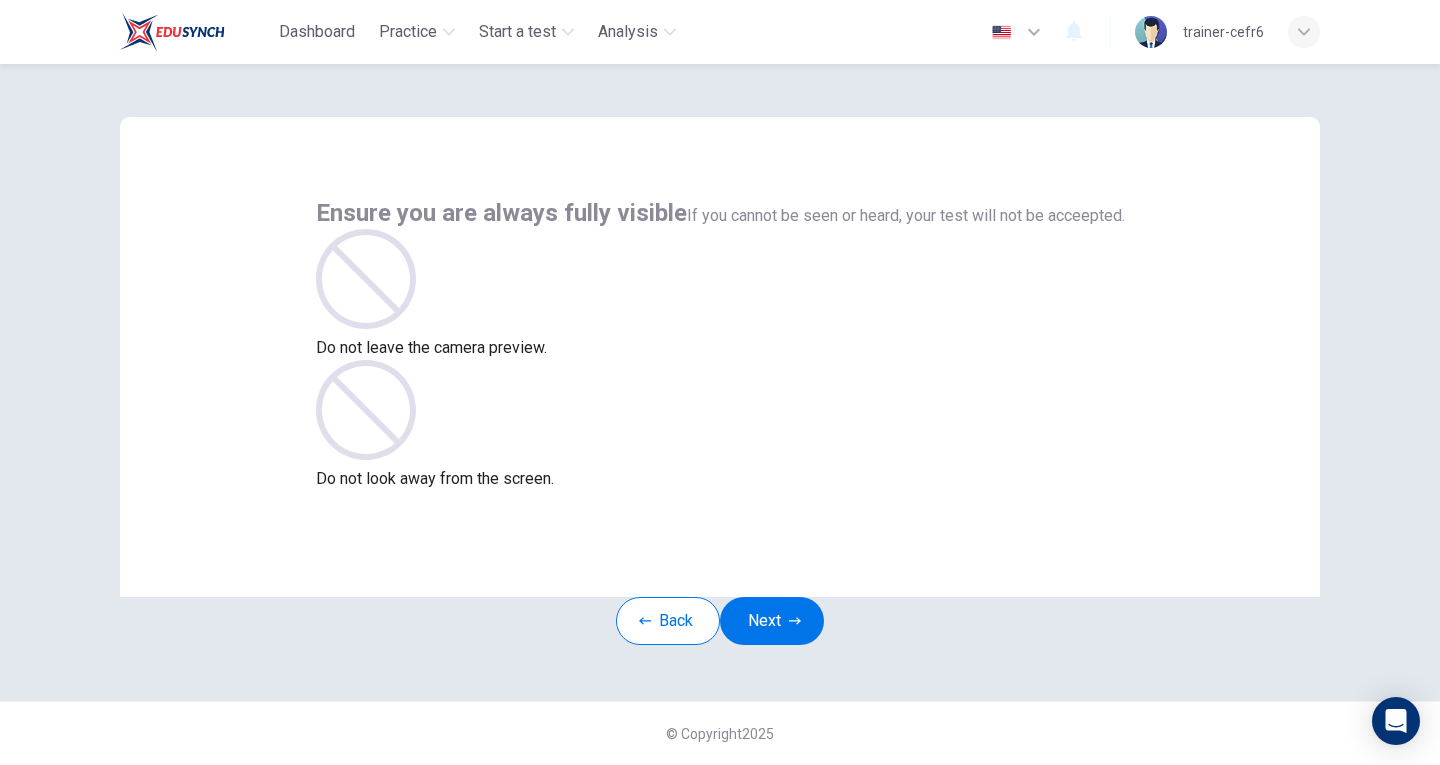 scroll, scrollTop: 68, scrollLeft: 0, axis: vertical 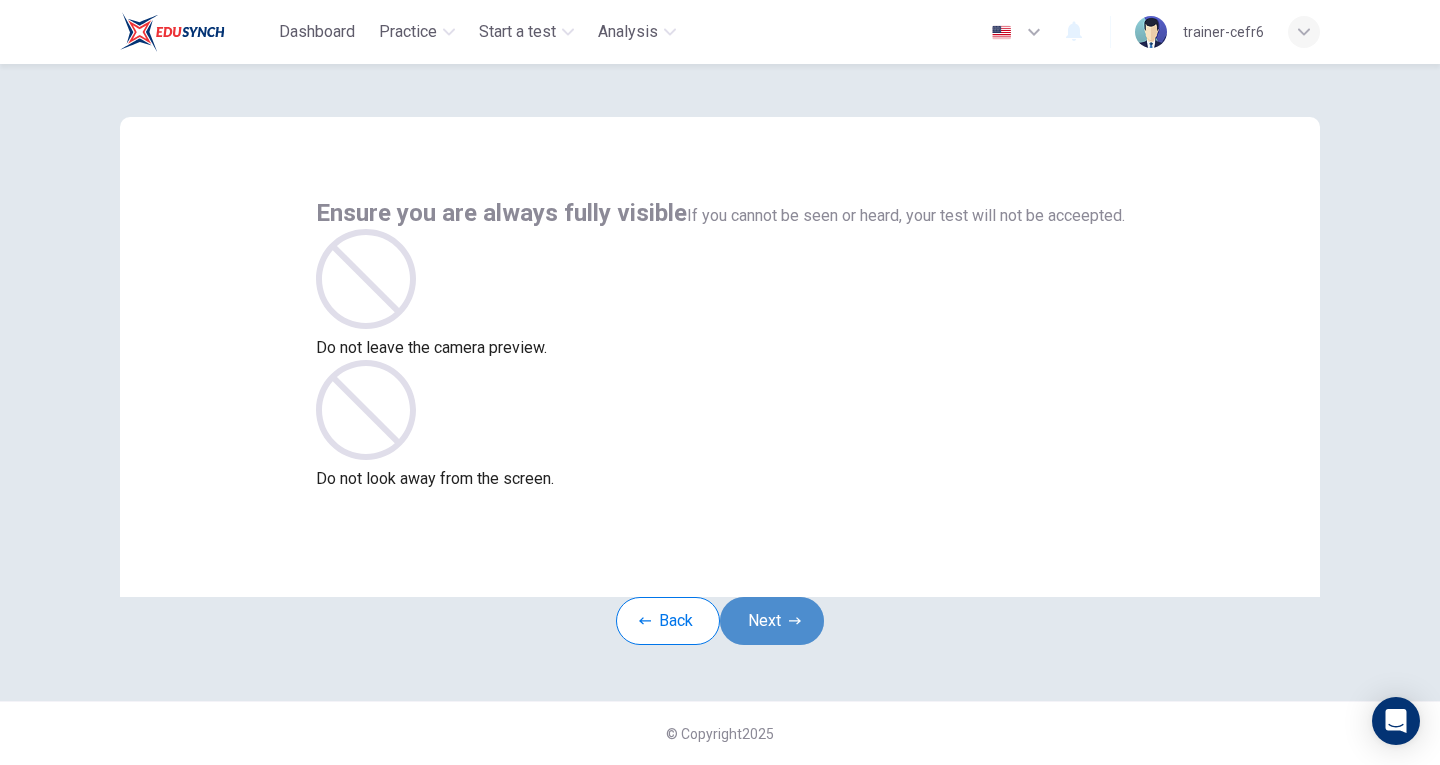 click on "Next" at bounding box center [772, 621] 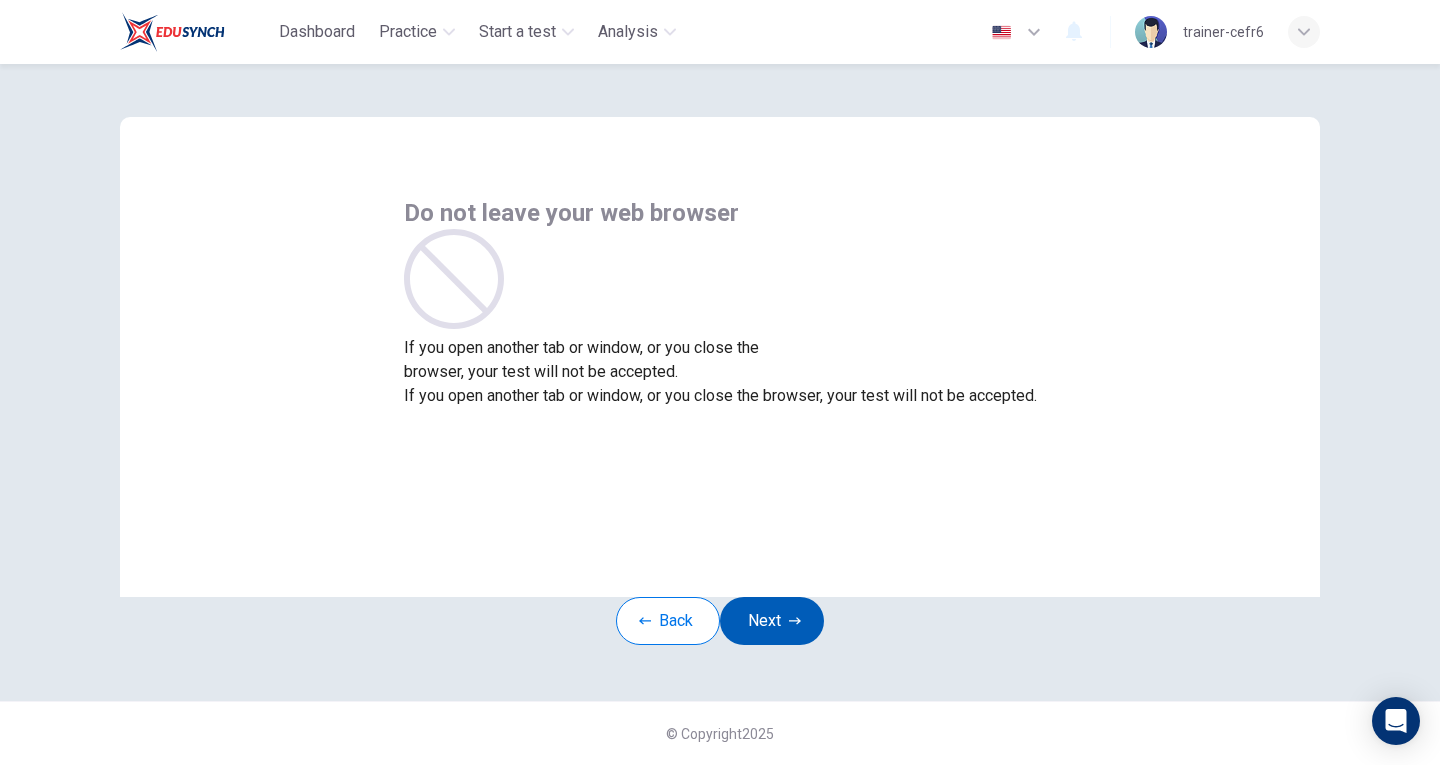 click on "Next" at bounding box center (772, 621) 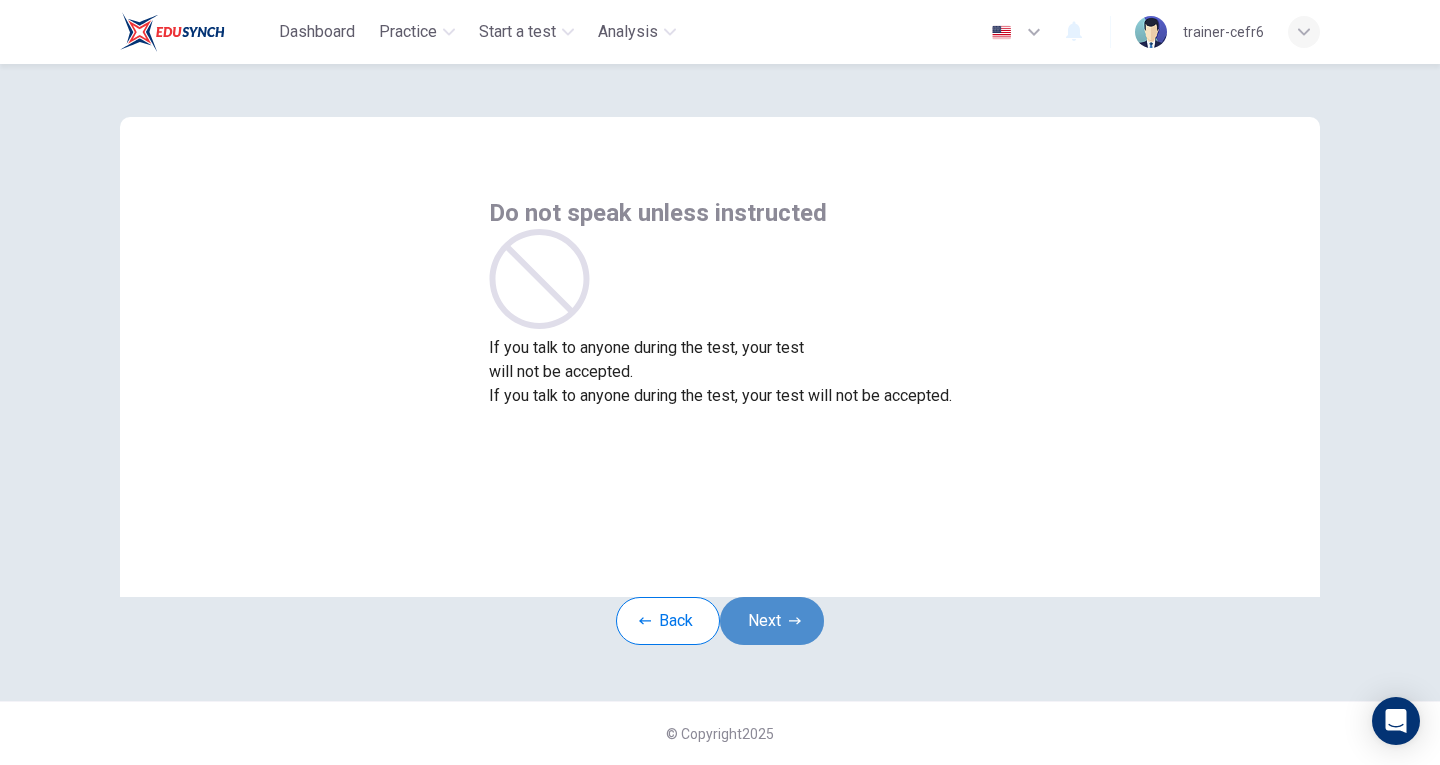 click on "Next" at bounding box center [772, 621] 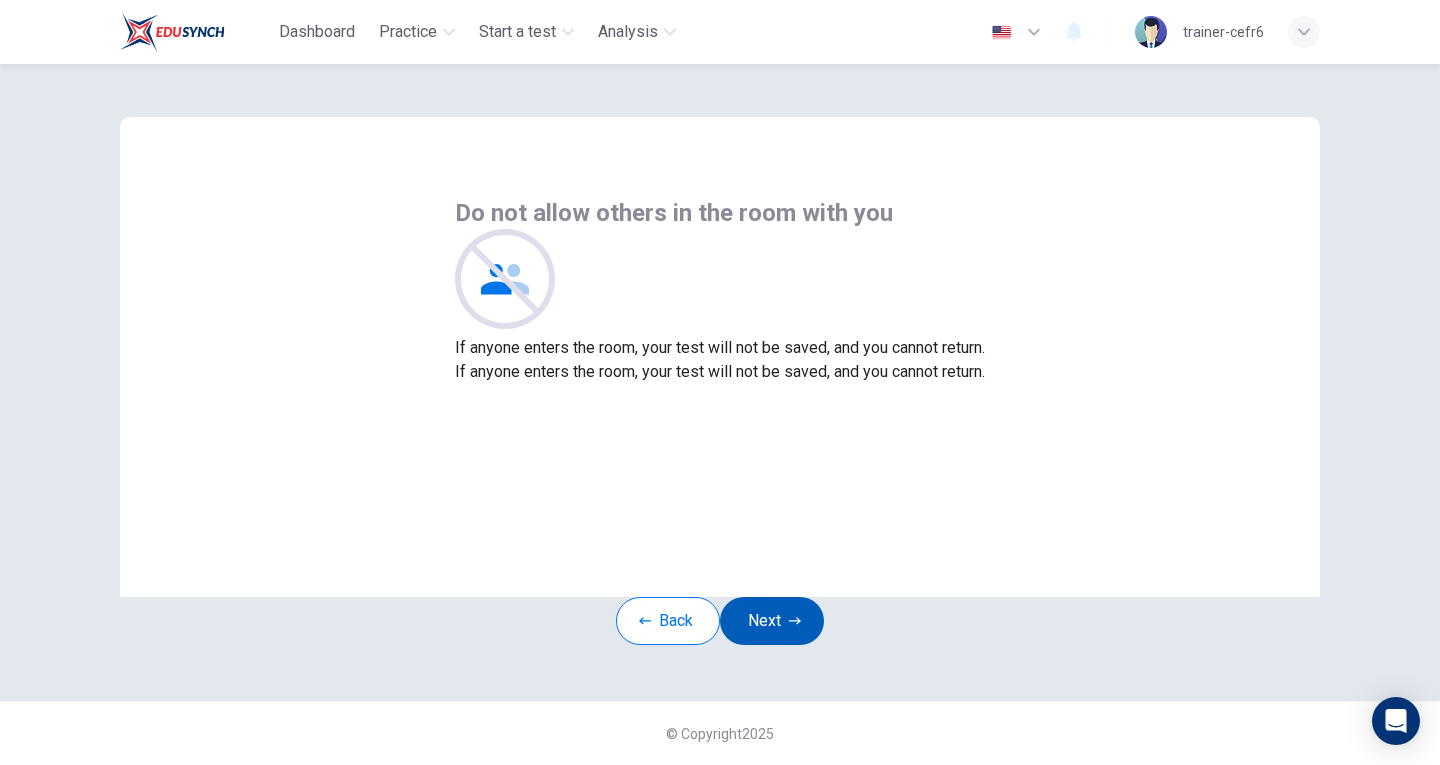 click on "Next" at bounding box center (772, 621) 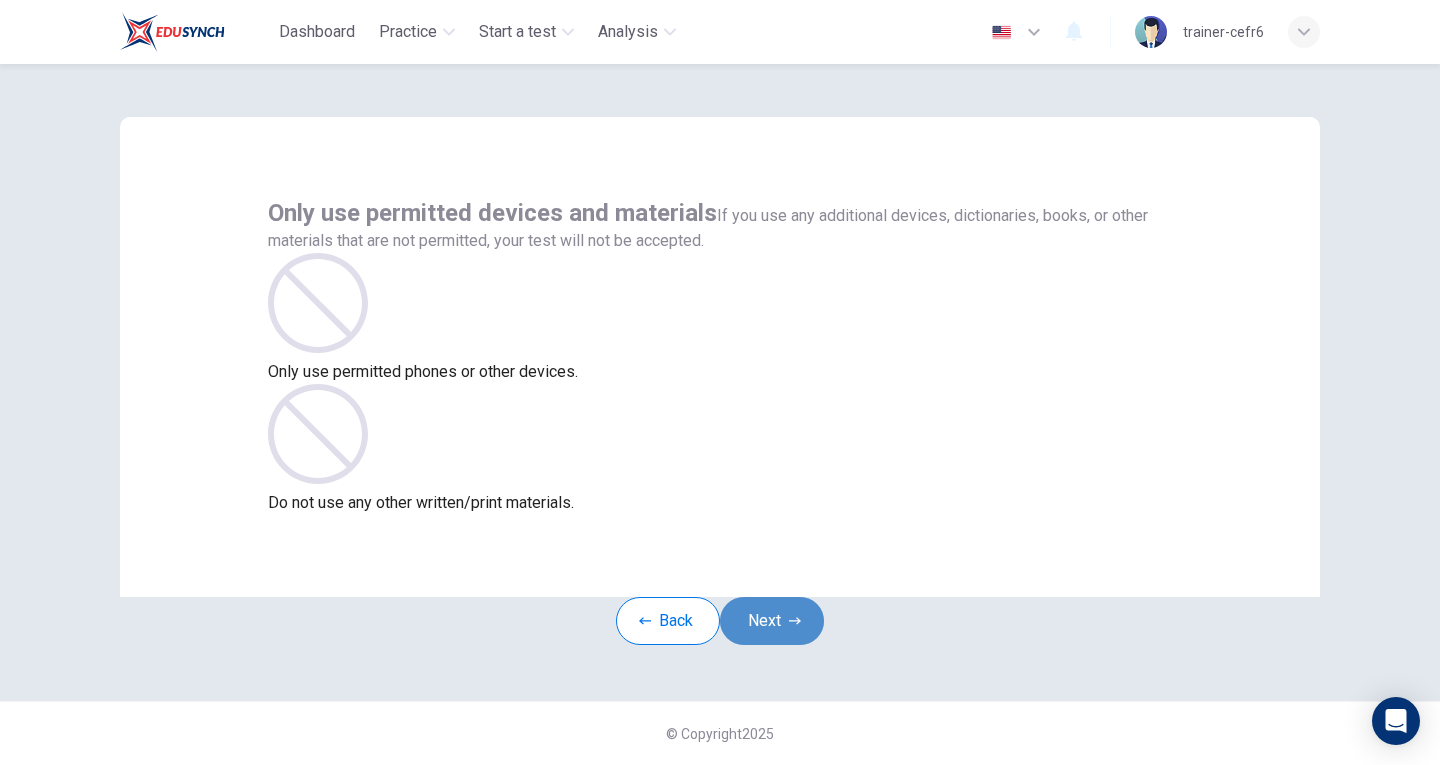 click on "Next" at bounding box center [772, 621] 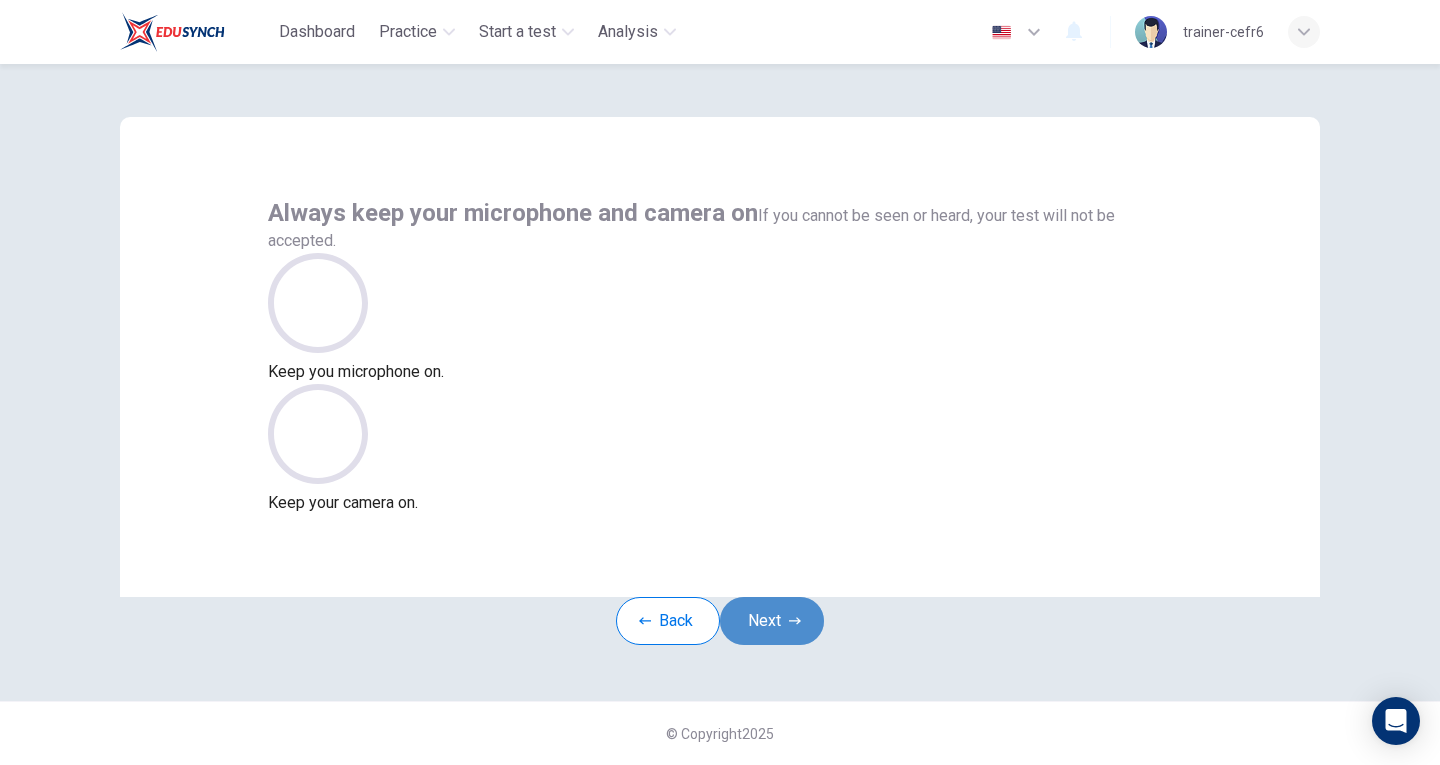 click on "Next" at bounding box center (772, 621) 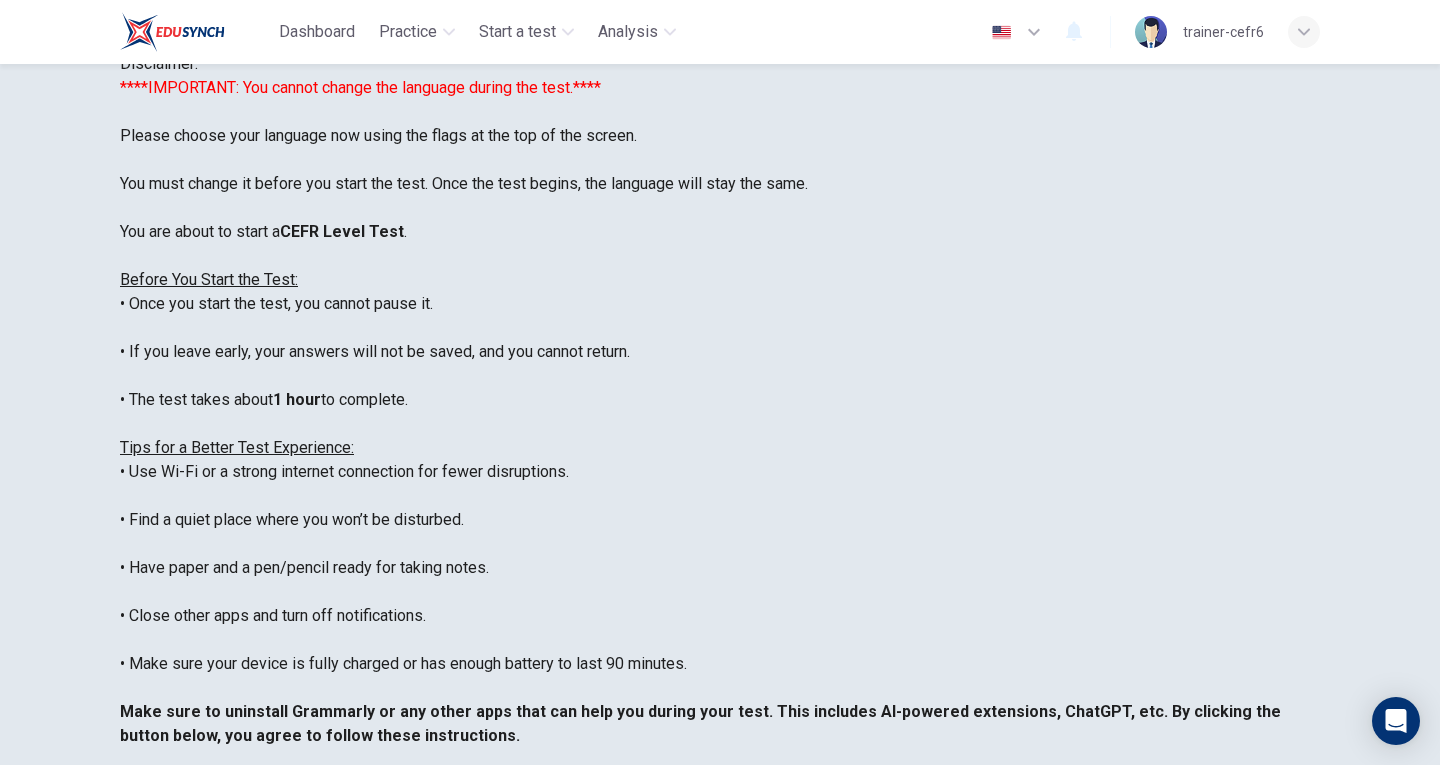 scroll, scrollTop: 191, scrollLeft: 0, axis: vertical 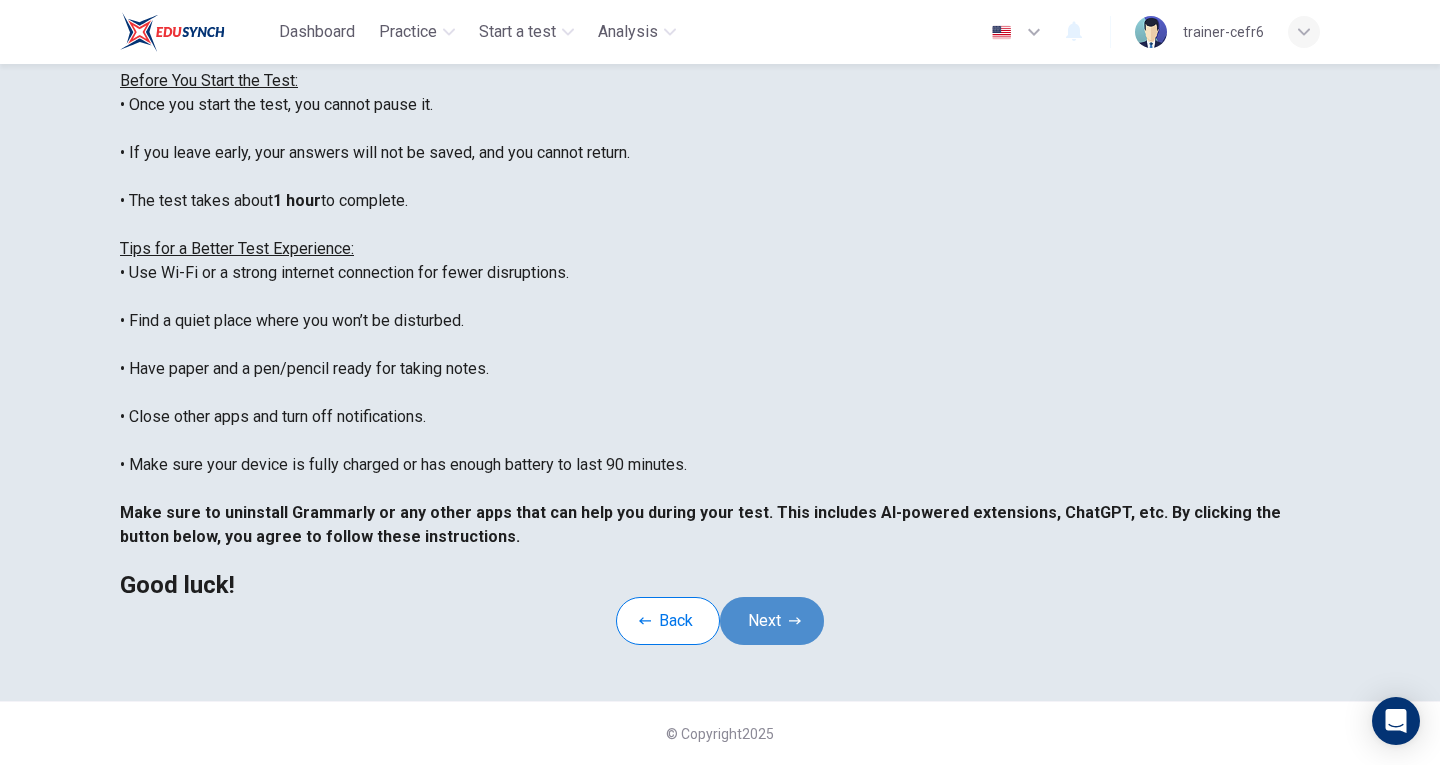 drag, startPoint x: 785, startPoint y: 588, endPoint x: 735, endPoint y: 590, distance: 50.039986 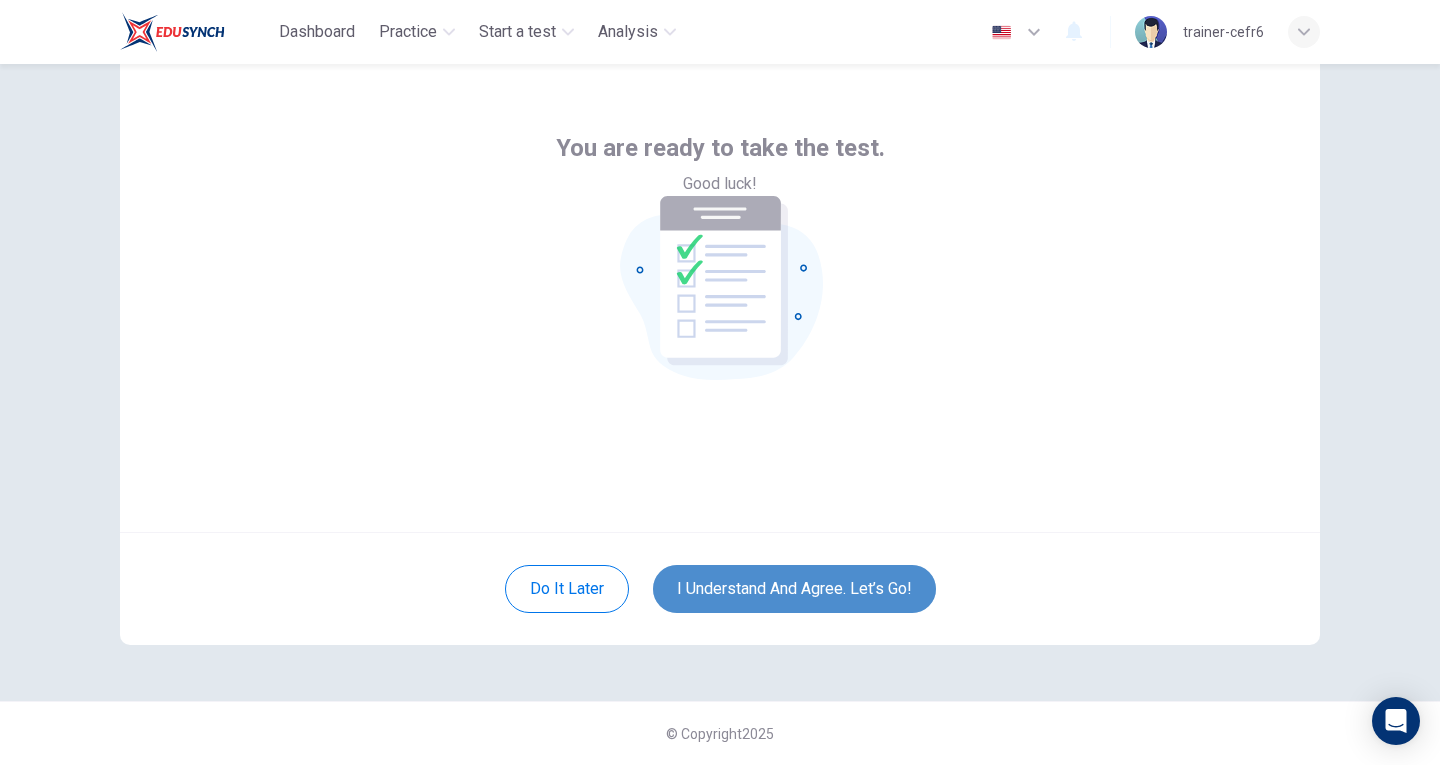 click on "I understand and agree. Let’s go!" at bounding box center (794, 589) 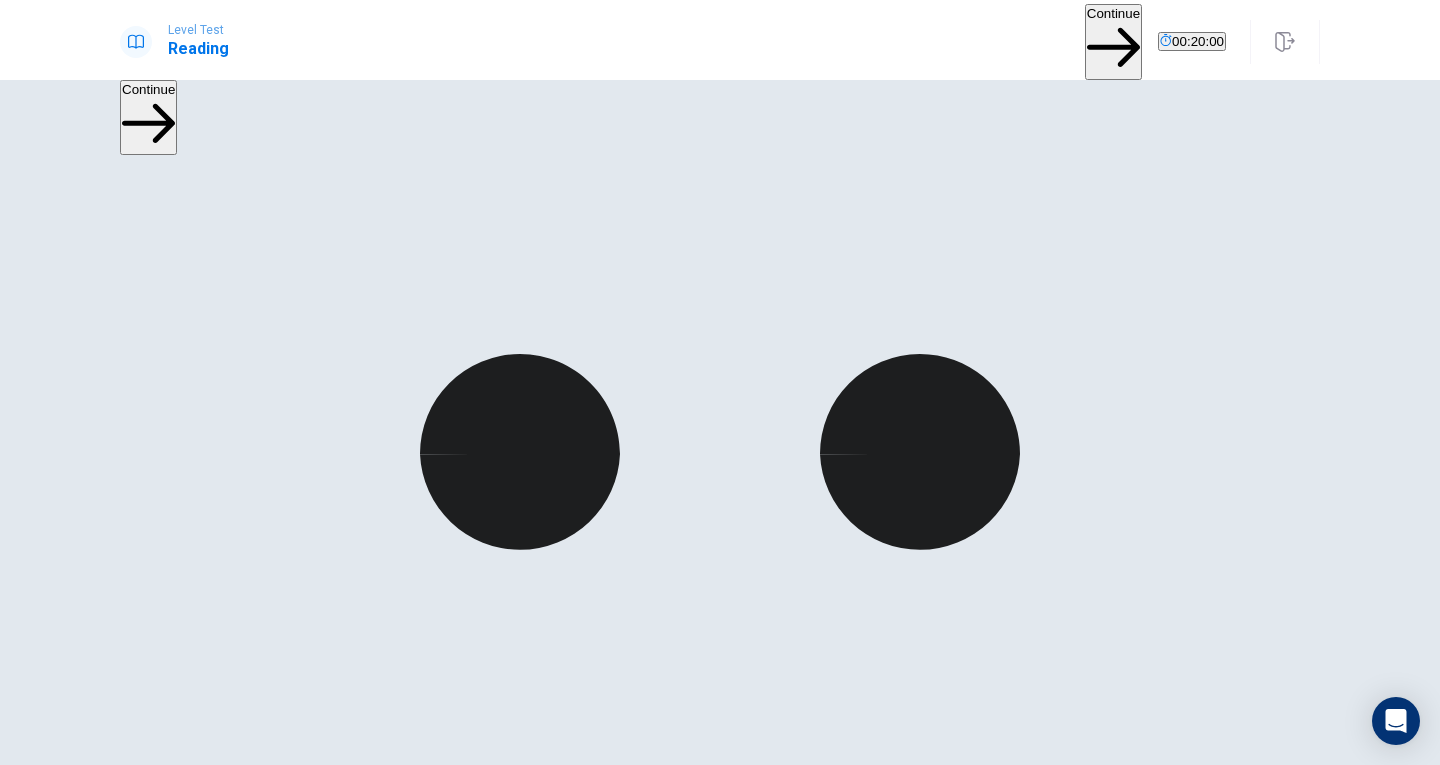 scroll, scrollTop: 91, scrollLeft: 0, axis: vertical 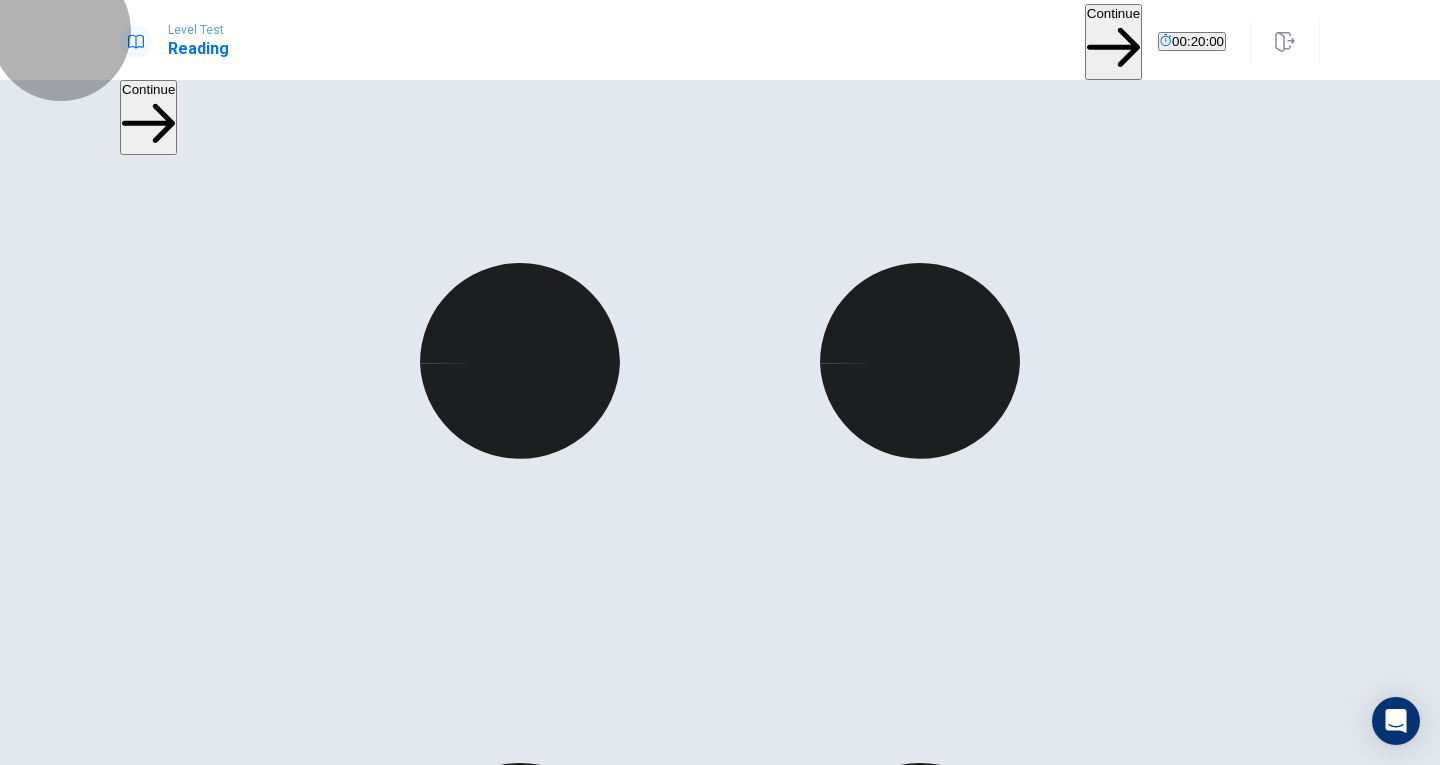 click on "Continue" at bounding box center (1113, 41) 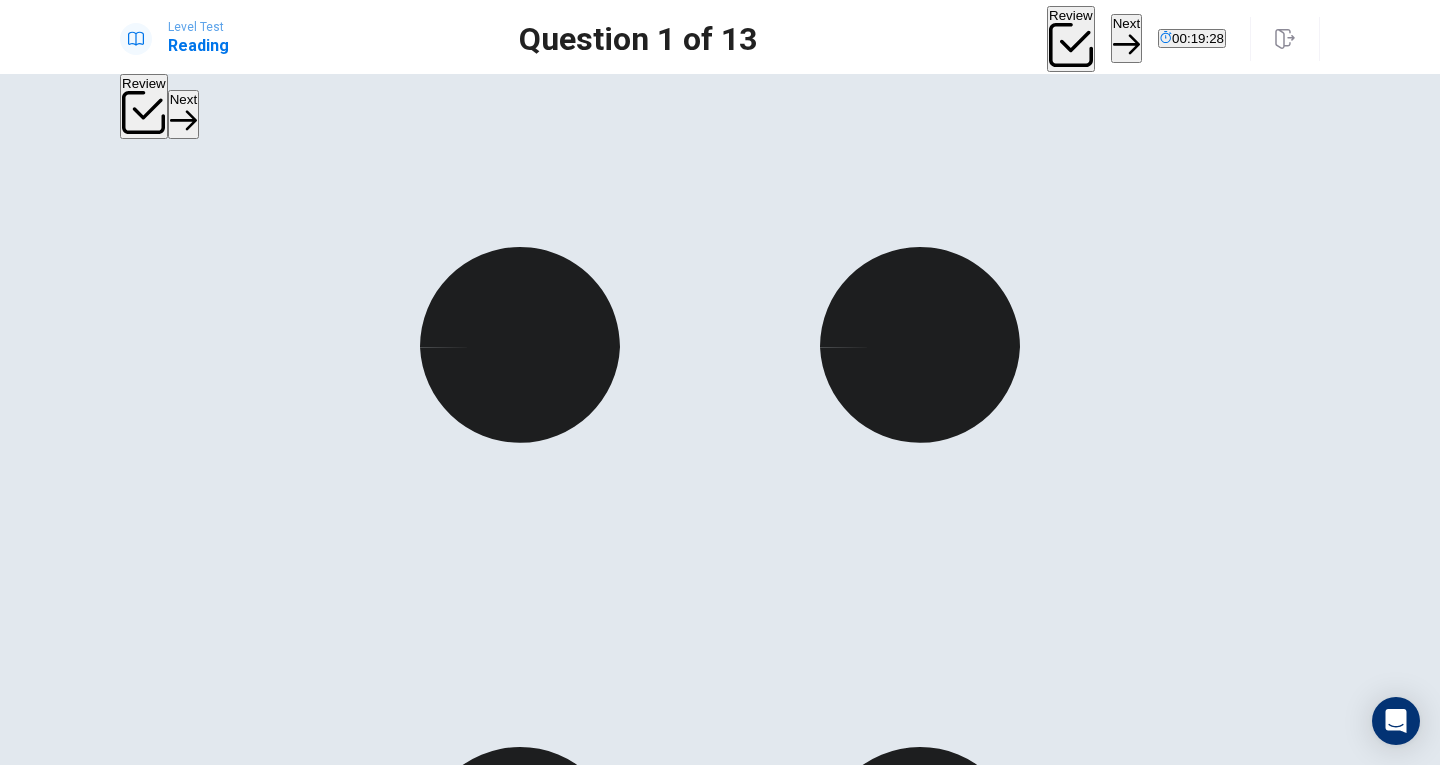 scroll, scrollTop: 150, scrollLeft: 0, axis: vertical 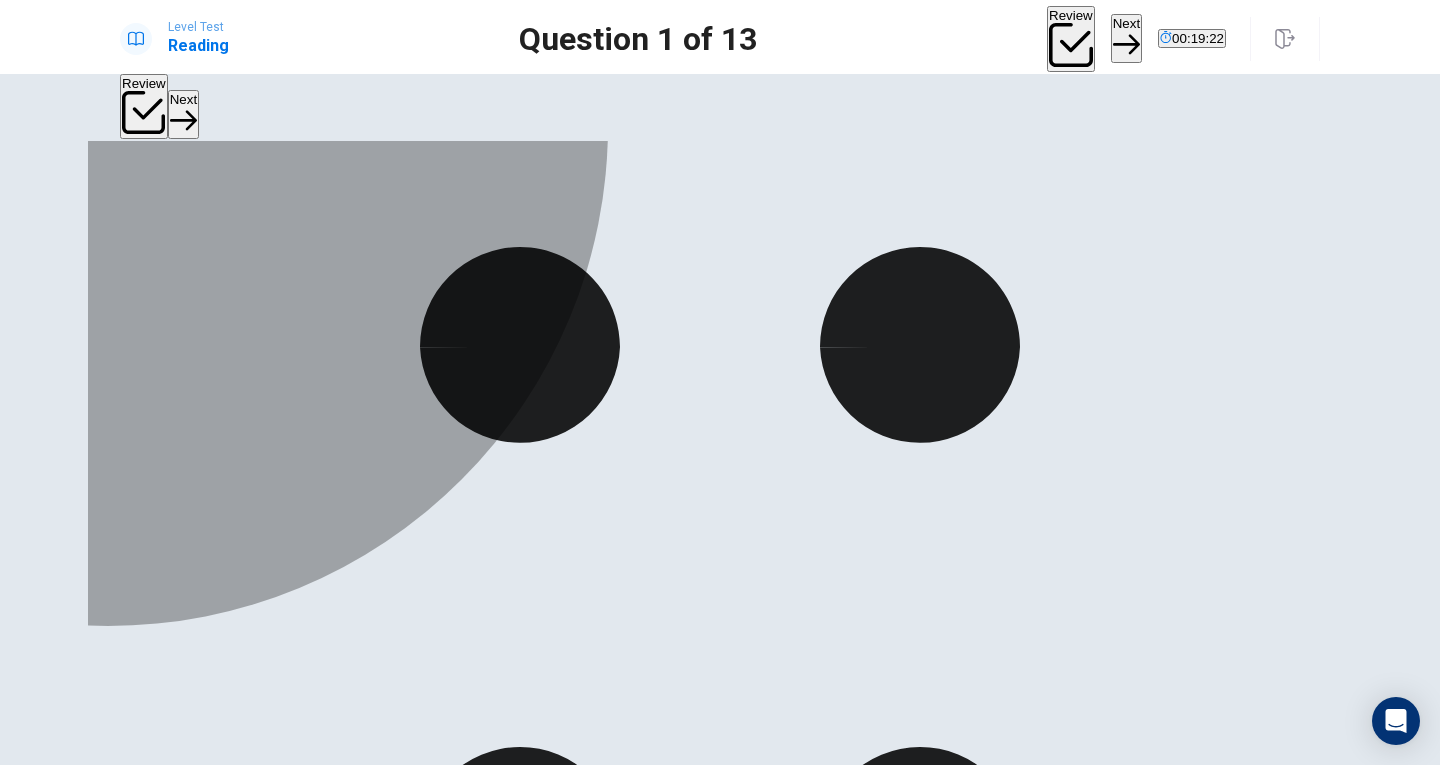 click on "B" at bounding box center (294, 1535) 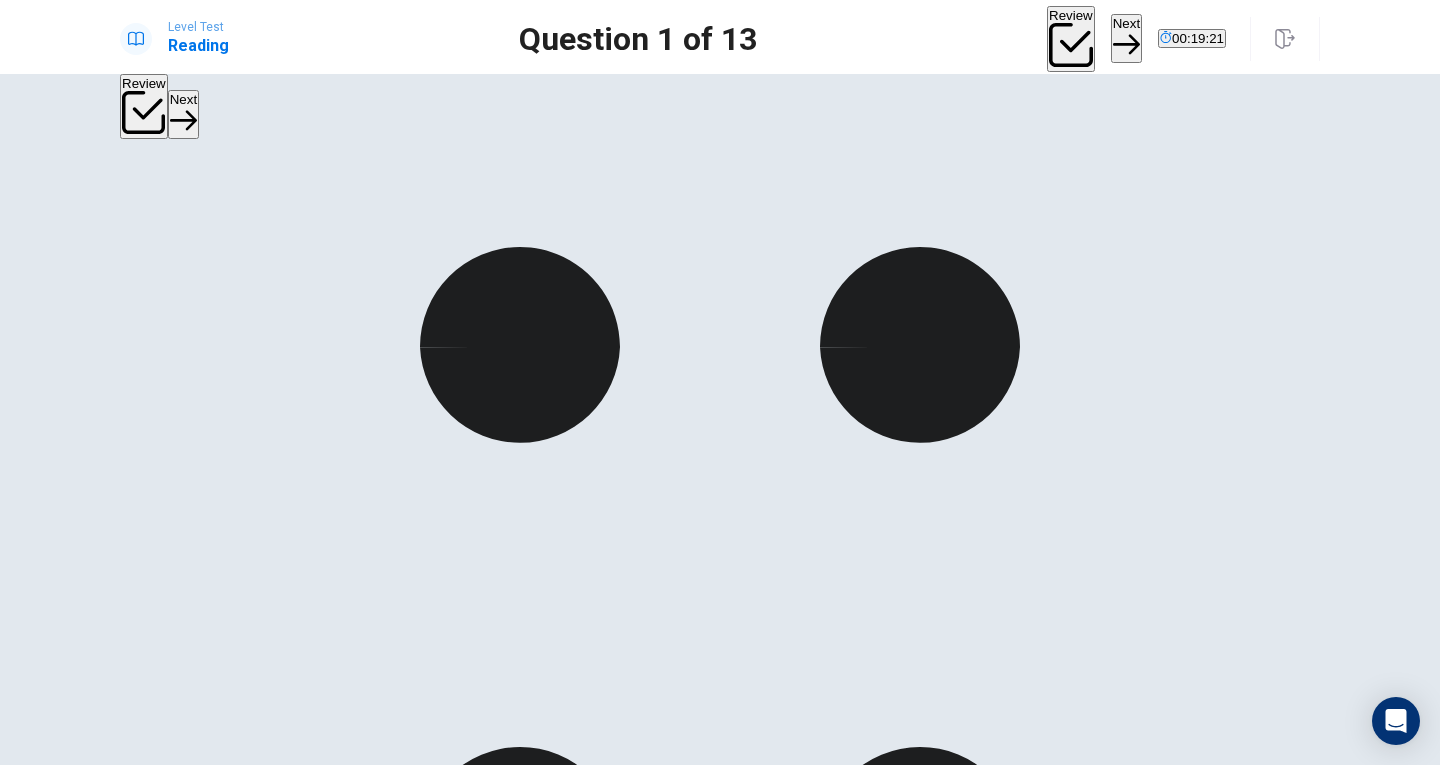 scroll, scrollTop: 138, scrollLeft: 0, axis: vertical 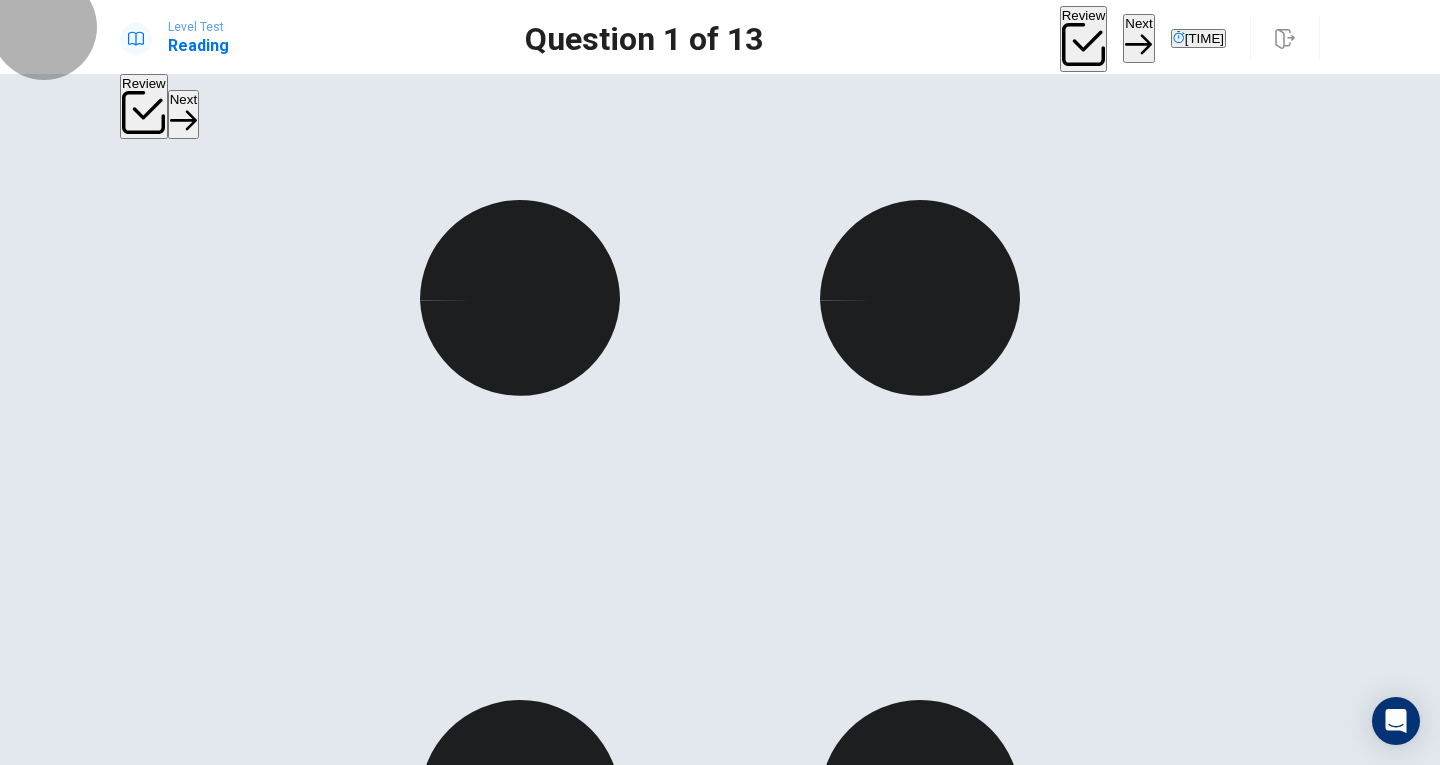 click on "Next" at bounding box center (1138, 38) 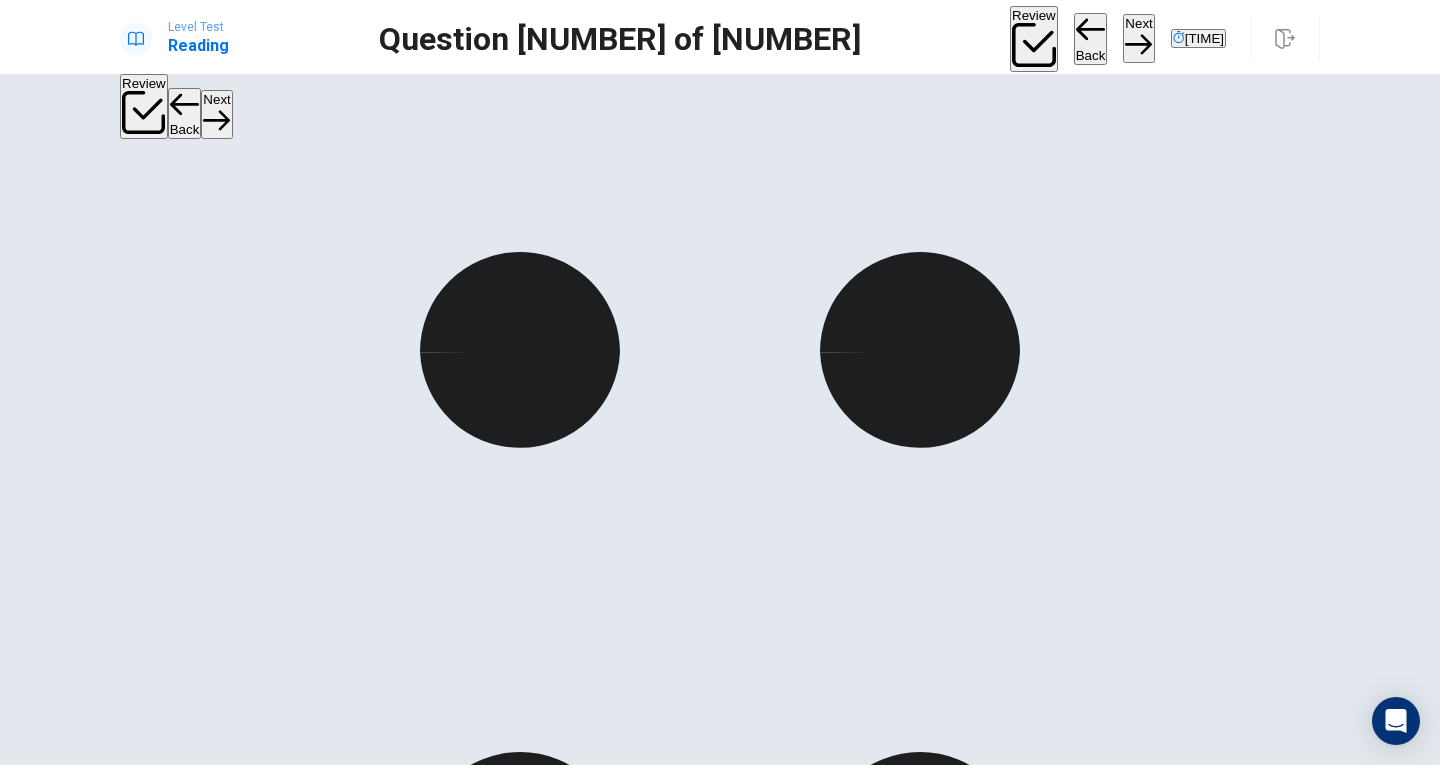 scroll, scrollTop: 85, scrollLeft: 0, axis: vertical 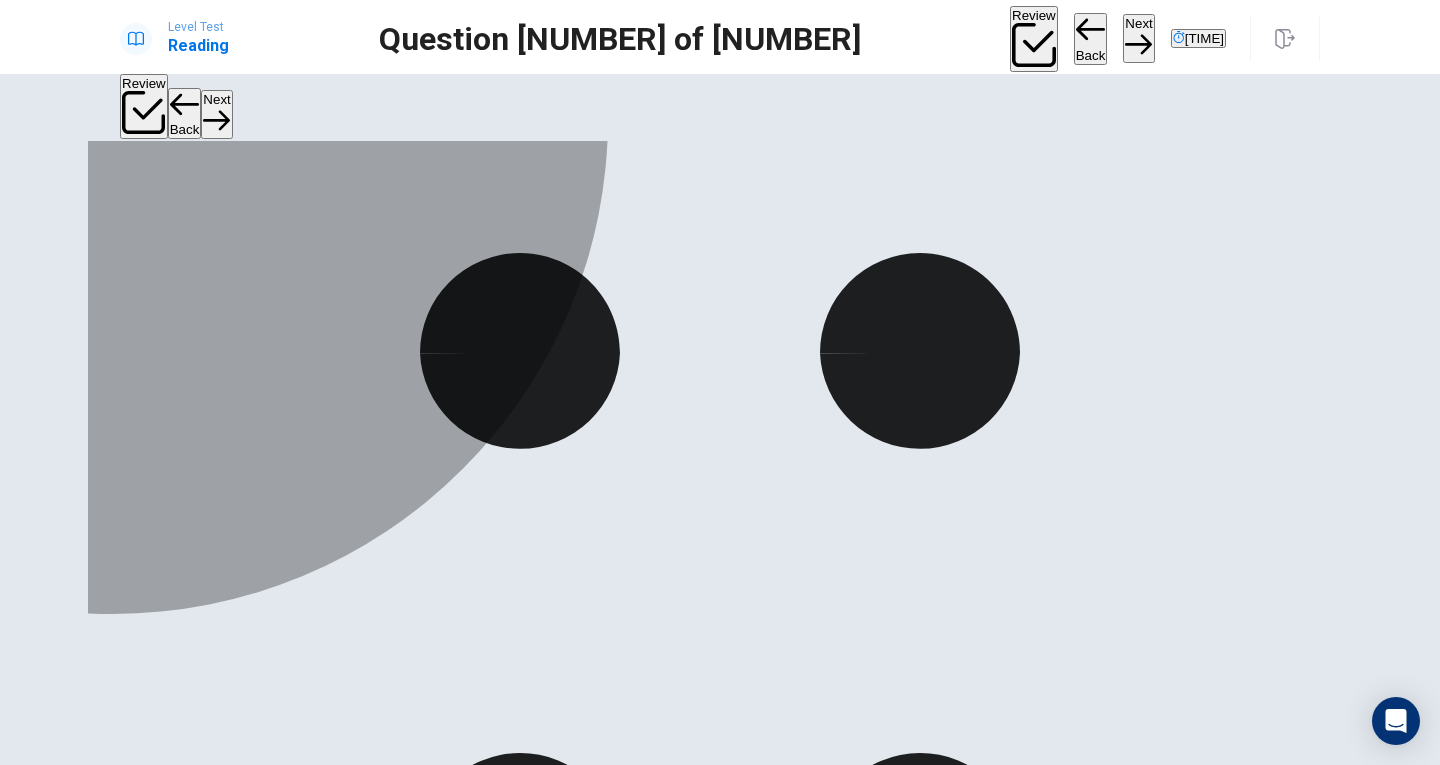 click on "B" at bounding box center [272, 1541] 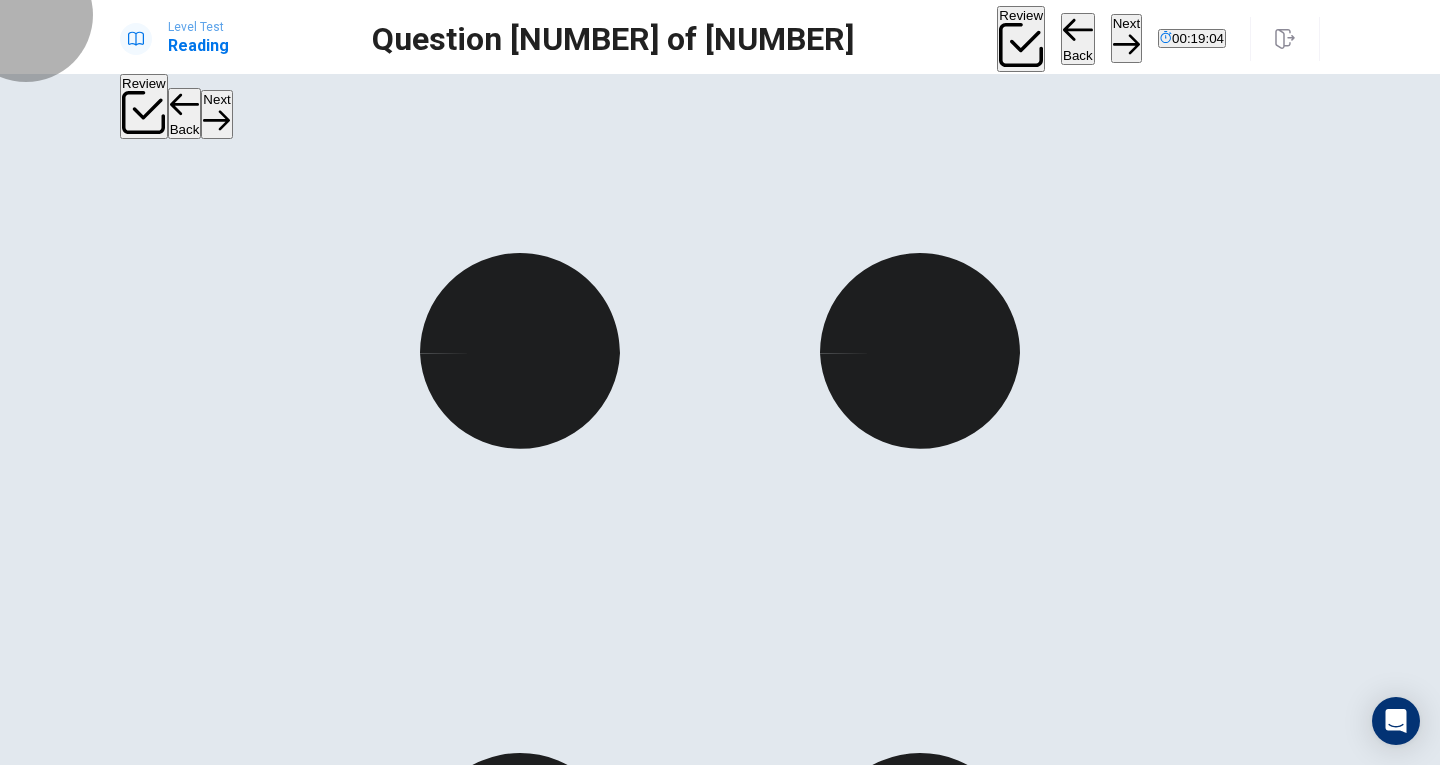 click on "Next" at bounding box center (1126, 38) 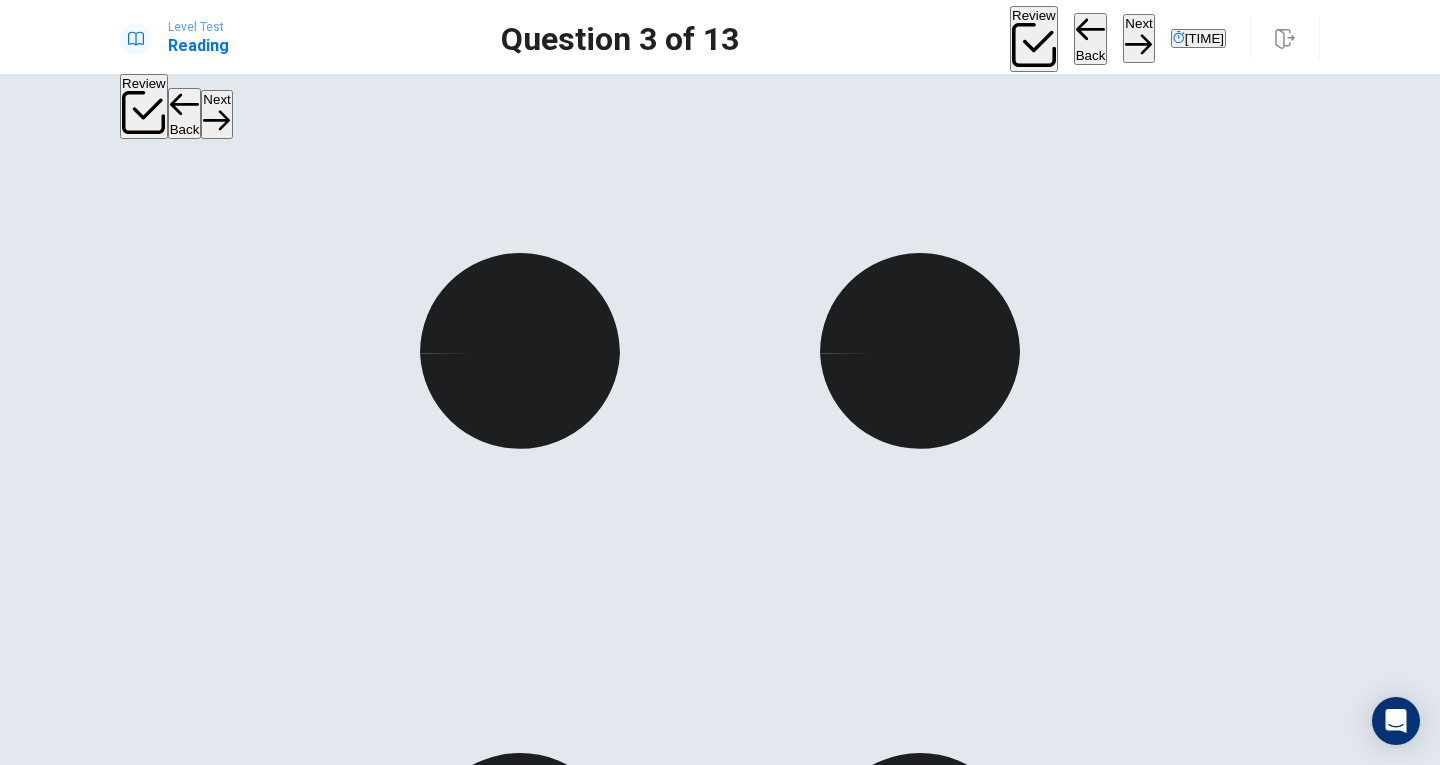 scroll, scrollTop: 335, scrollLeft: 0, axis: vertical 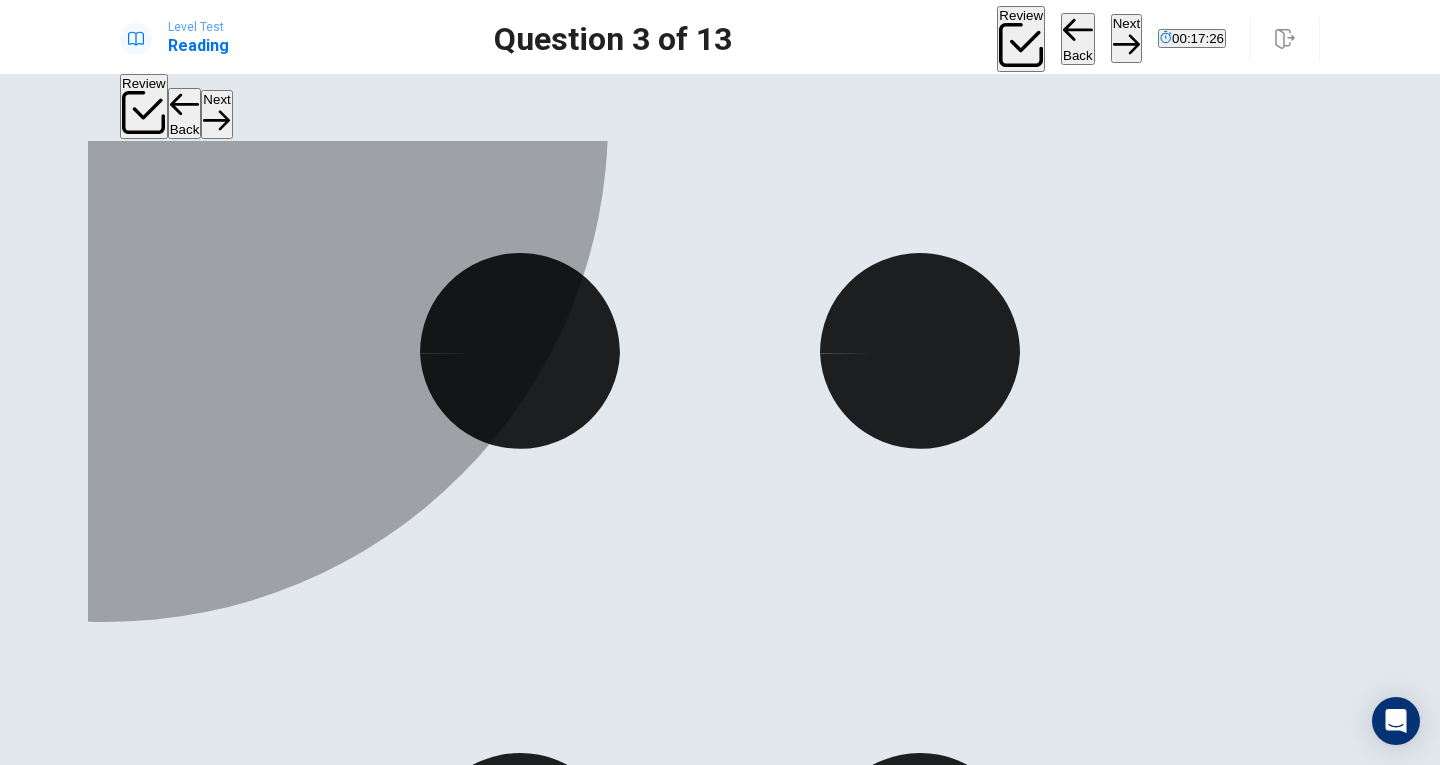 click on "B" at bounding box center (229, 1541) 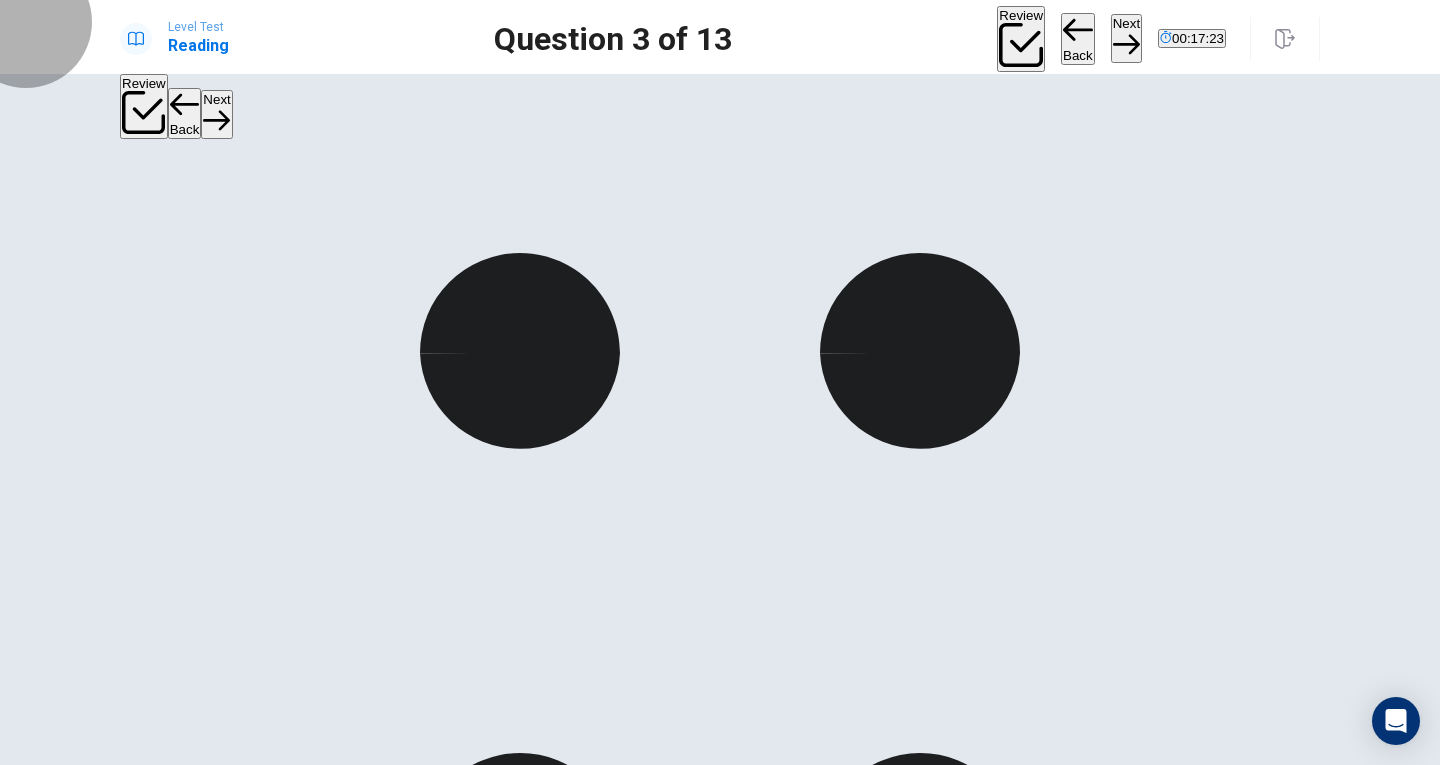 click on "Next" at bounding box center (1126, 38) 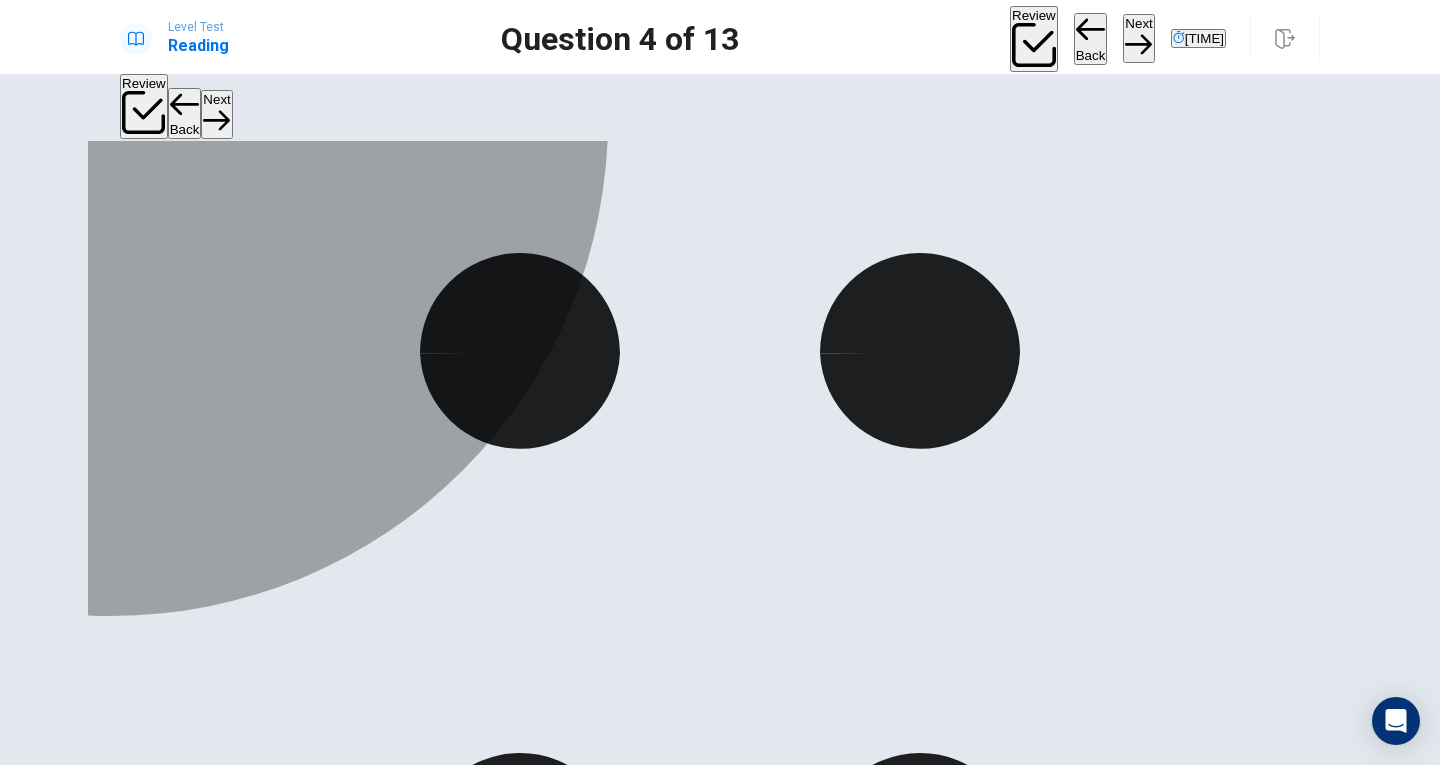 click on "C" at bounding box center (143, 1541) 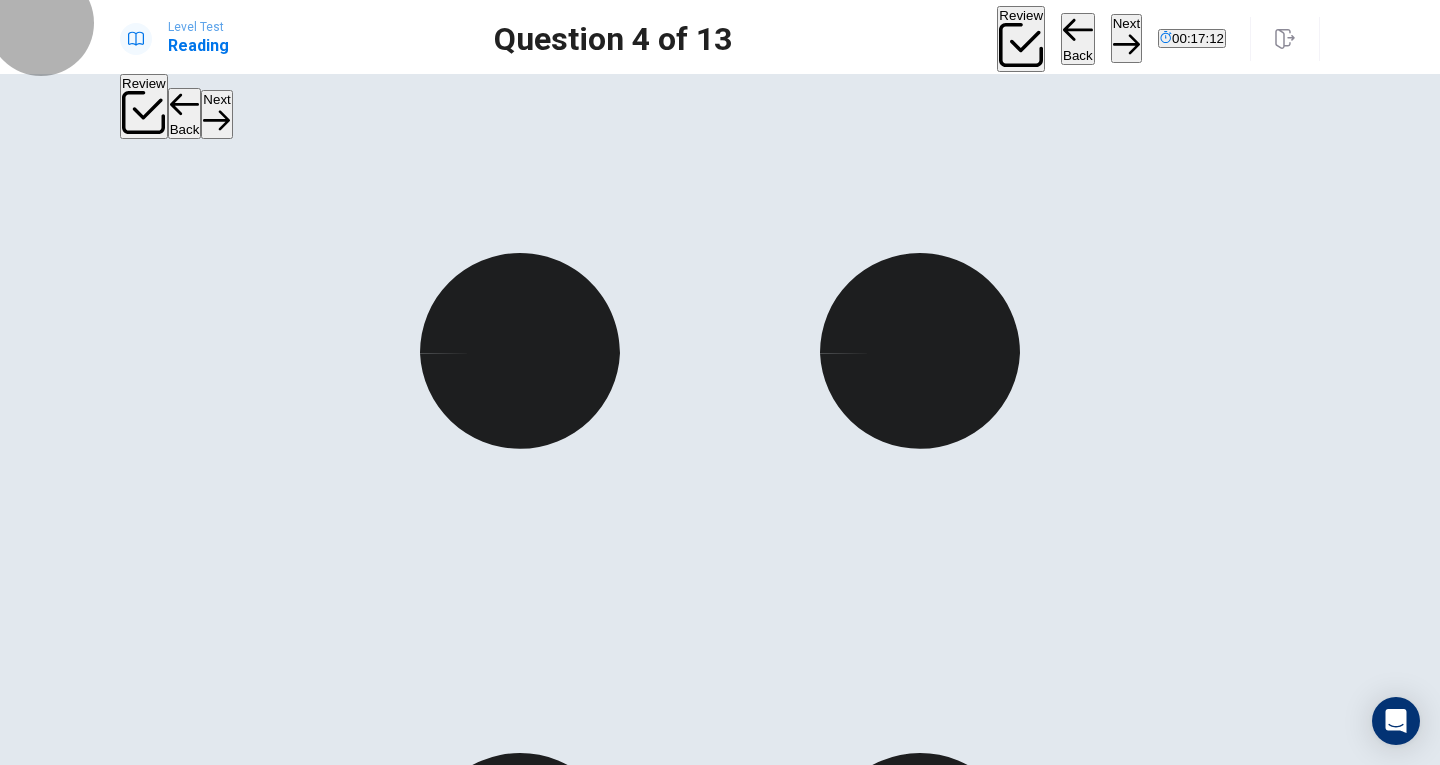 click on "Next" at bounding box center (1126, 38) 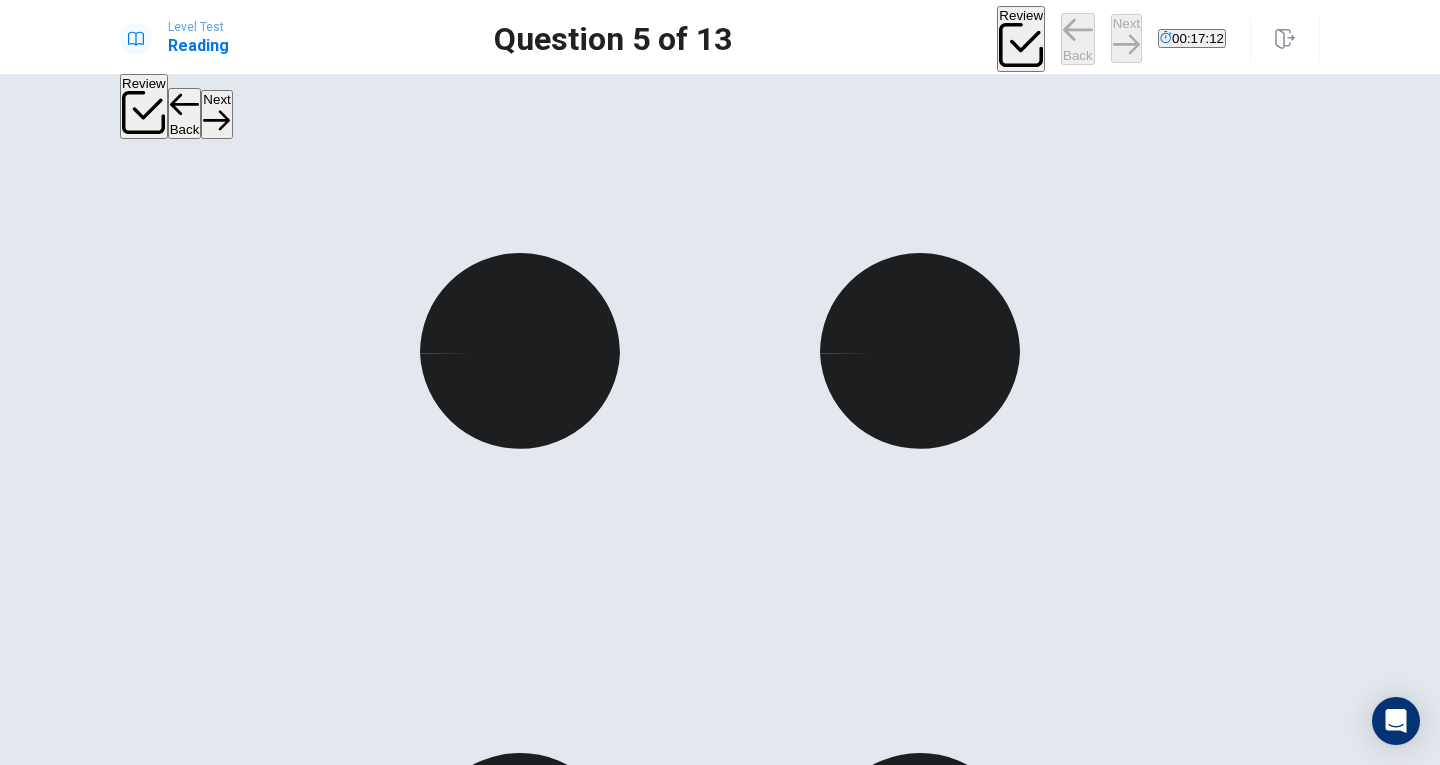 scroll, scrollTop: 195, scrollLeft: 0, axis: vertical 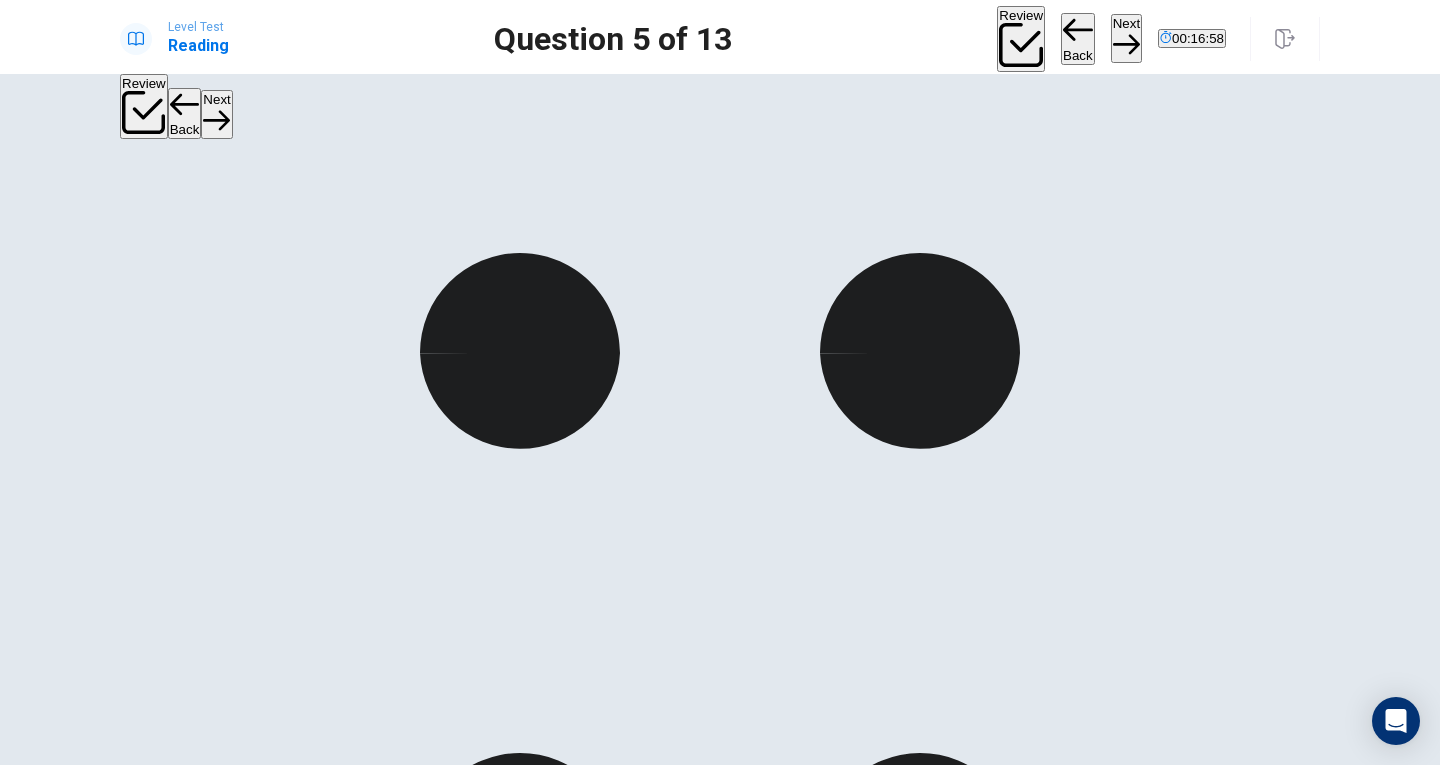 click on "A" at bounding box center [144, 1541] 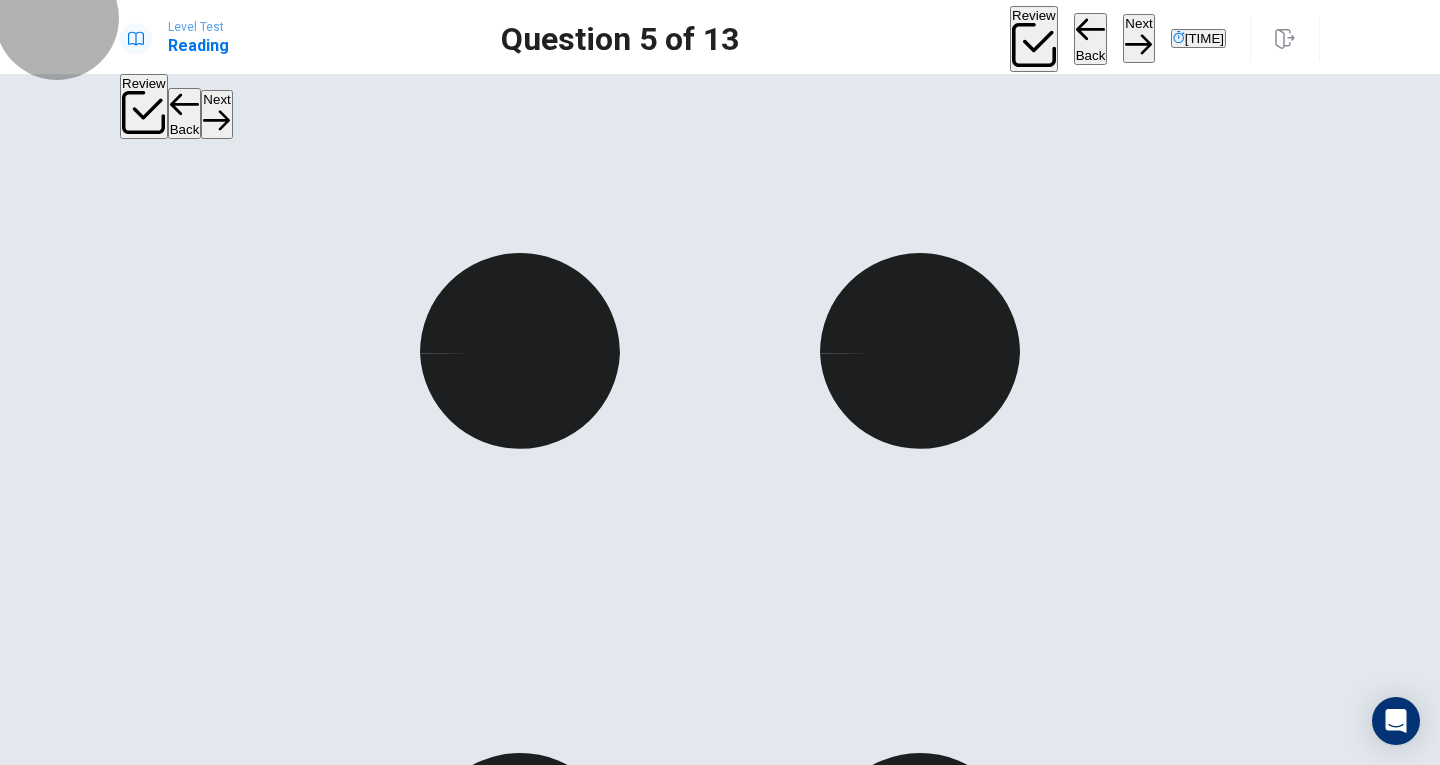 click on "Next" at bounding box center [1138, 38] 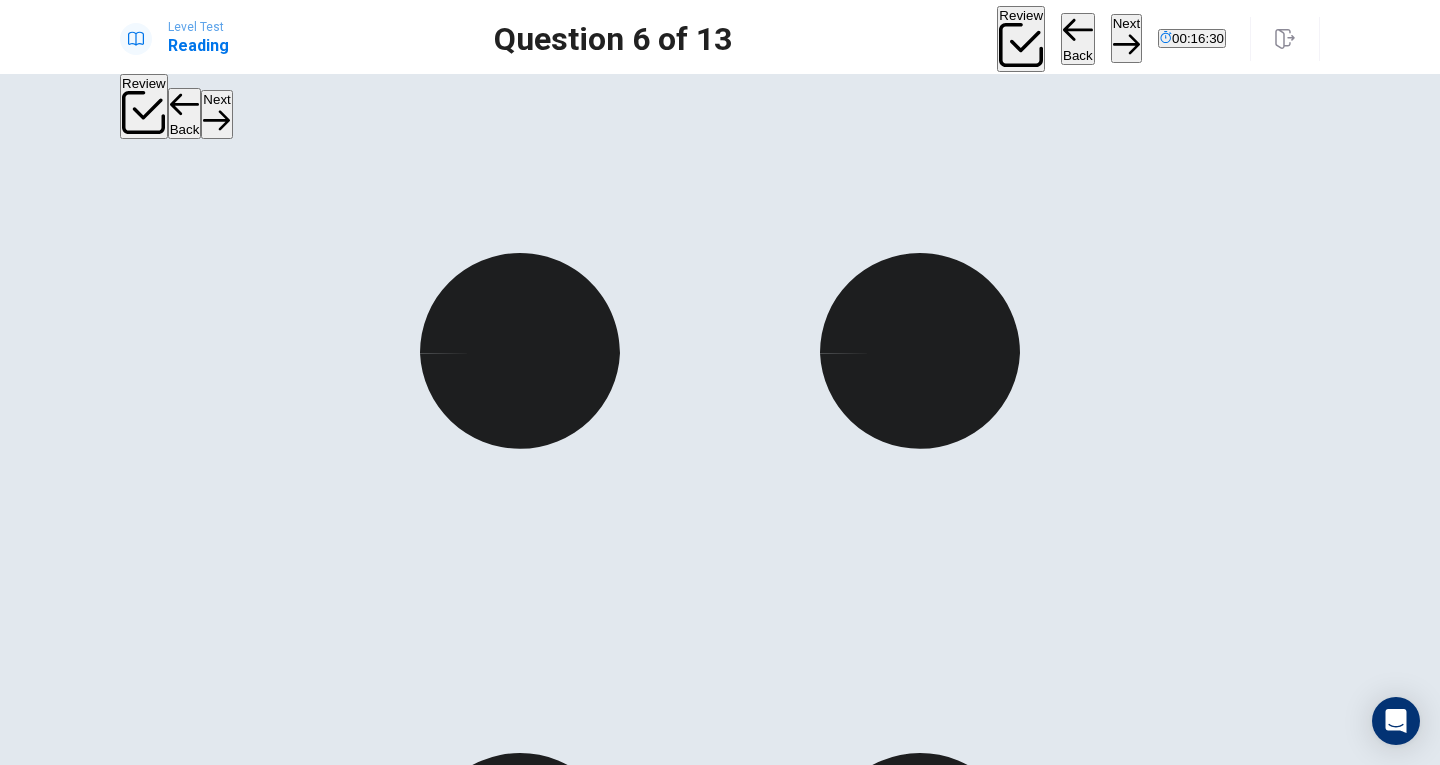 scroll, scrollTop: 447, scrollLeft: 0, axis: vertical 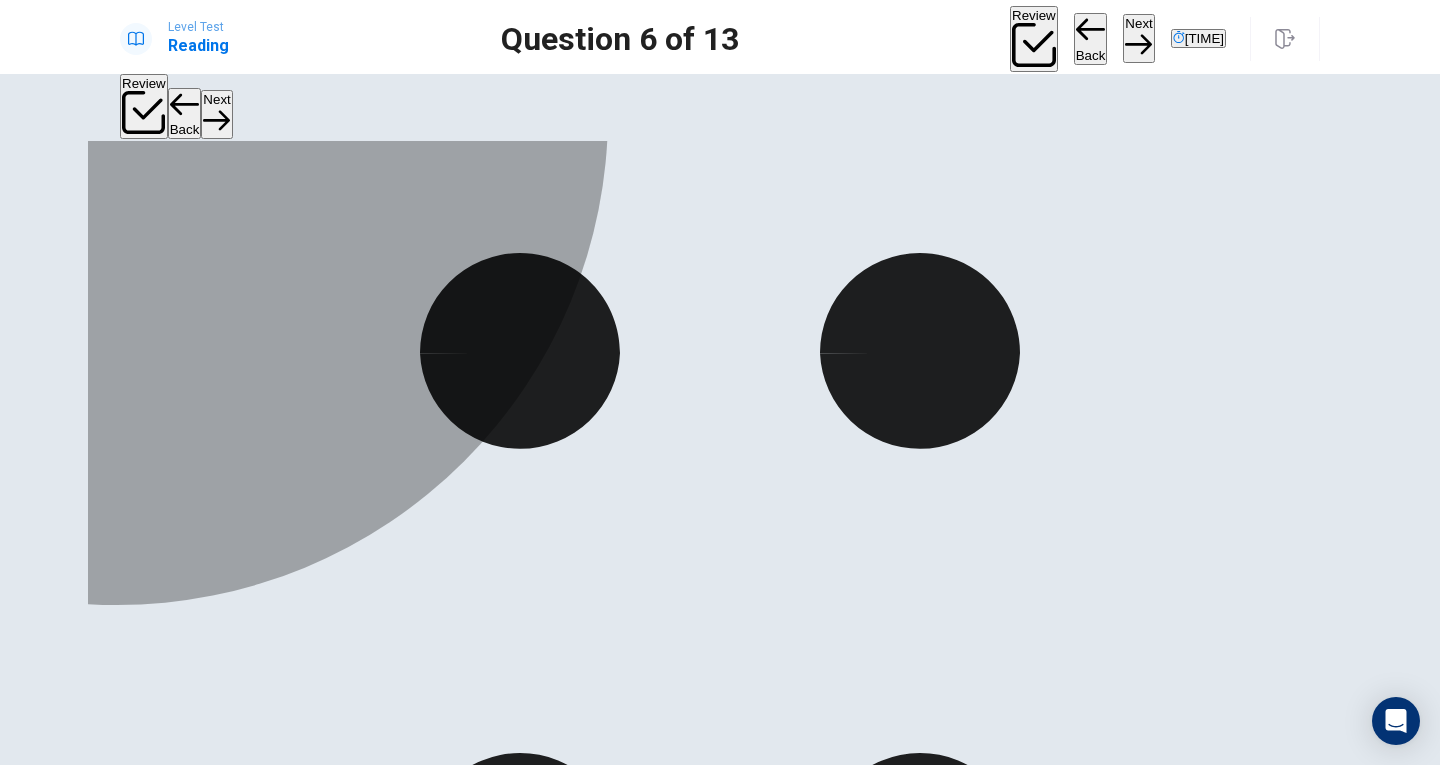 click on "B" at bounding box center [238, 1541] 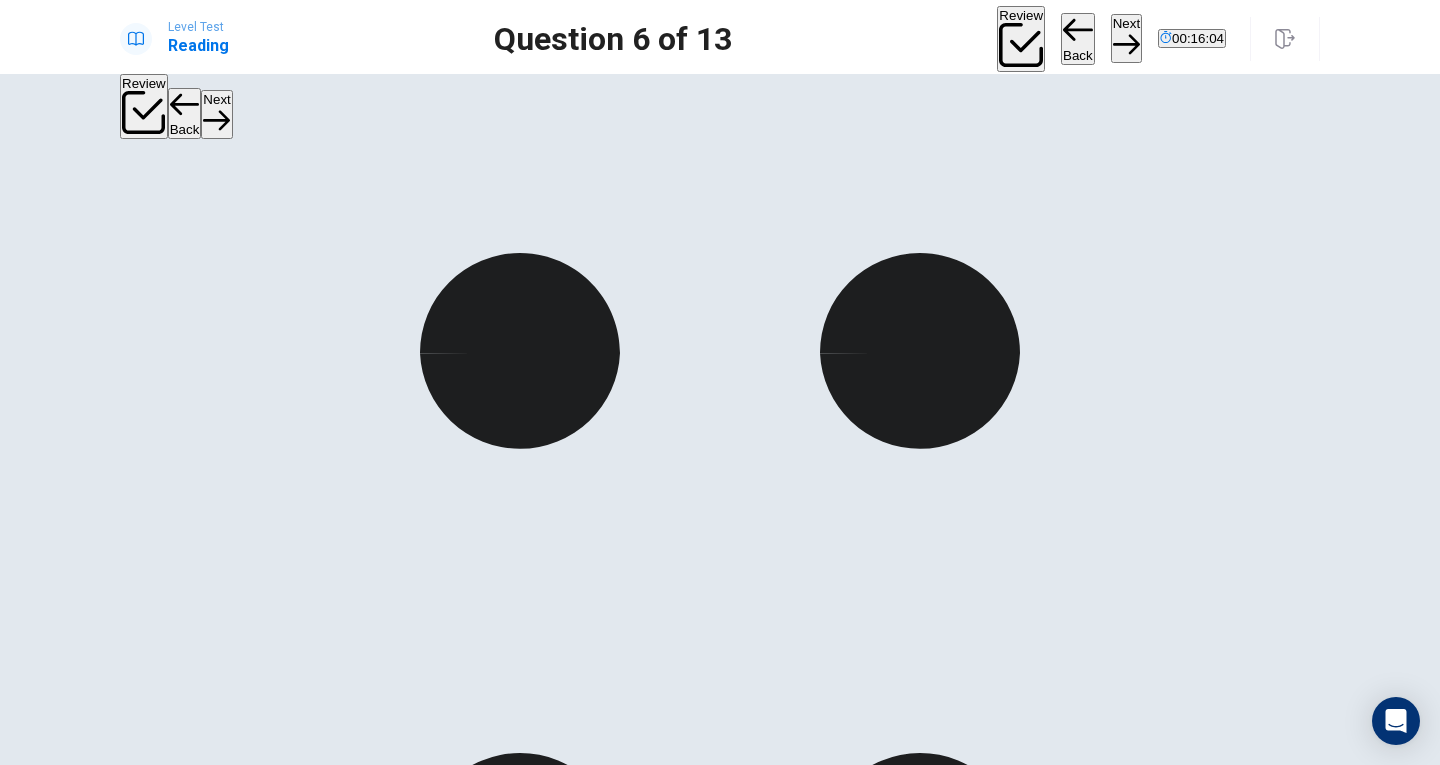 click on "Next" at bounding box center (1126, 38) 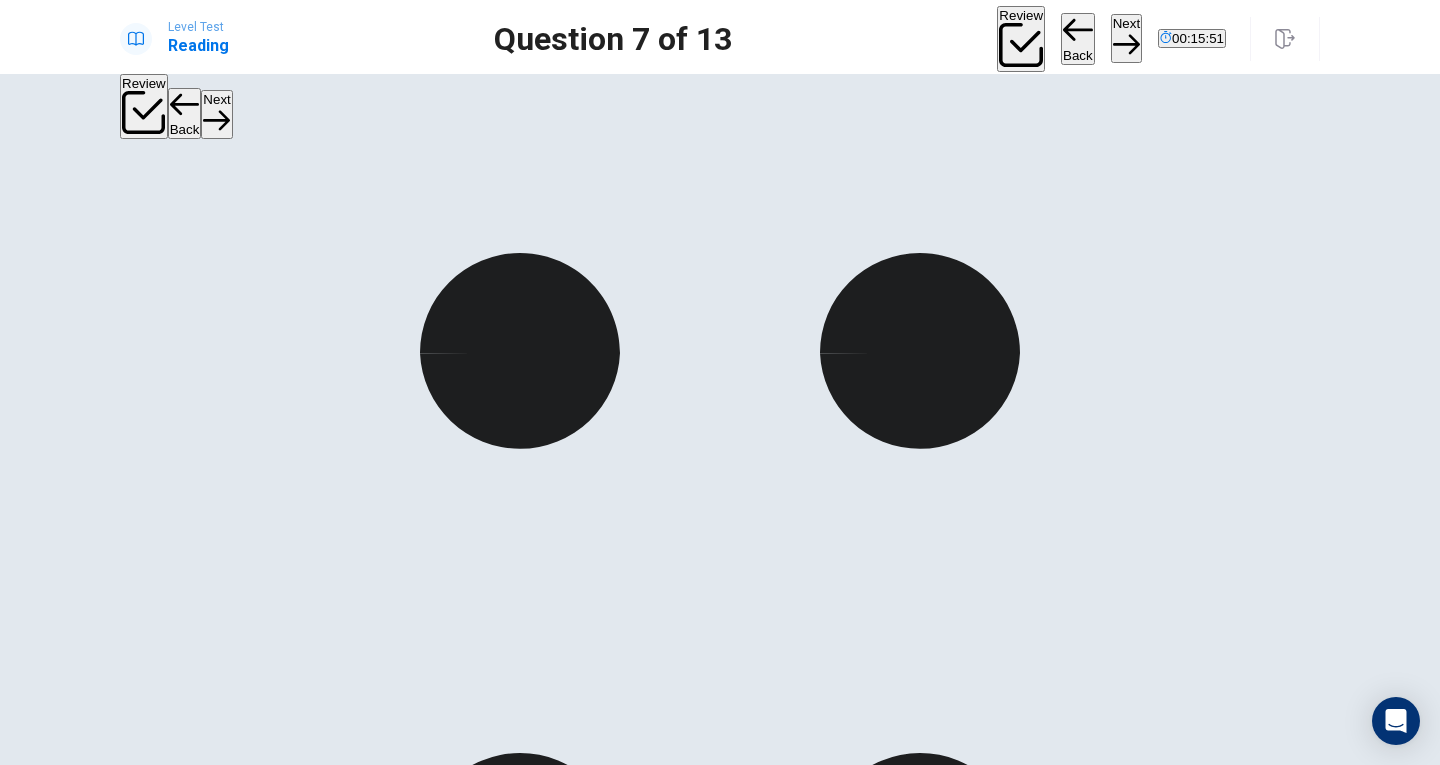 click at bounding box center (1078, 30) 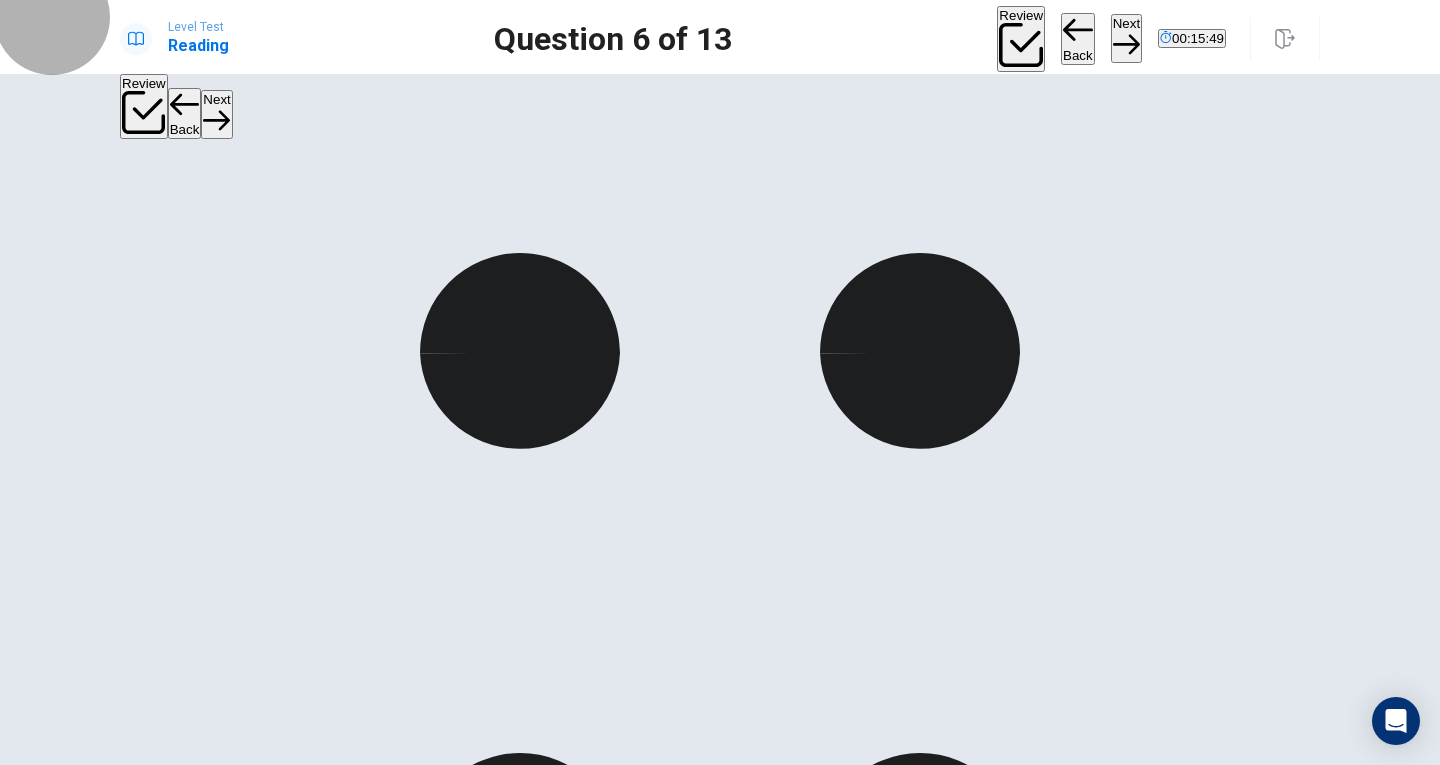 click on "Next" at bounding box center [1126, 38] 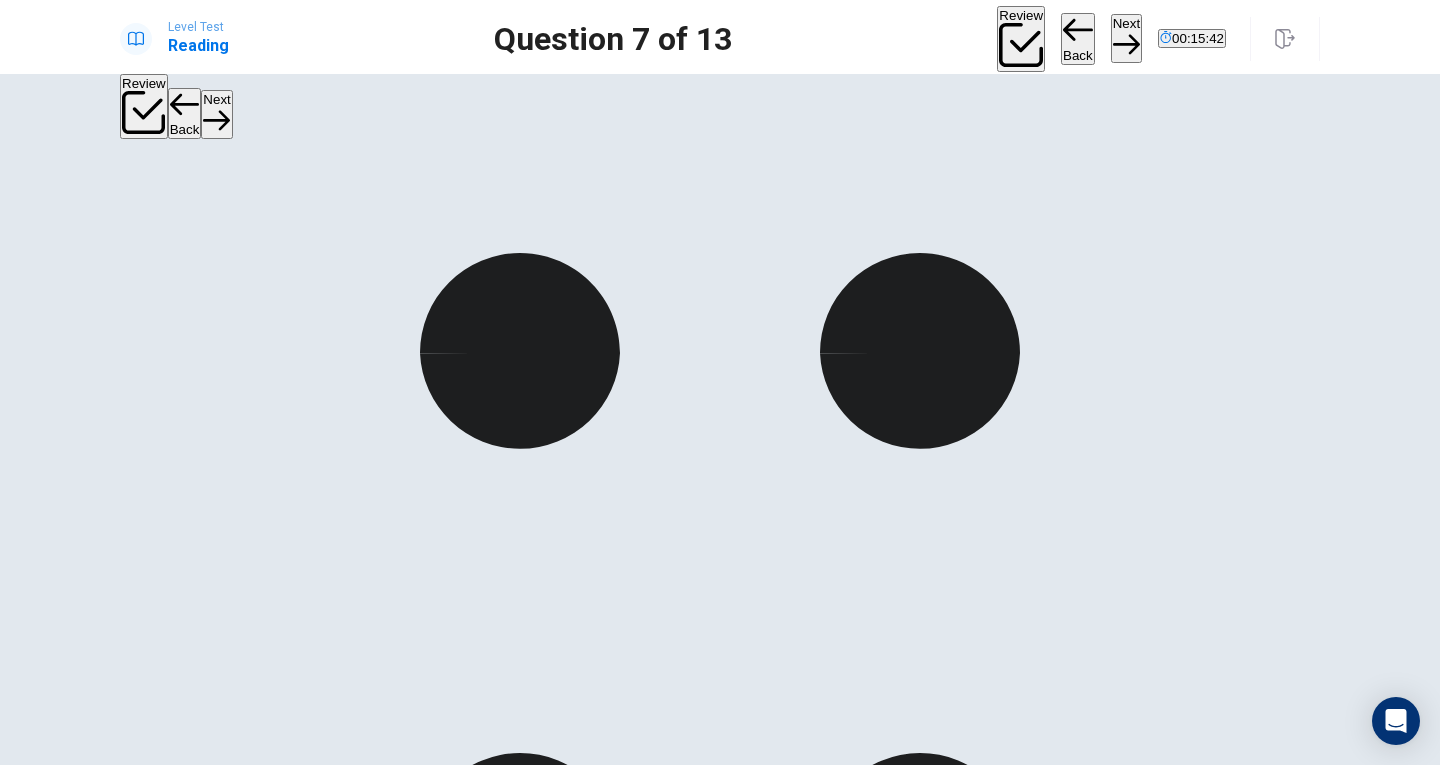 scroll, scrollTop: 598, scrollLeft: 0, axis: vertical 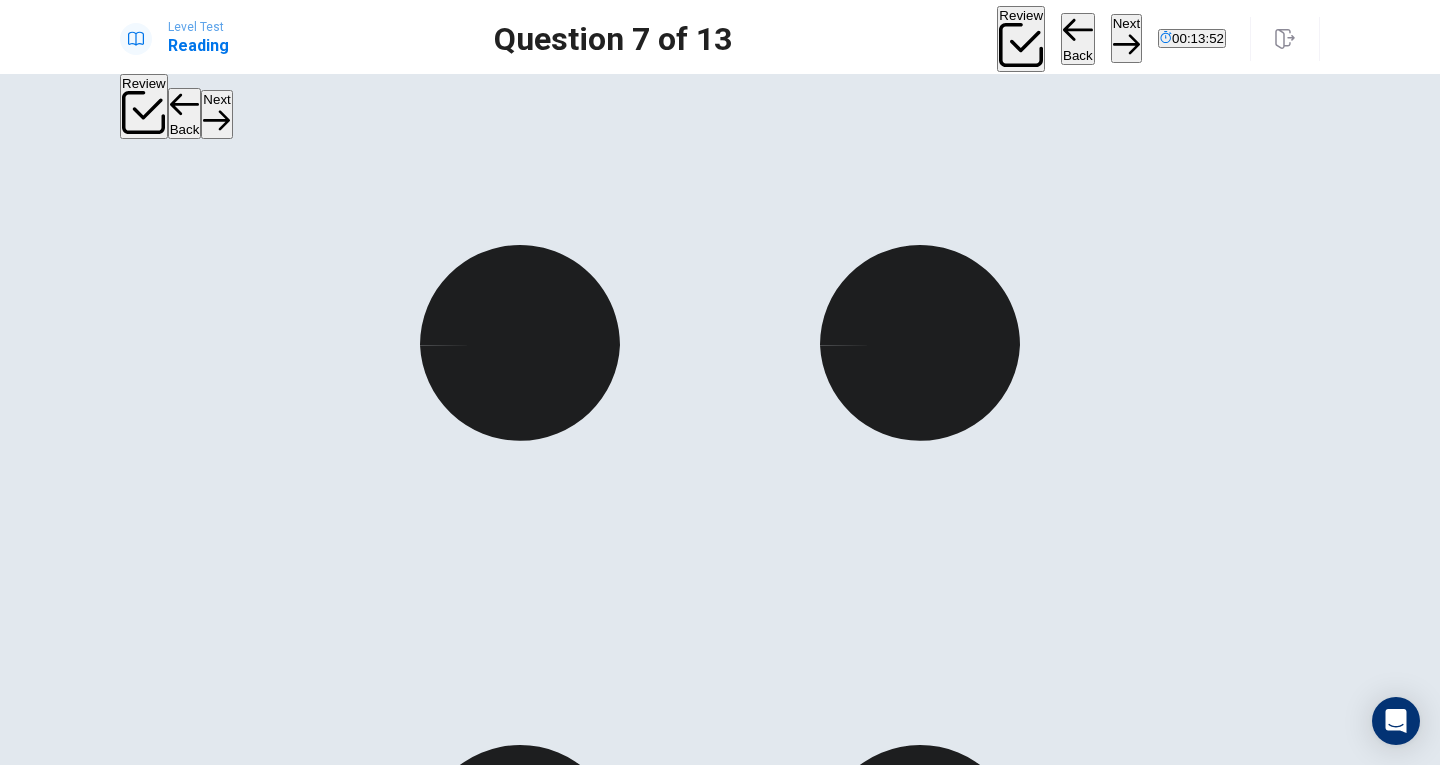 click on "C" at bounding box center (257, 1533) 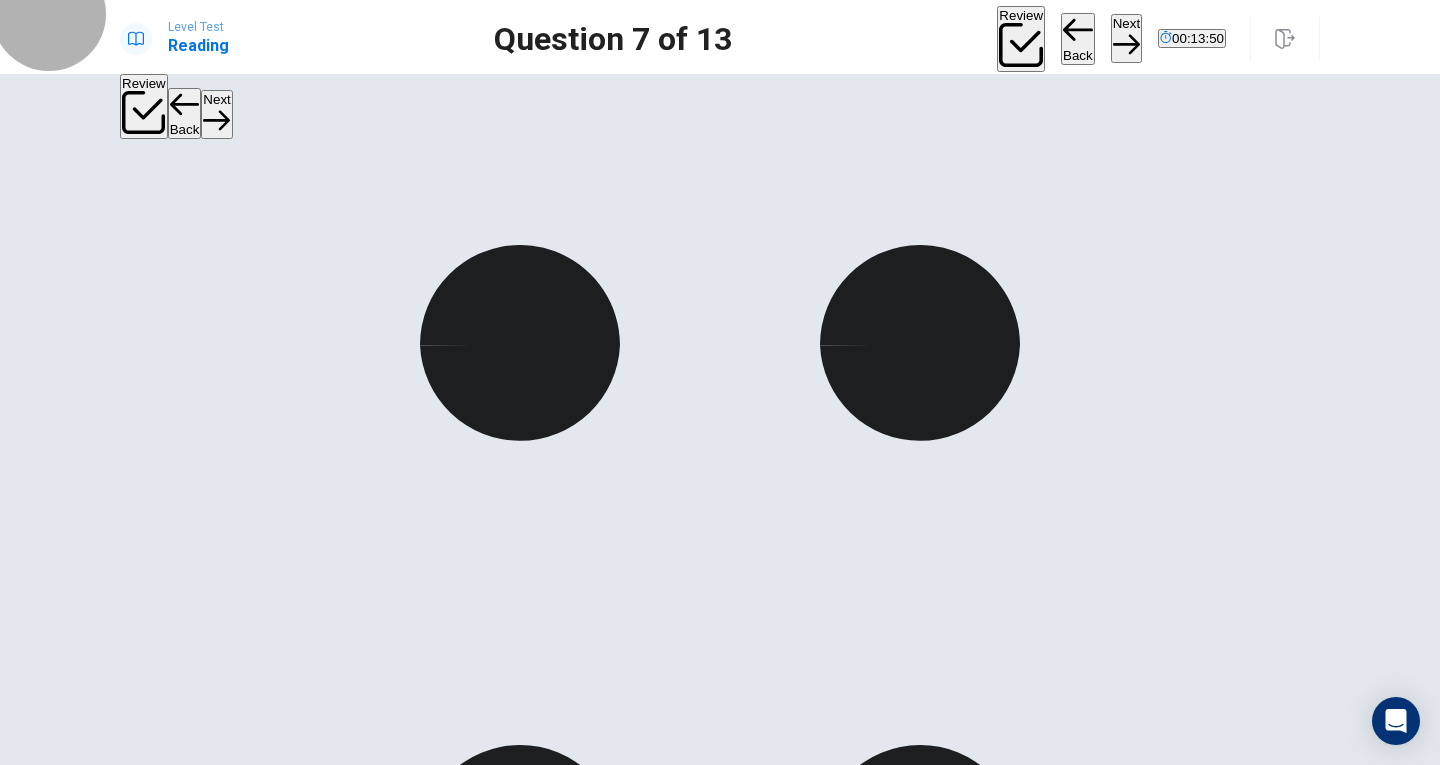 click on "Next" at bounding box center [1126, 38] 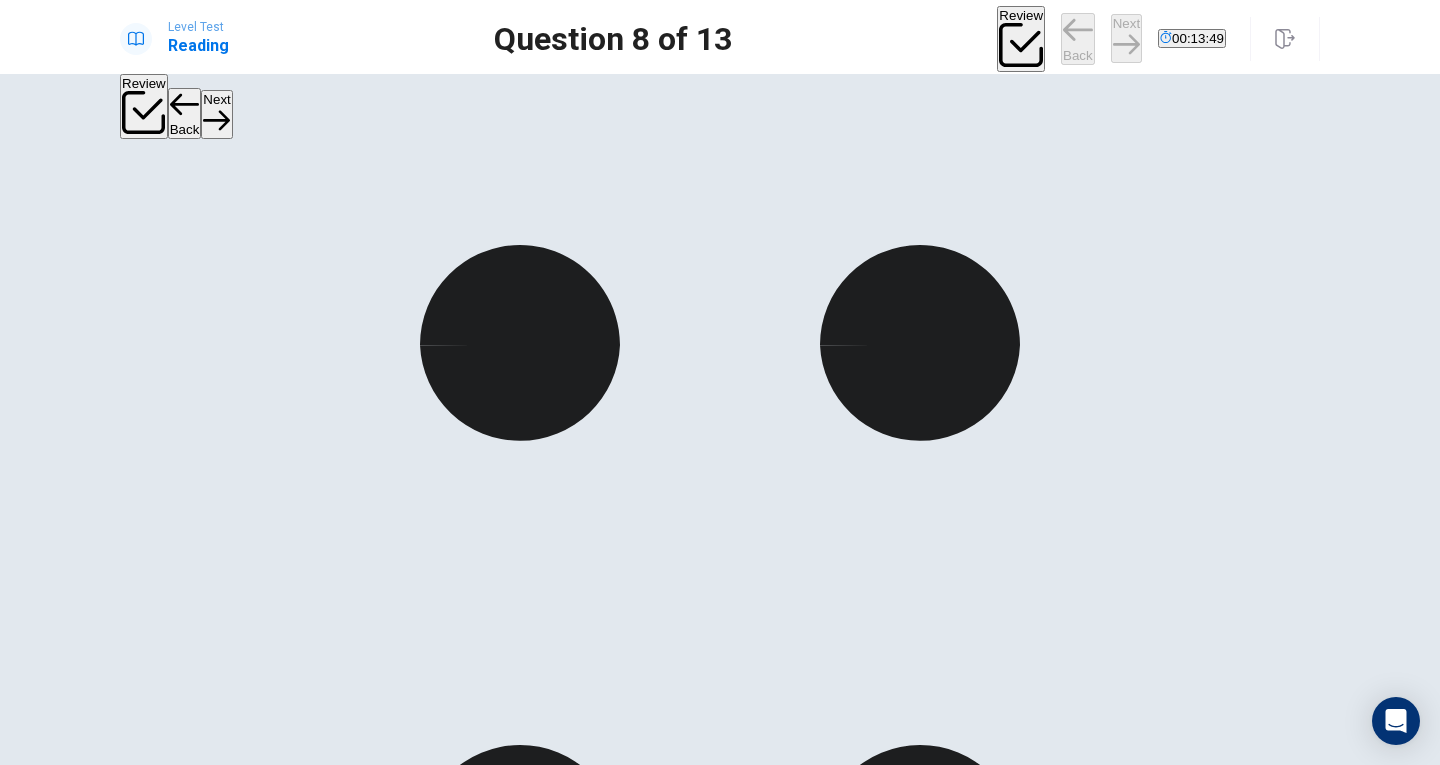 scroll, scrollTop: 427, scrollLeft: 0, axis: vertical 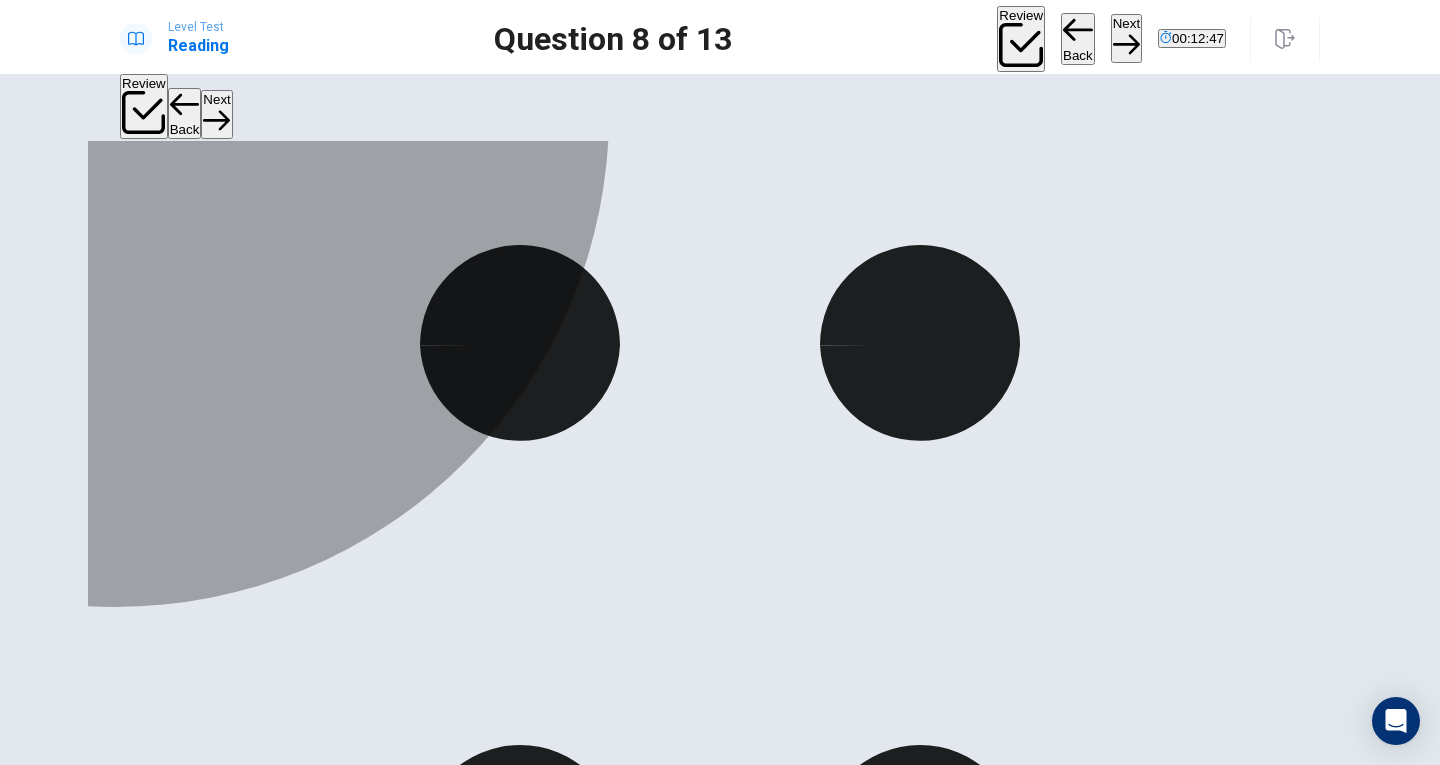 click on "B" at bounding box center [308, 1533] 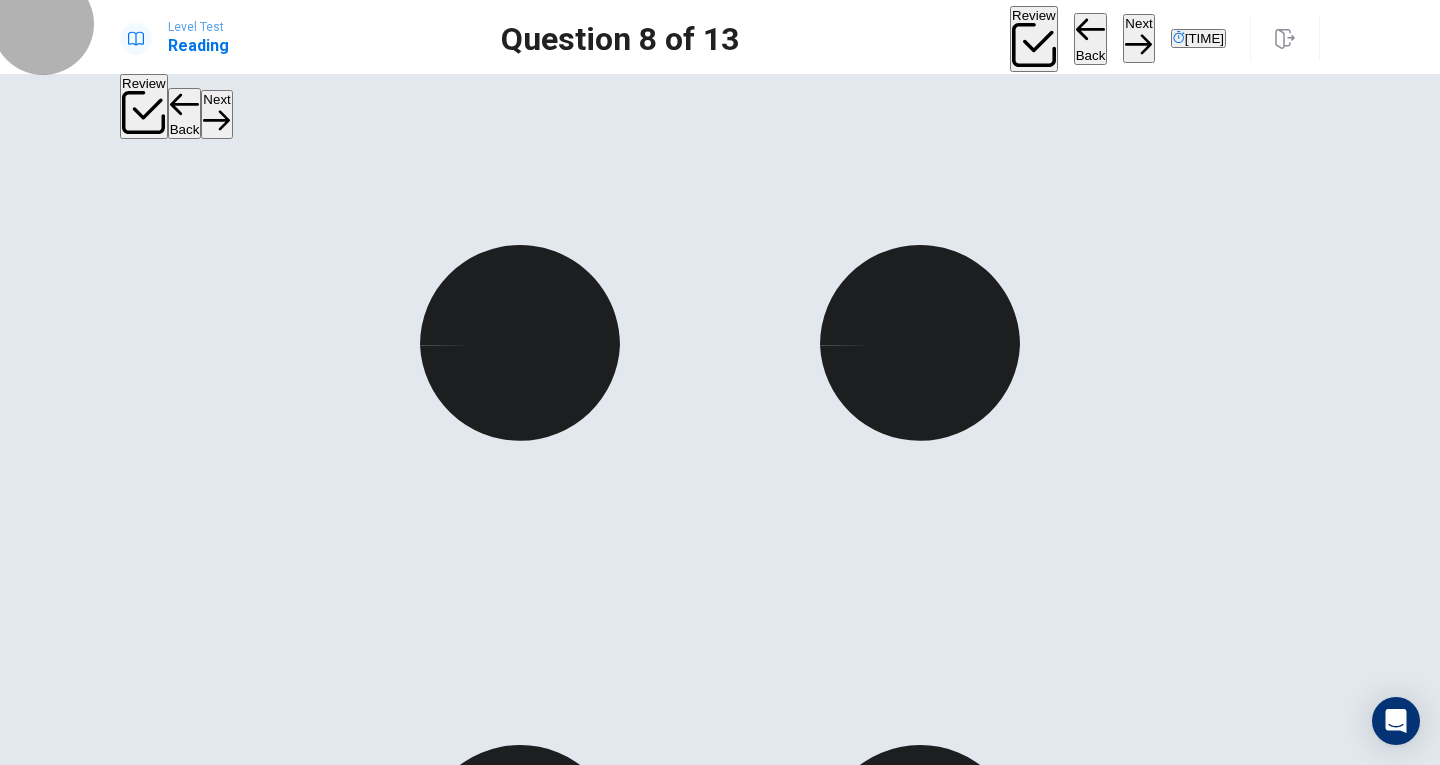 click on "Next" at bounding box center (1138, 38) 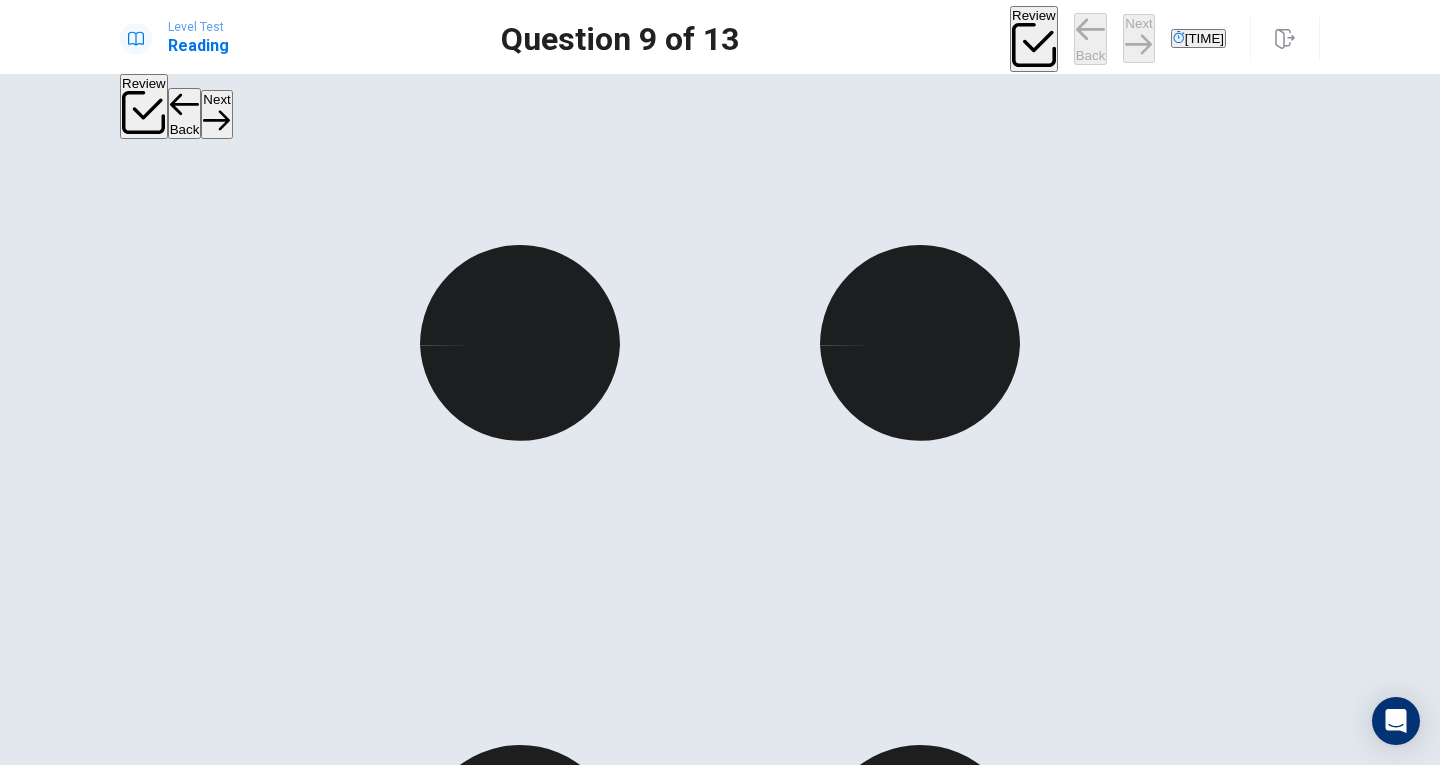 scroll, scrollTop: 68, scrollLeft: 0, axis: vertical 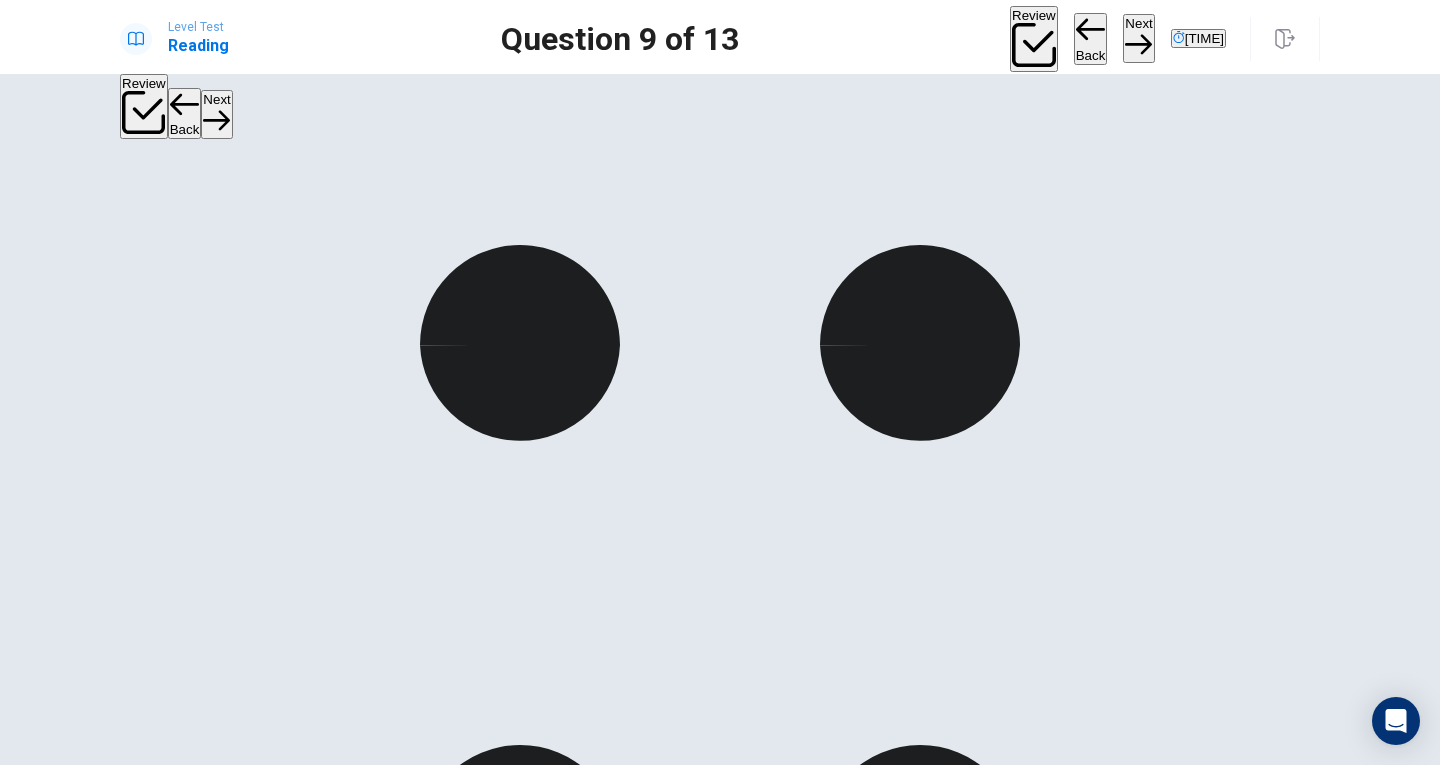 click at bounding box center [1018, 1800] 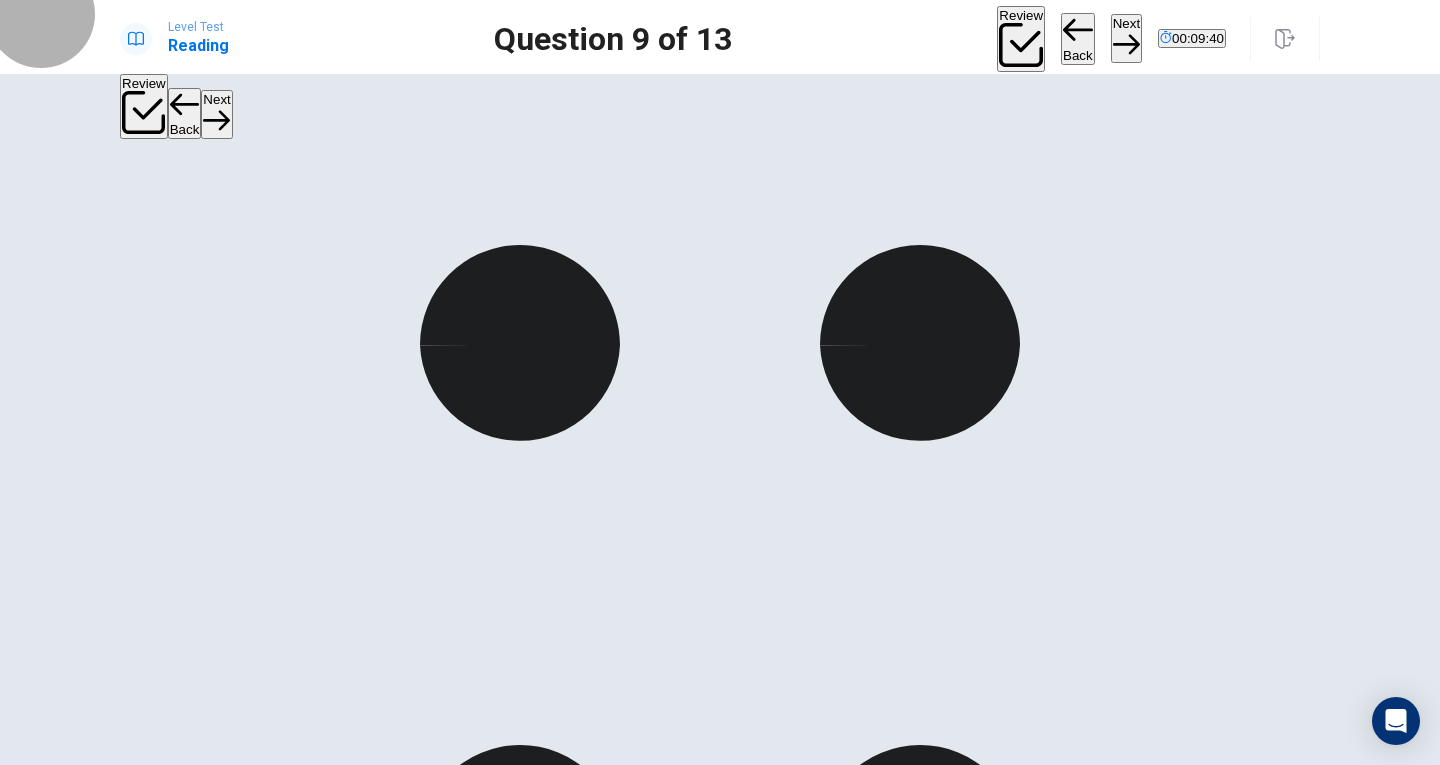 click on "Next" at bounding box center (1126, 38) 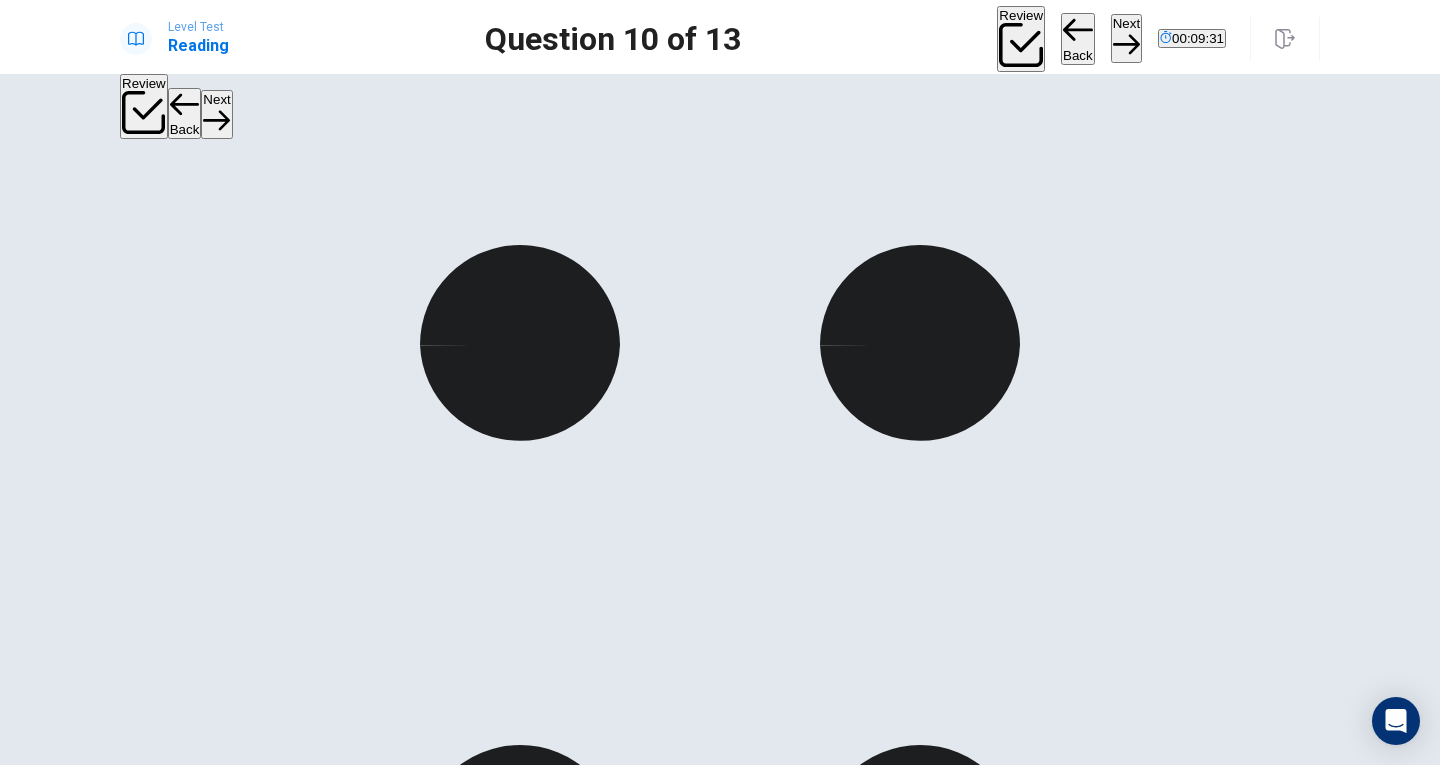 scroll, scrollTop: 138, scrollLeft: 0, axis: vertical 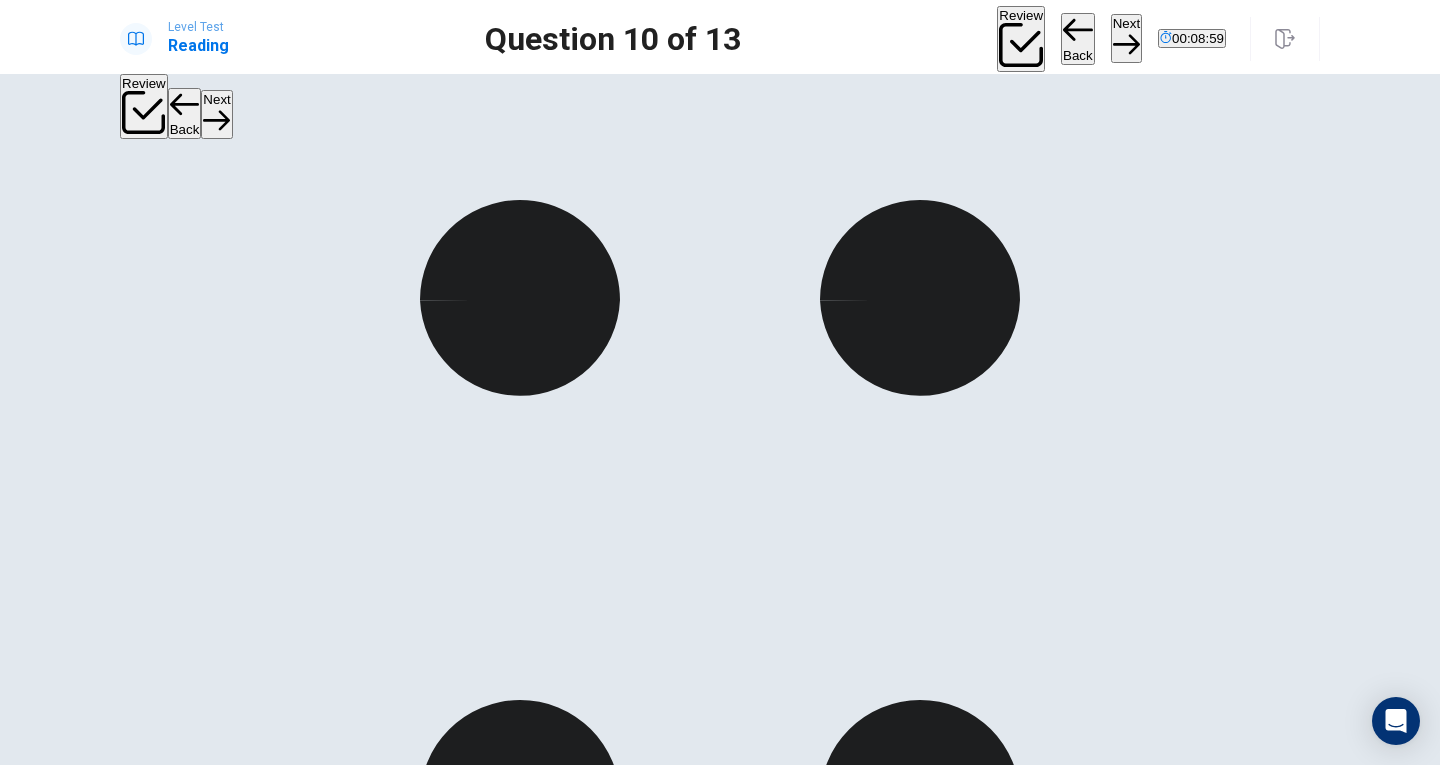 click on "B" at bounding box center [239, 1488] 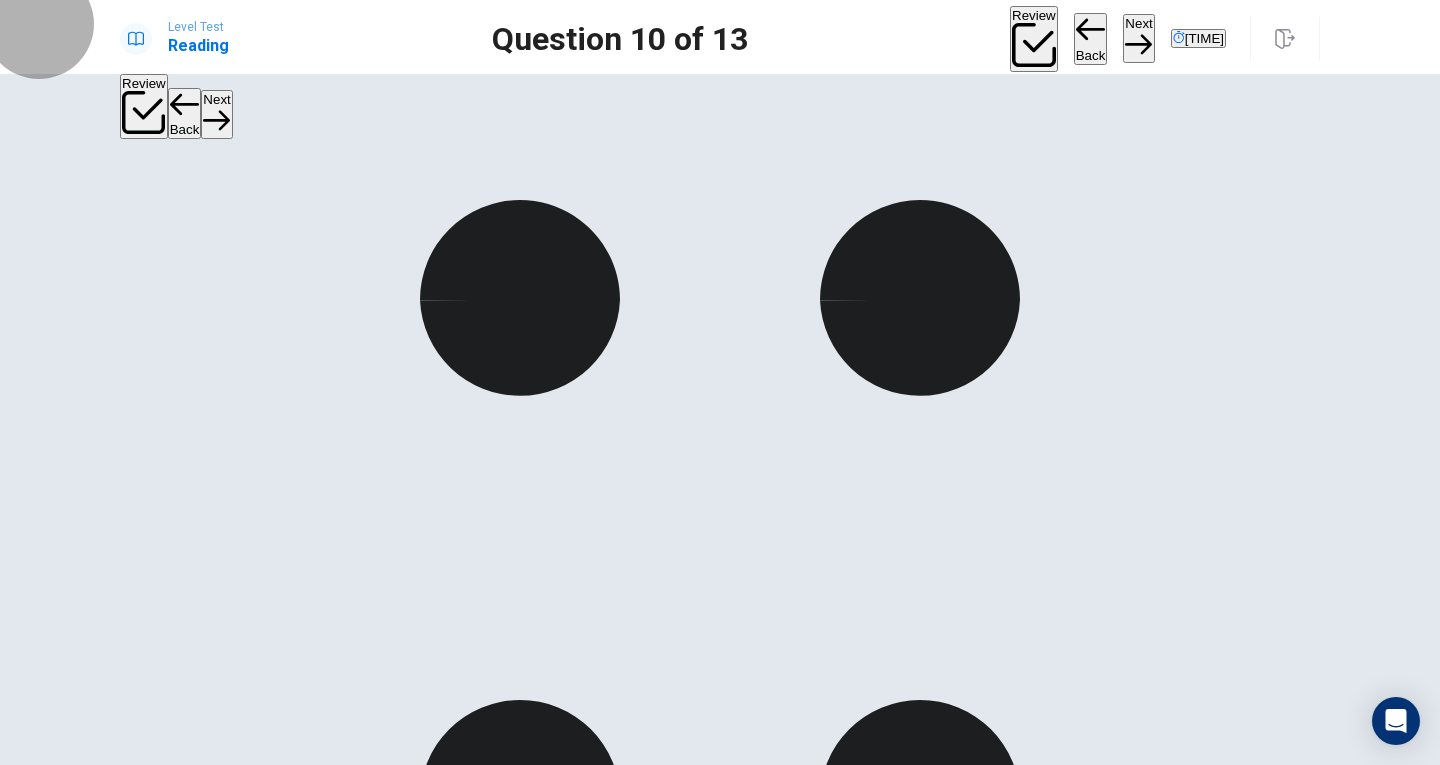 click on "Next" at bounding box center (1138, 38) 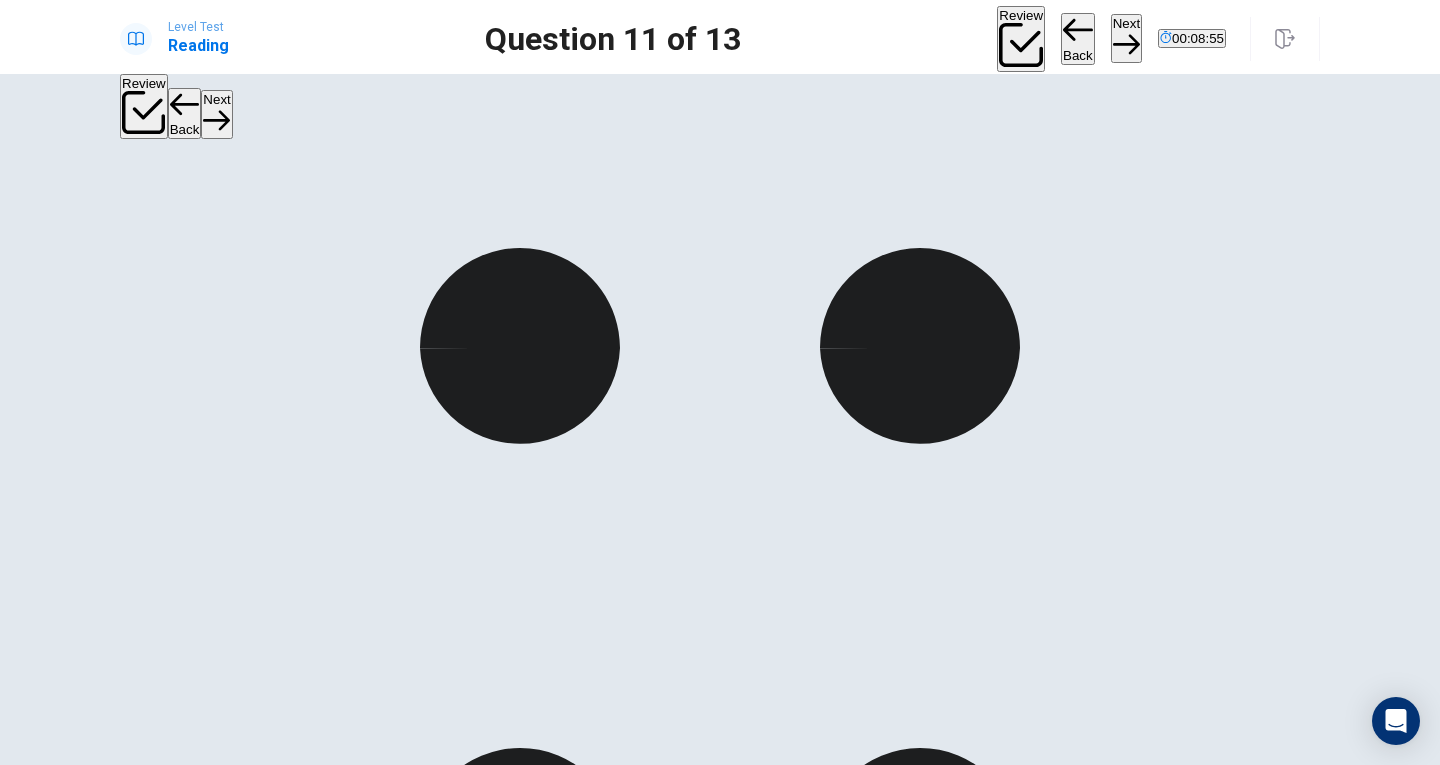 scroll, scrollTop: 89, scrollLeft: 0, axis: vertical 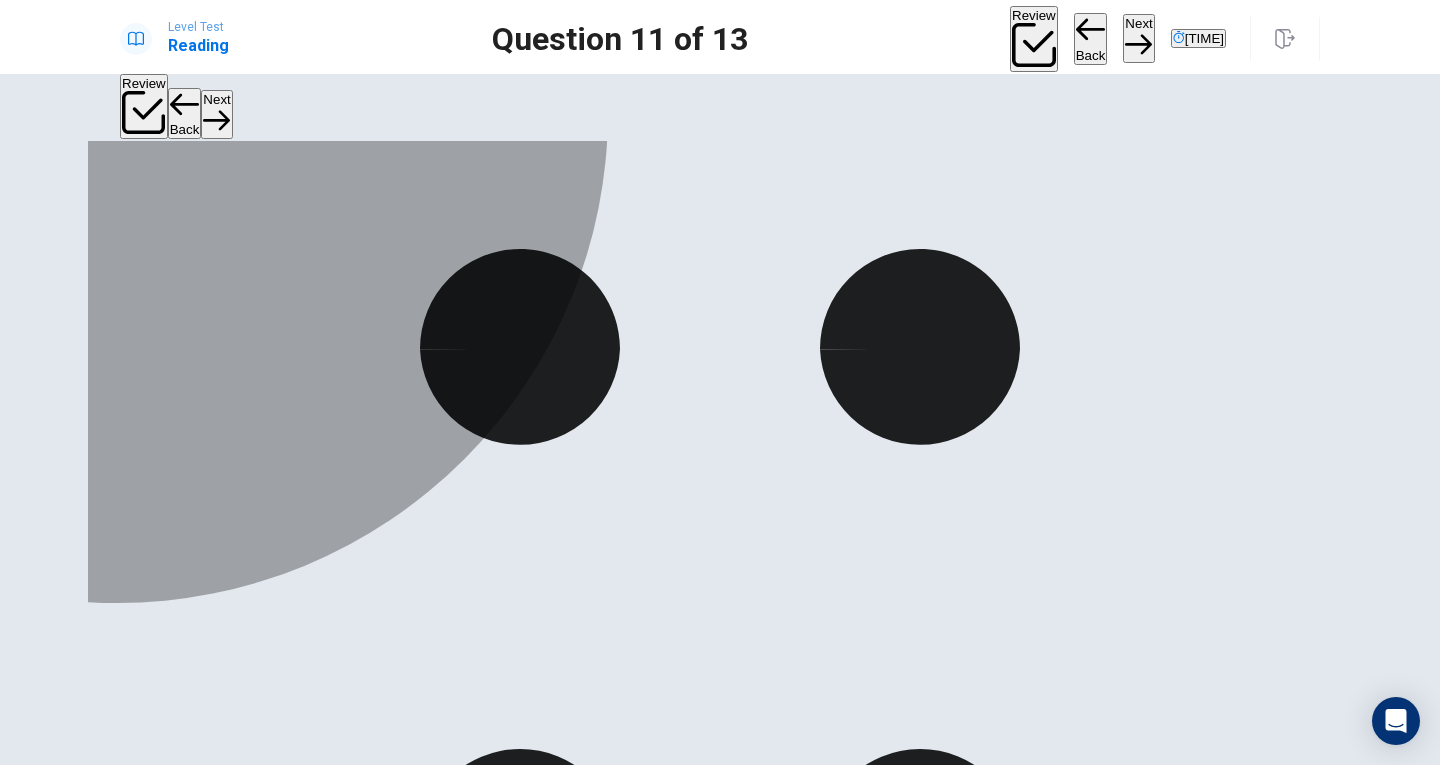 click on "B" at bounding box center [221, 1537] 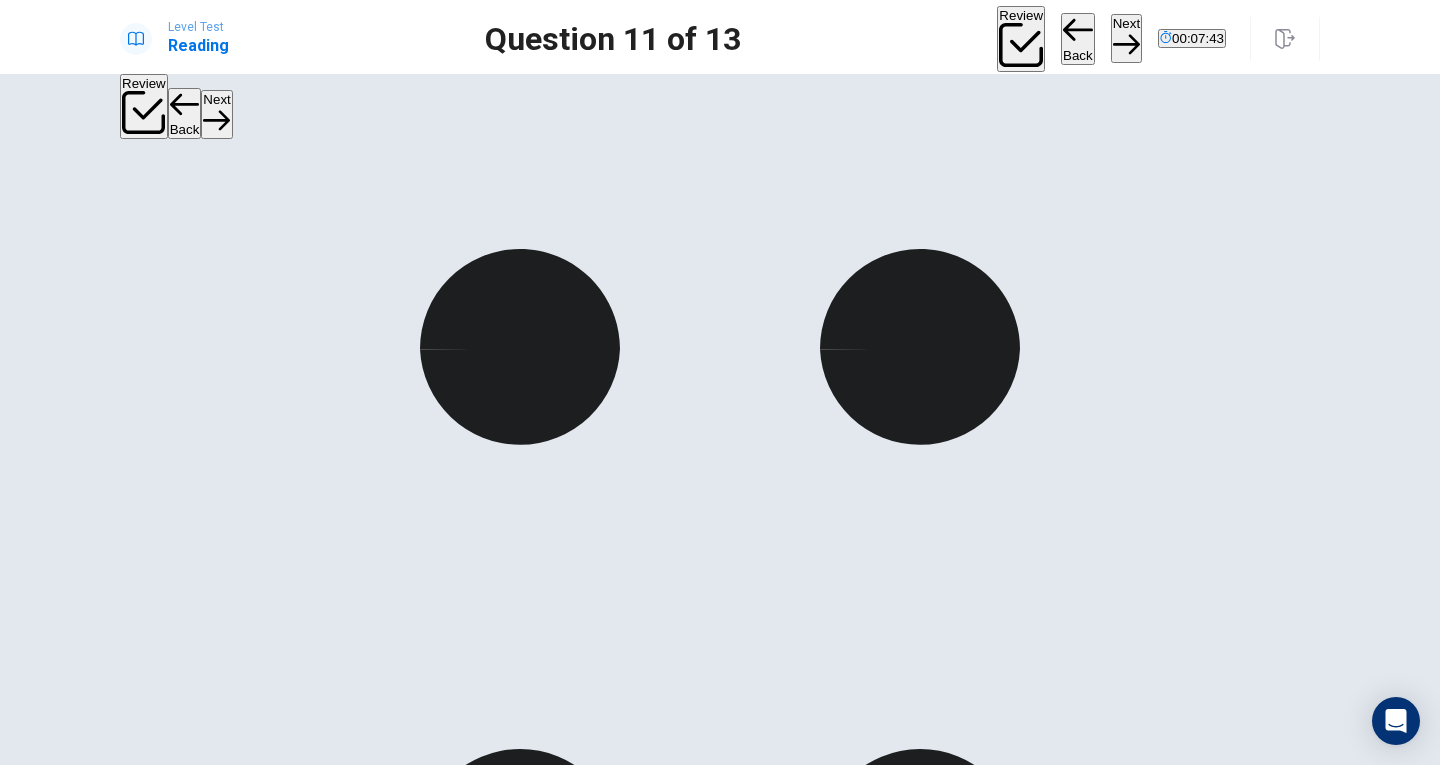click on "Next" at bounding box center (1126, 38) 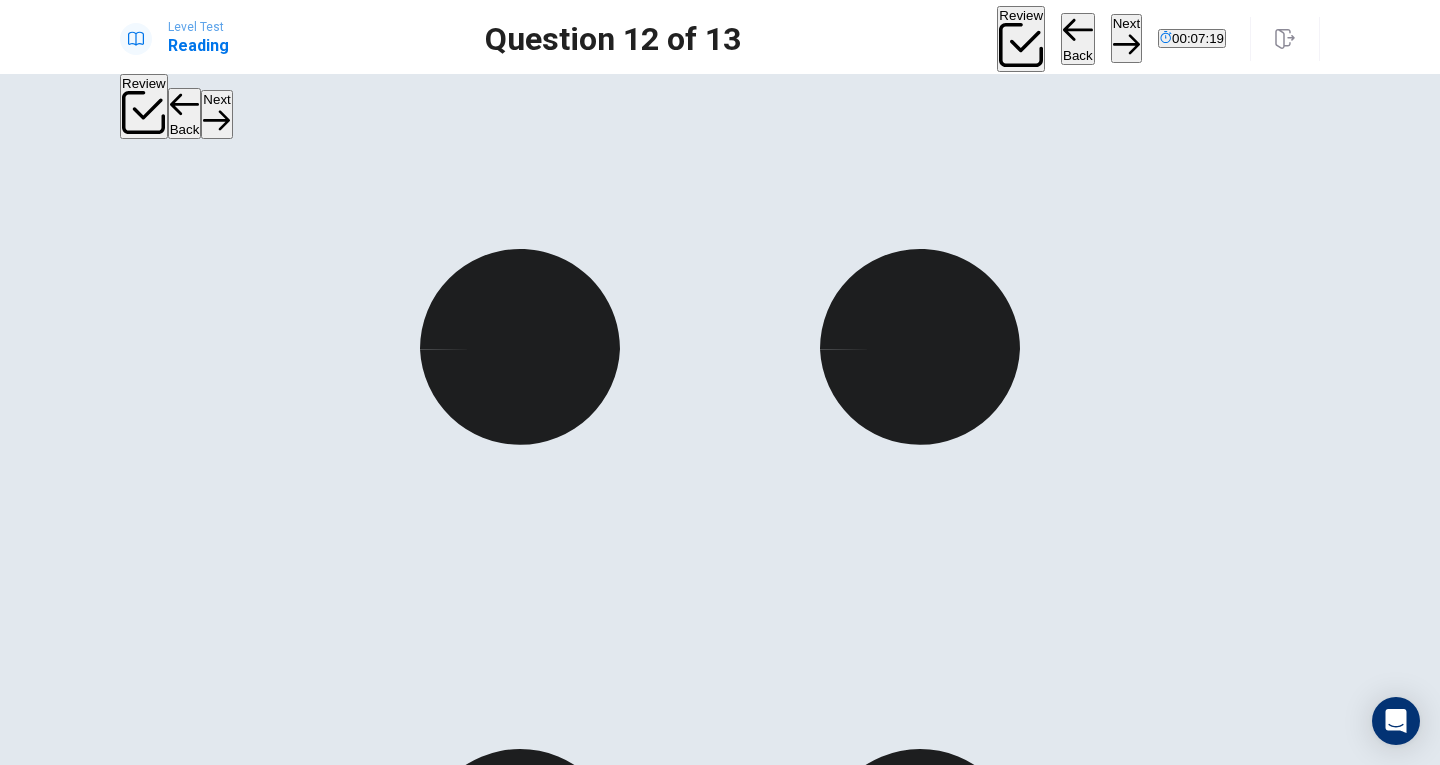 scroll, scrollTop: 138, scrollLeft: 0, axis: vertical 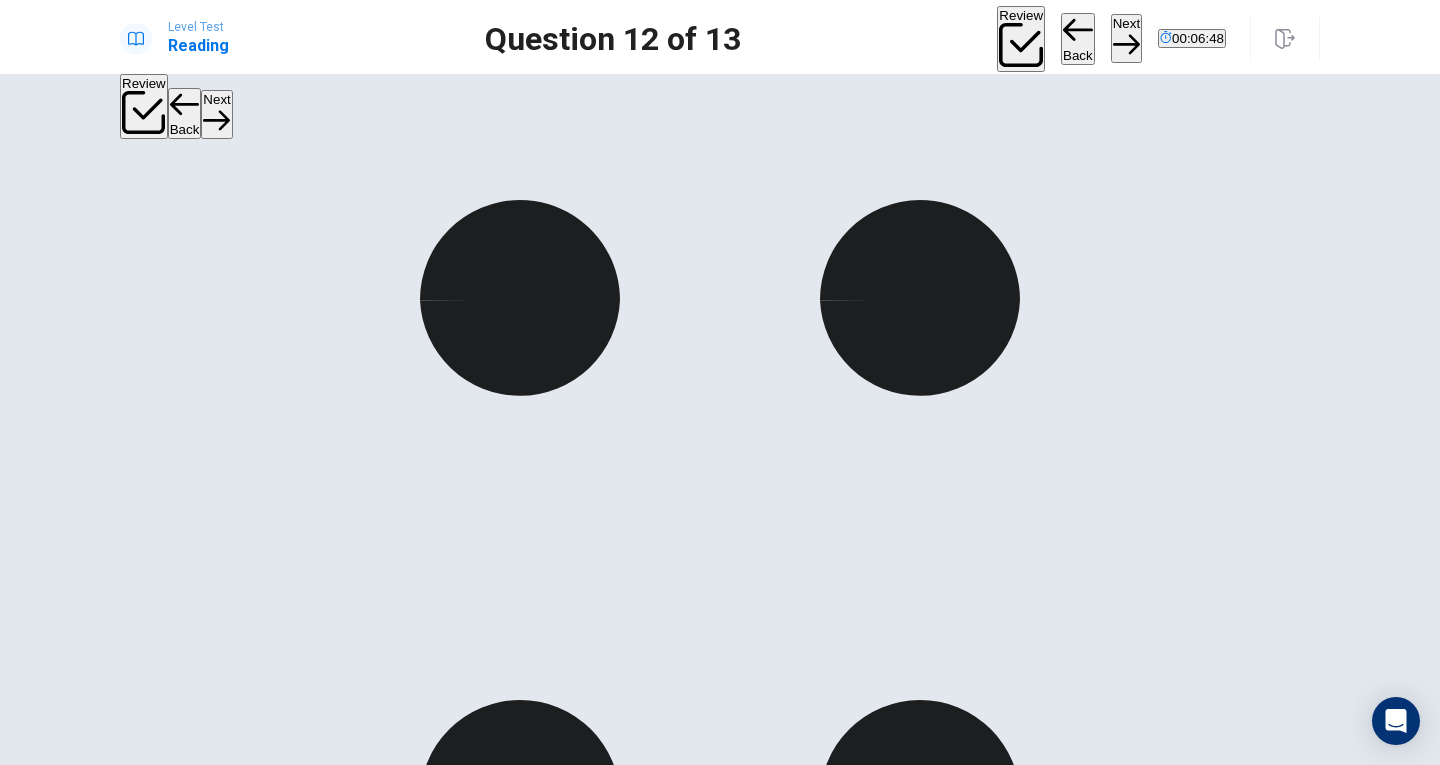 click on "A" at bounding box center [720, 5853] 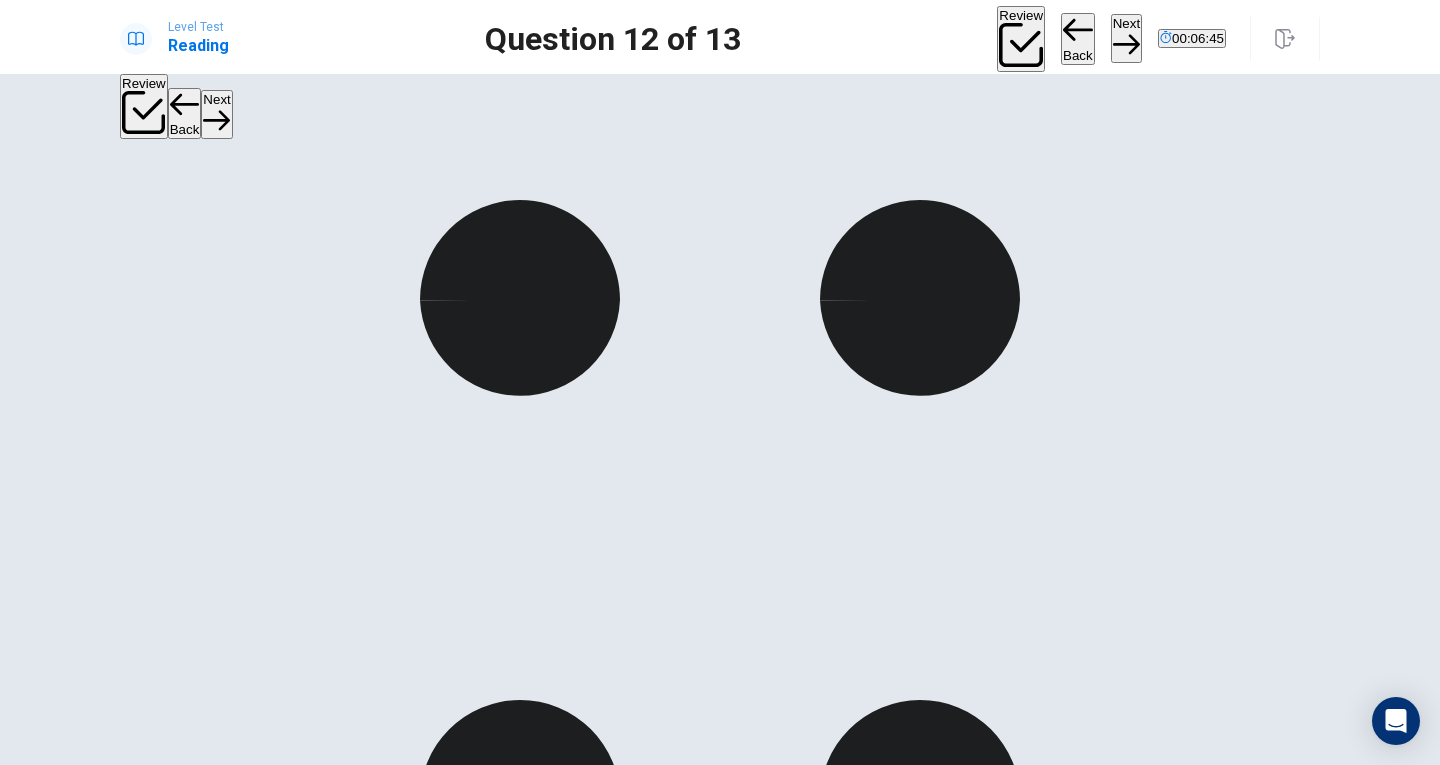 click on "A" at bounding box center (720, 5853) 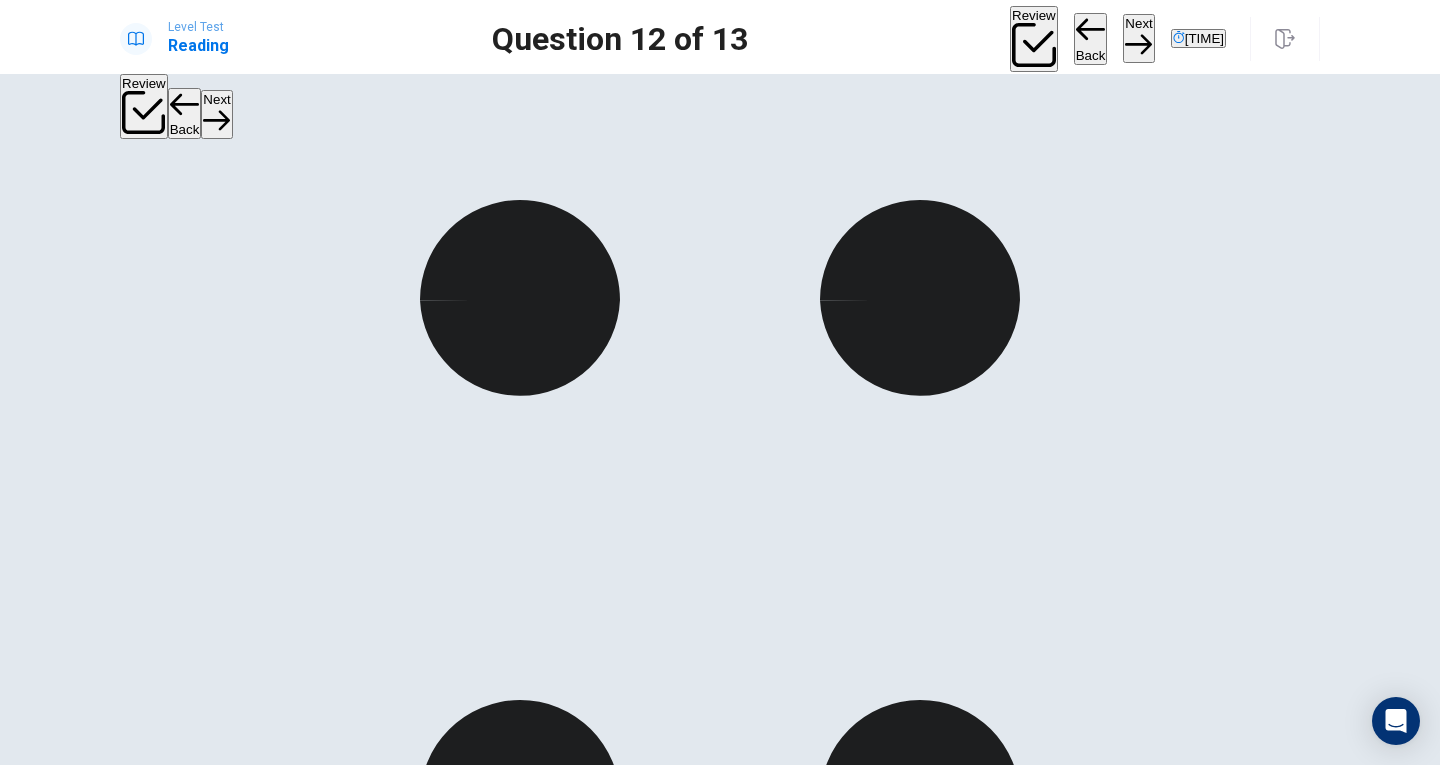 click on "Urbanization destroys or fragments natural habitats, forcing animals to adapt to city environments." at bounding box center (461, 5876) 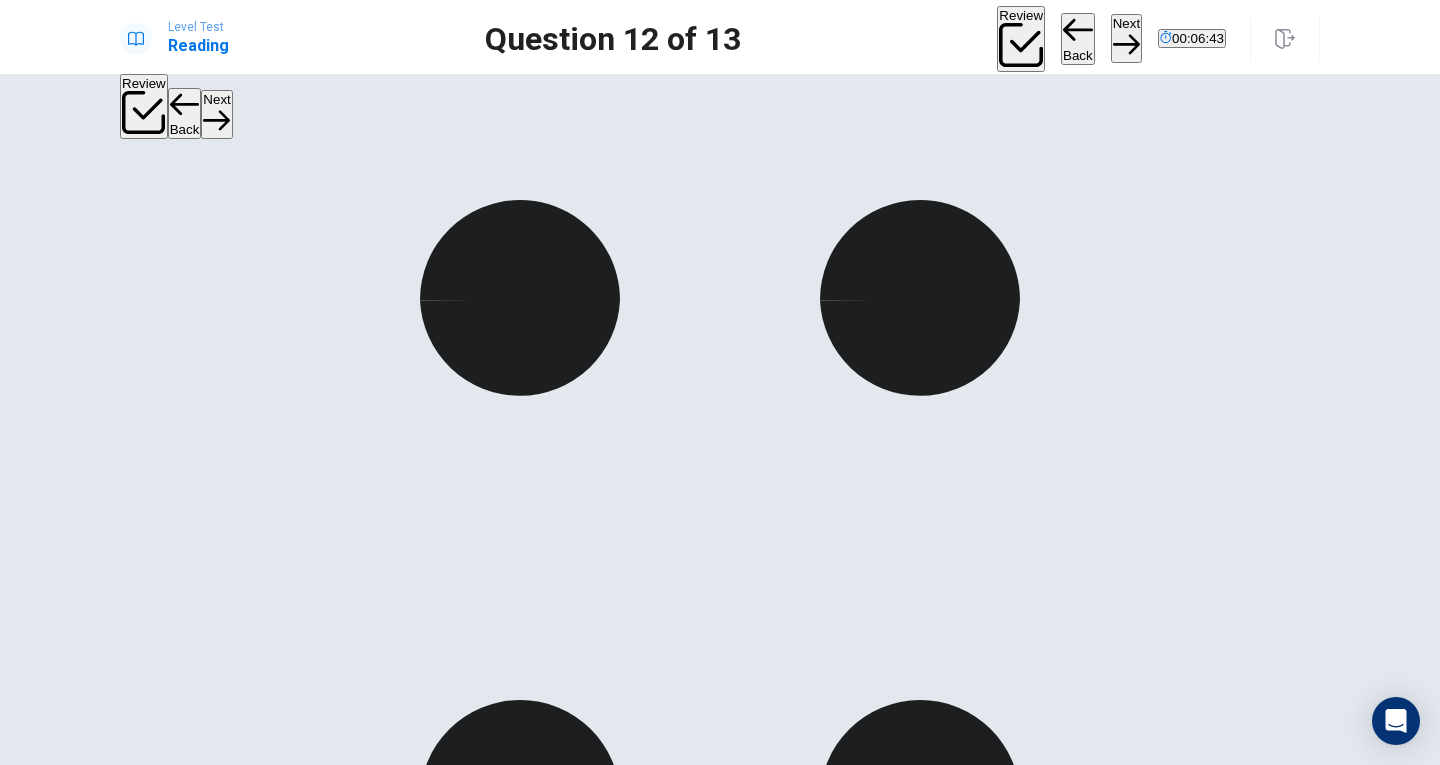 click on "Urbanization destroys or fragments natural habitats, forcing animals to adapt to city environments." at bounding box center (461, 5876) 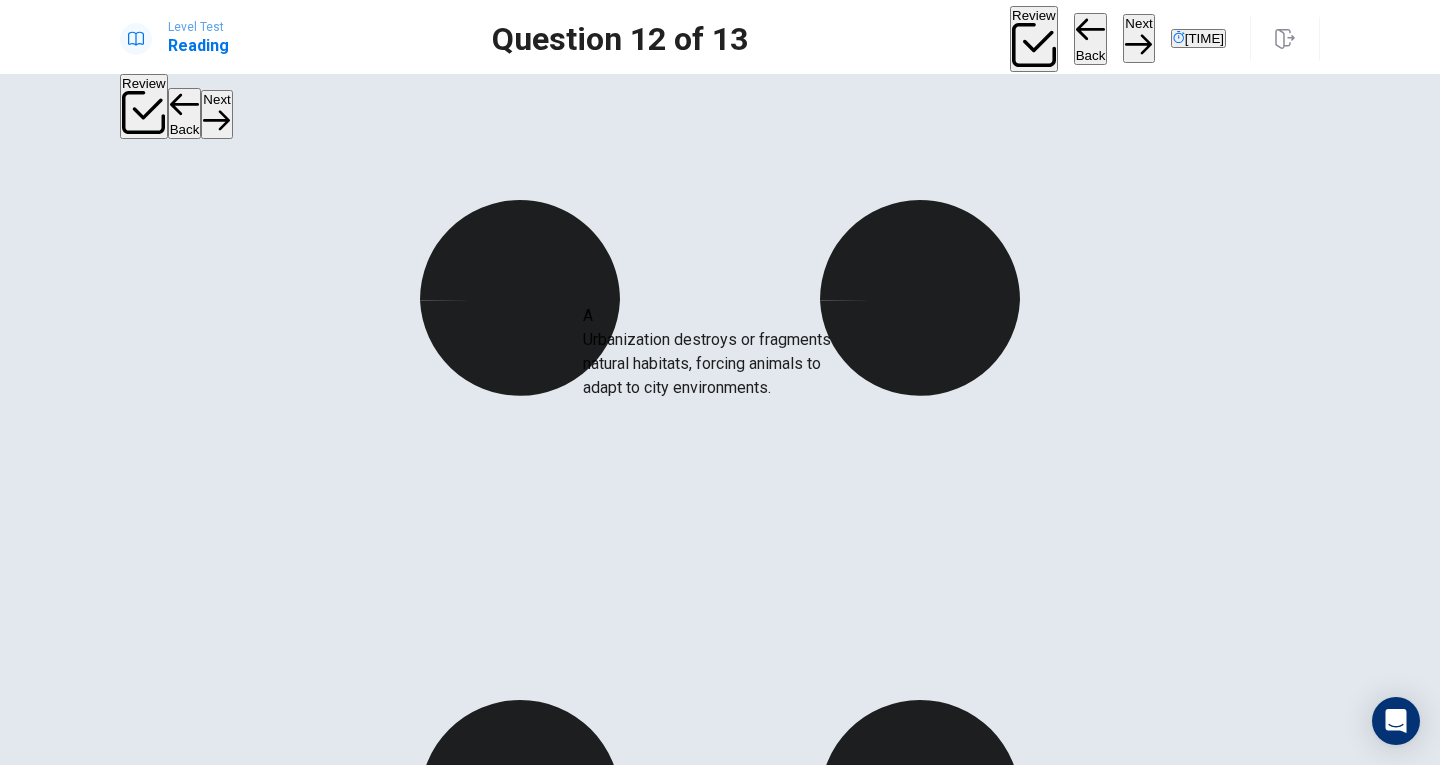 drag, startPoint x: 266, startPoint y: 382, endPoint x: 705, endPoint y: 375, distance: 439.05582 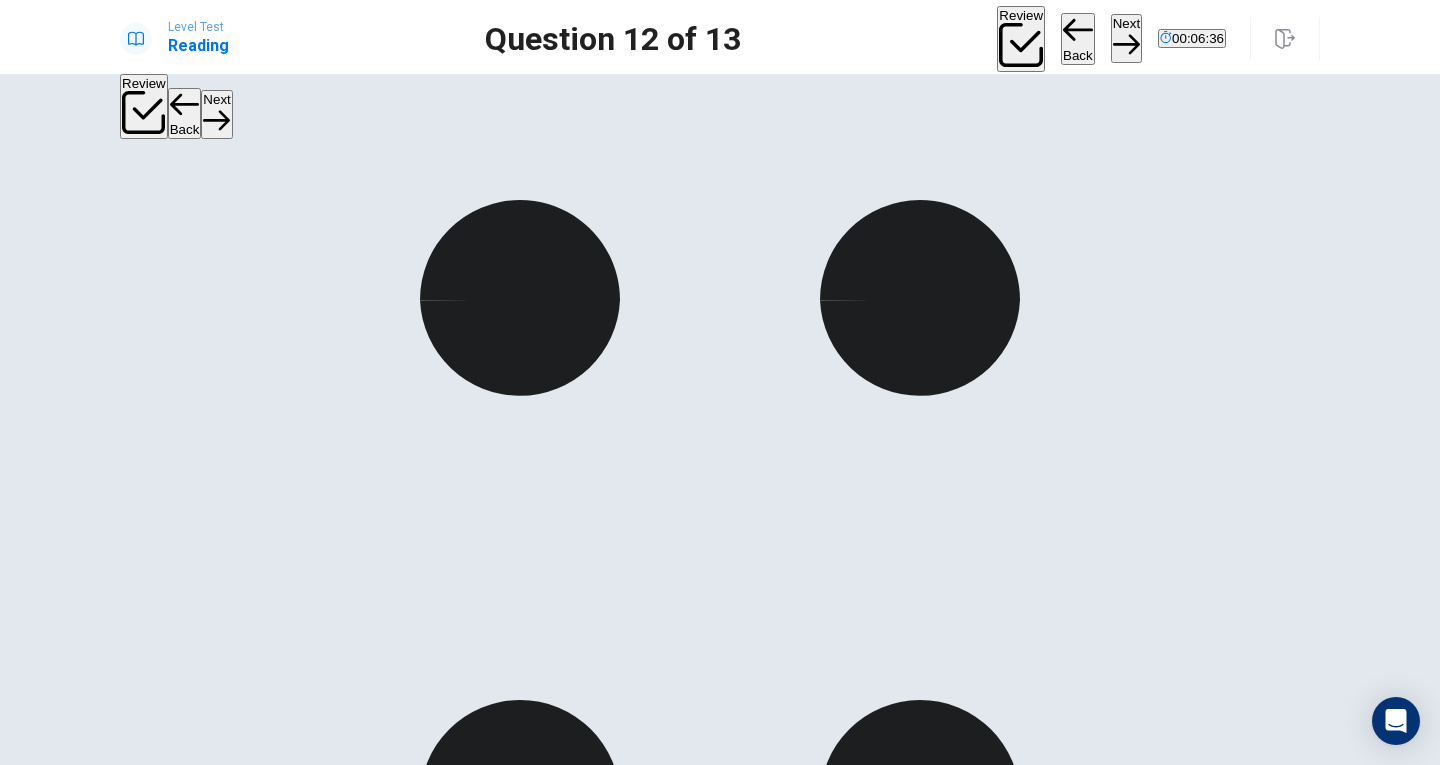 scroll, scrollTop: 86, scrollLeft: 0, axis: vertical 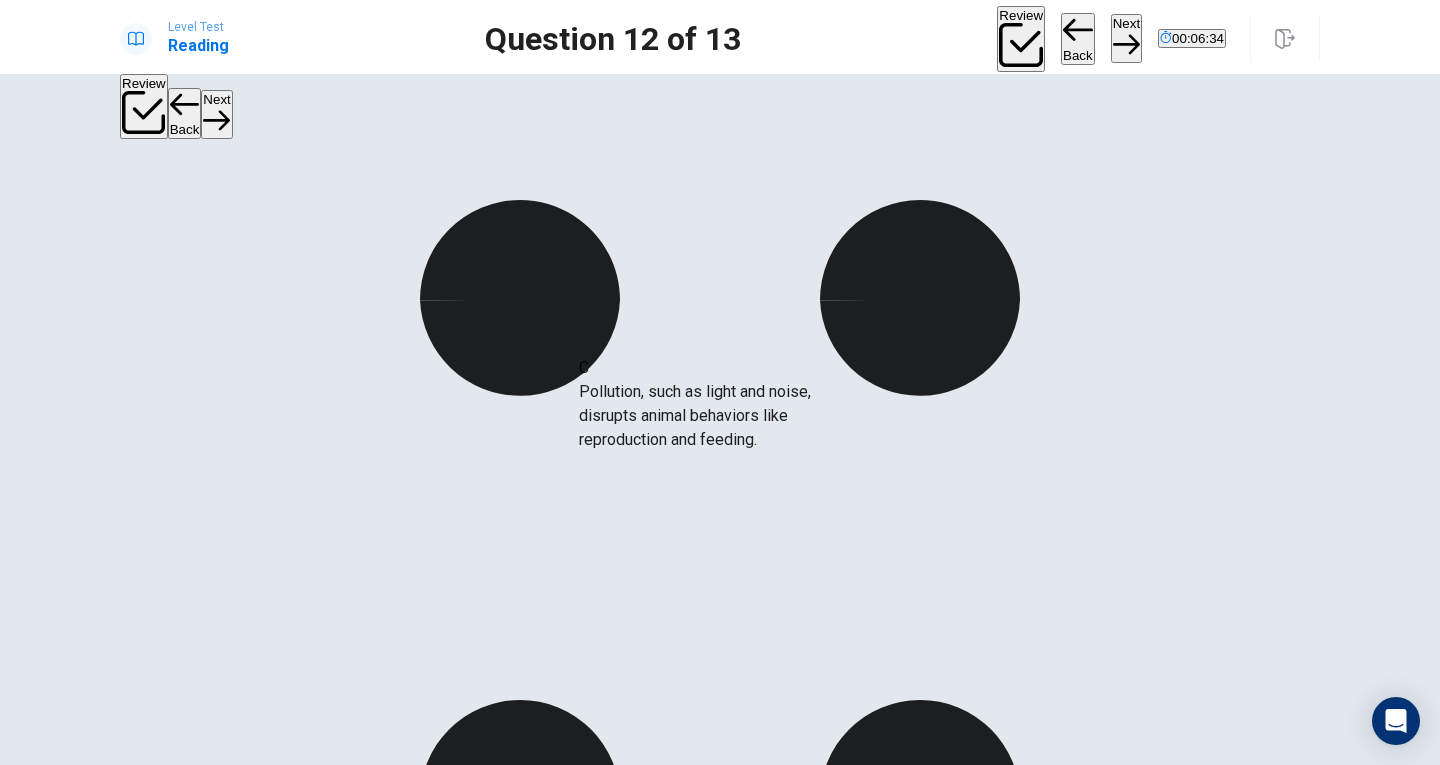 drag, startPoint x: 283, startPoint y: 412, endPoint x: 736, endPoint y: 422, distance: 453.11035 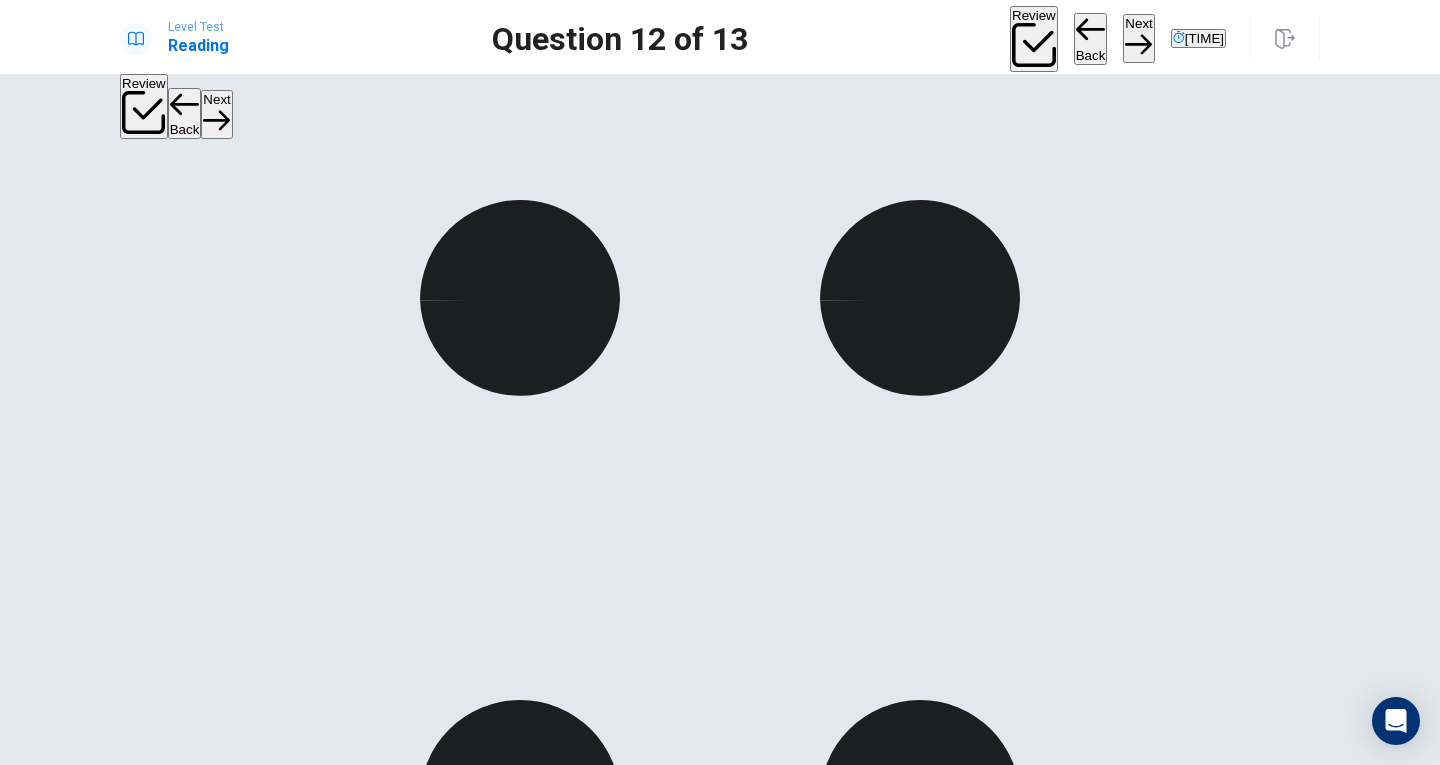 scroll, scrollTop: 156, scrollLeft: 0, axis: vertical 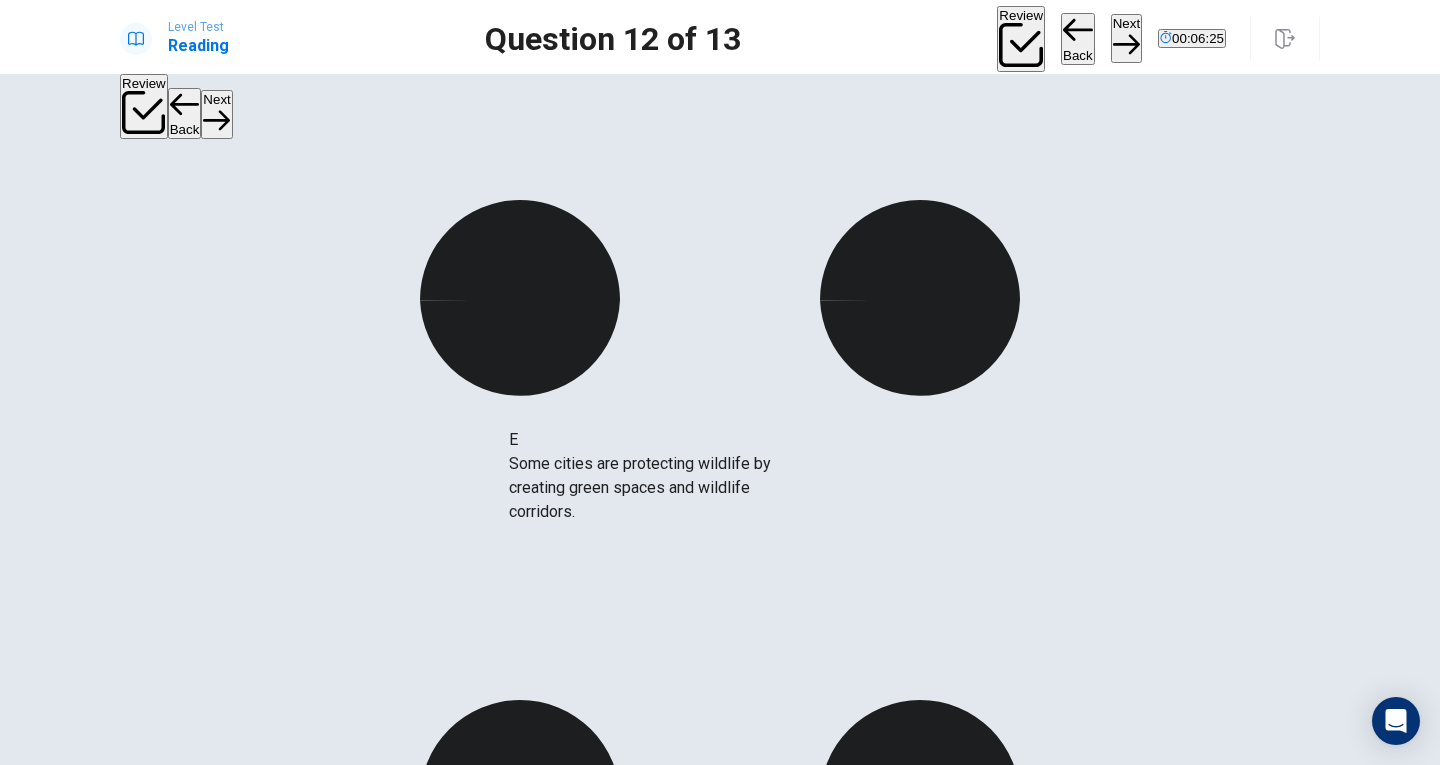 drag, startPoint x: 284, startPoint y: 468, endPoint x: 662, endPoint y: 504, distance: 379.71042 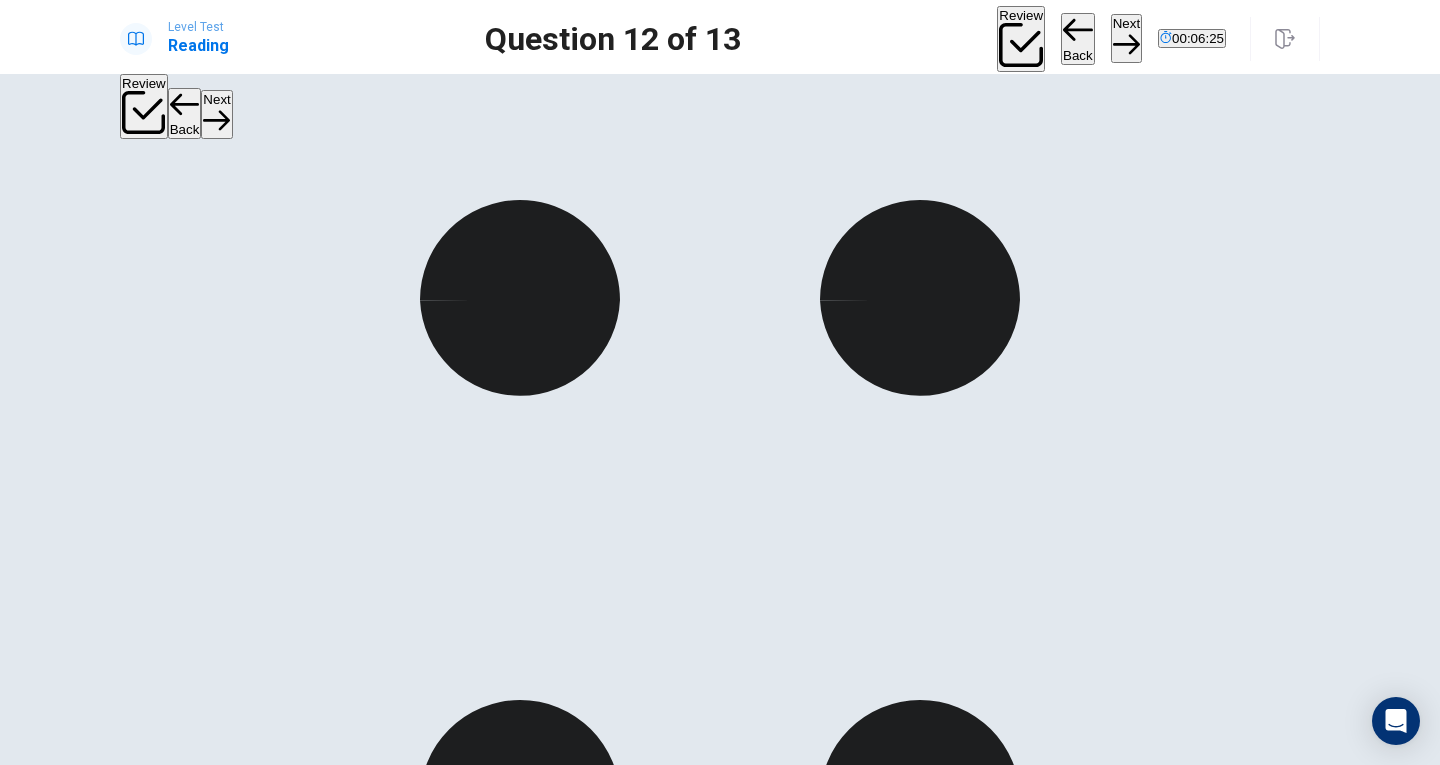 scroll, scrollTop: 36, scrollLeft: 0, axis: vertical 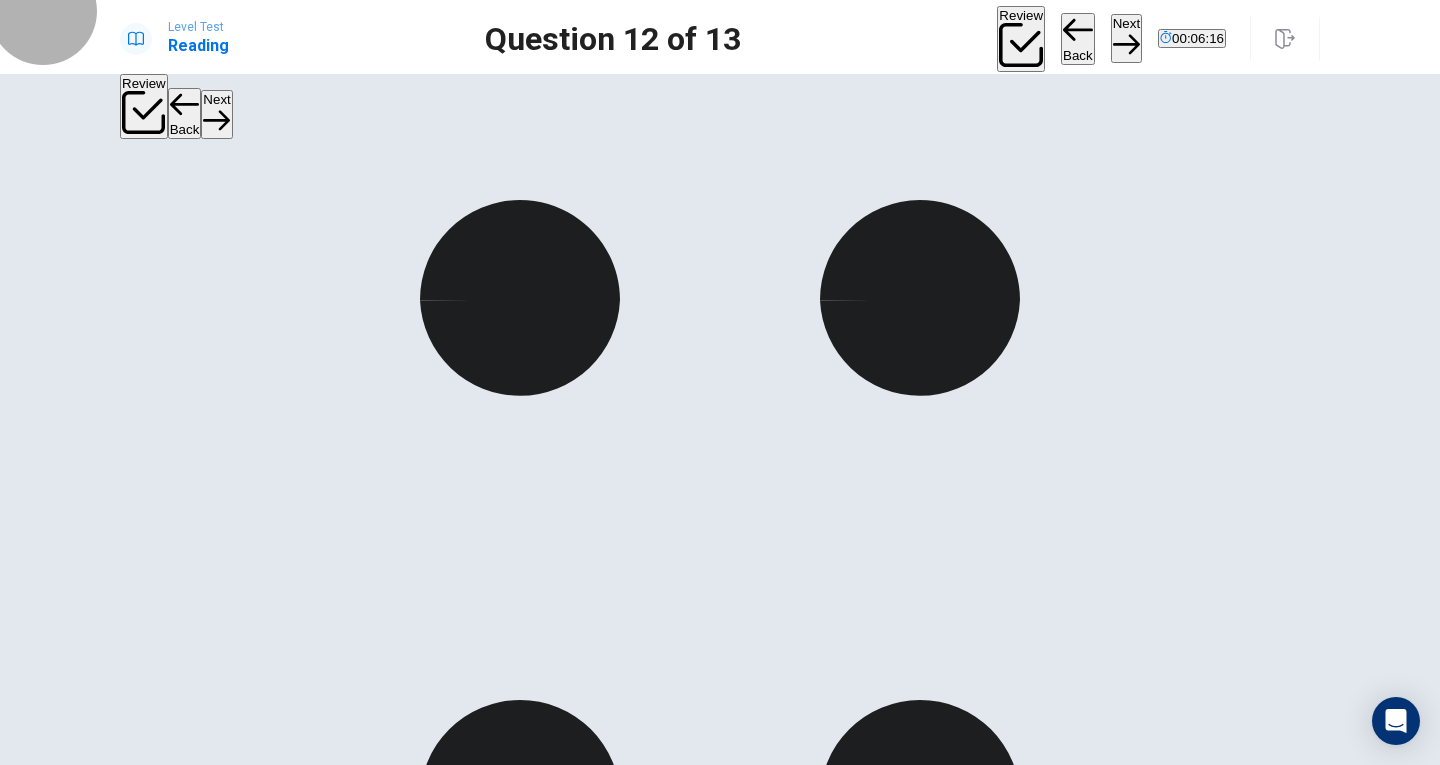 click on "Next" at bounding box center (1126, 38) 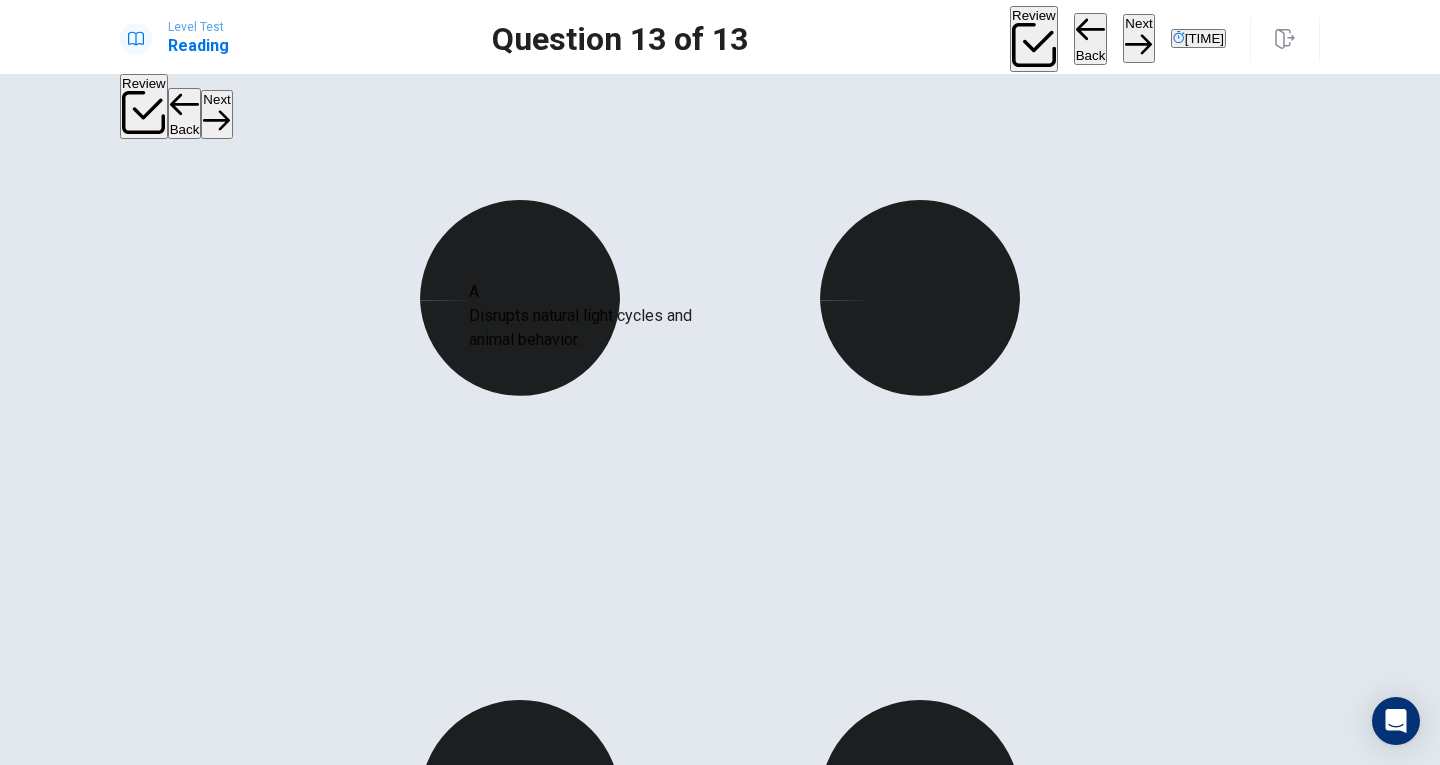 drag, startPoint x: 256, startPoint y: 330, endPoint x: 596, endPoint y: 330, distance: 340 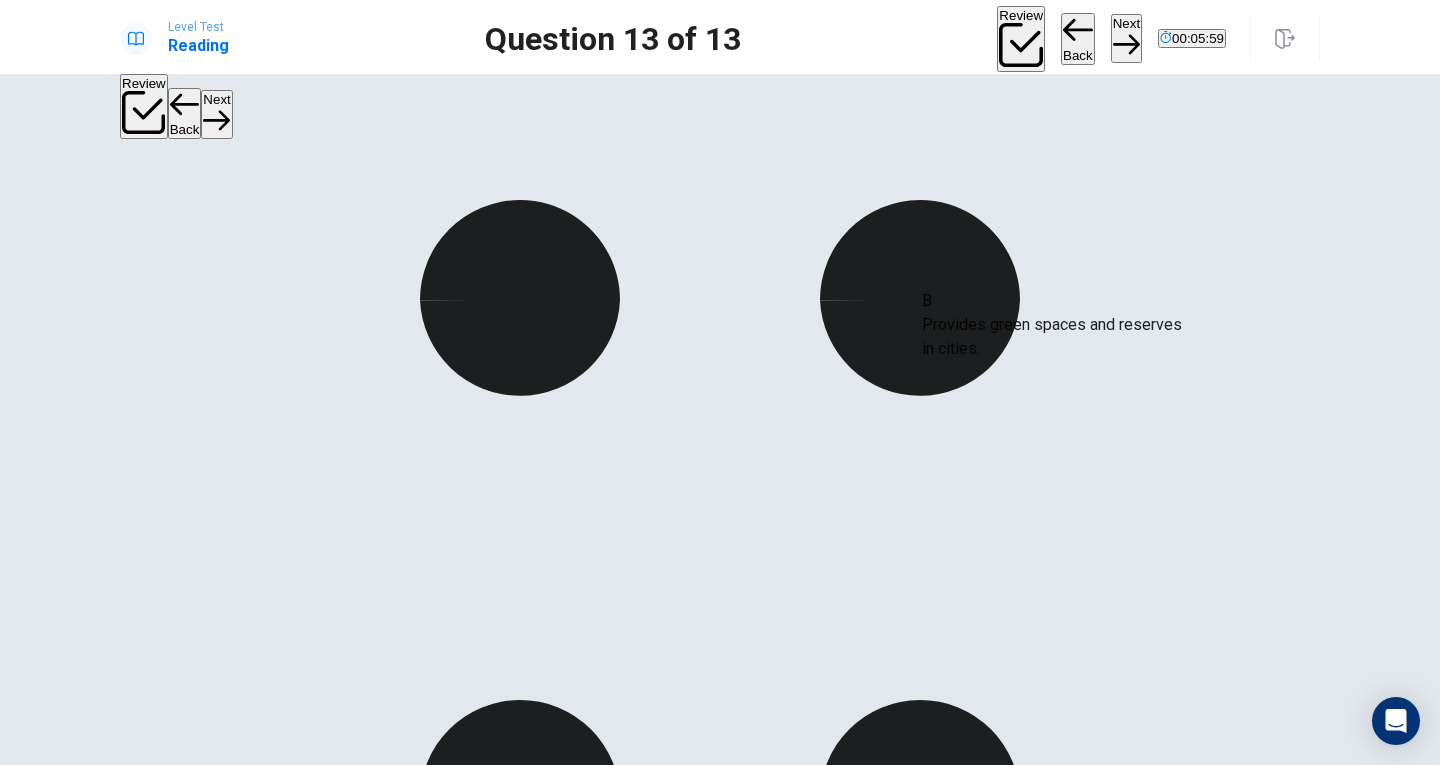 drag, startPoint x: 249, startPoint y: 321, endPoint x: 1040, endPoint y: 332, distance: 791.0765 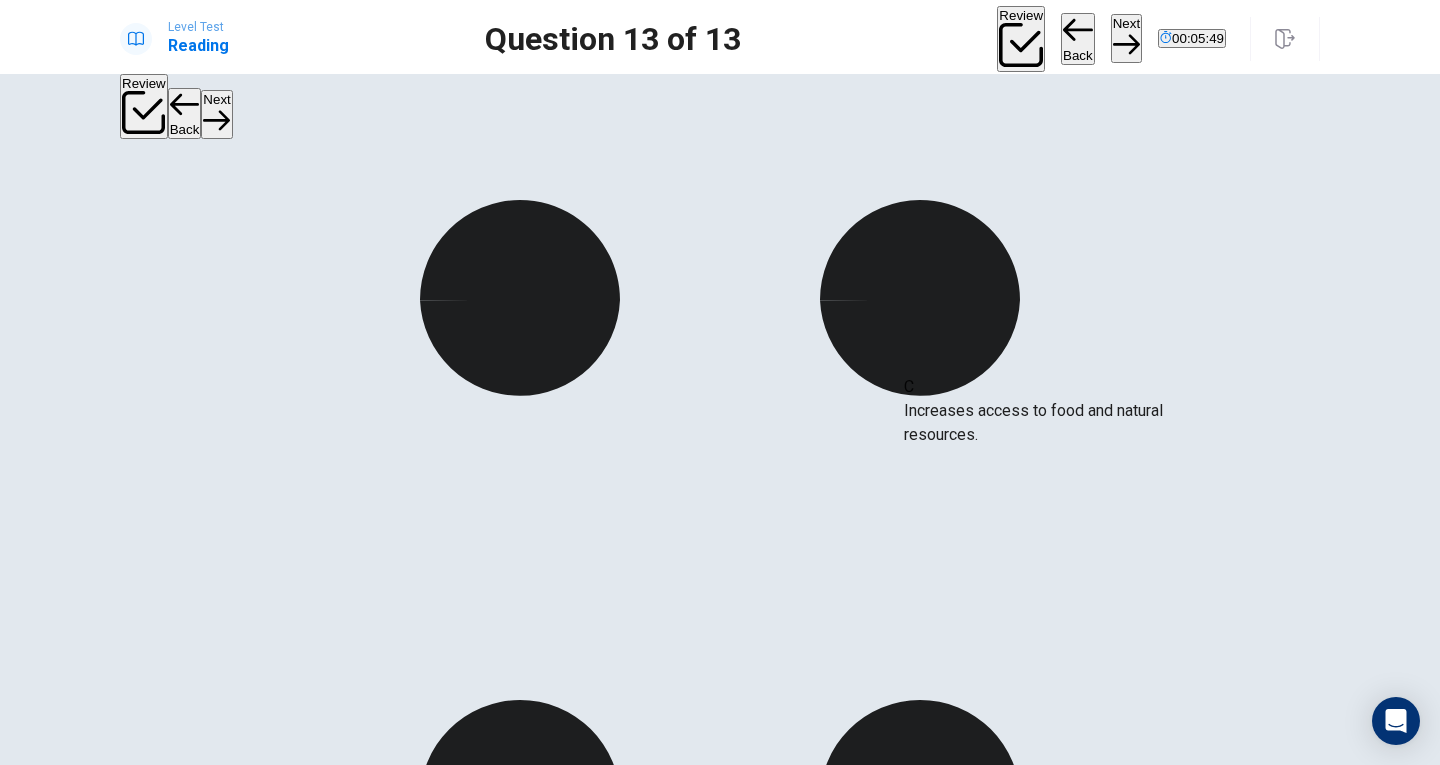 drag, startPoint x: 283, startPoint y: 321, endPoint x: 1056, endPoint y: 422, distance: 779.5704 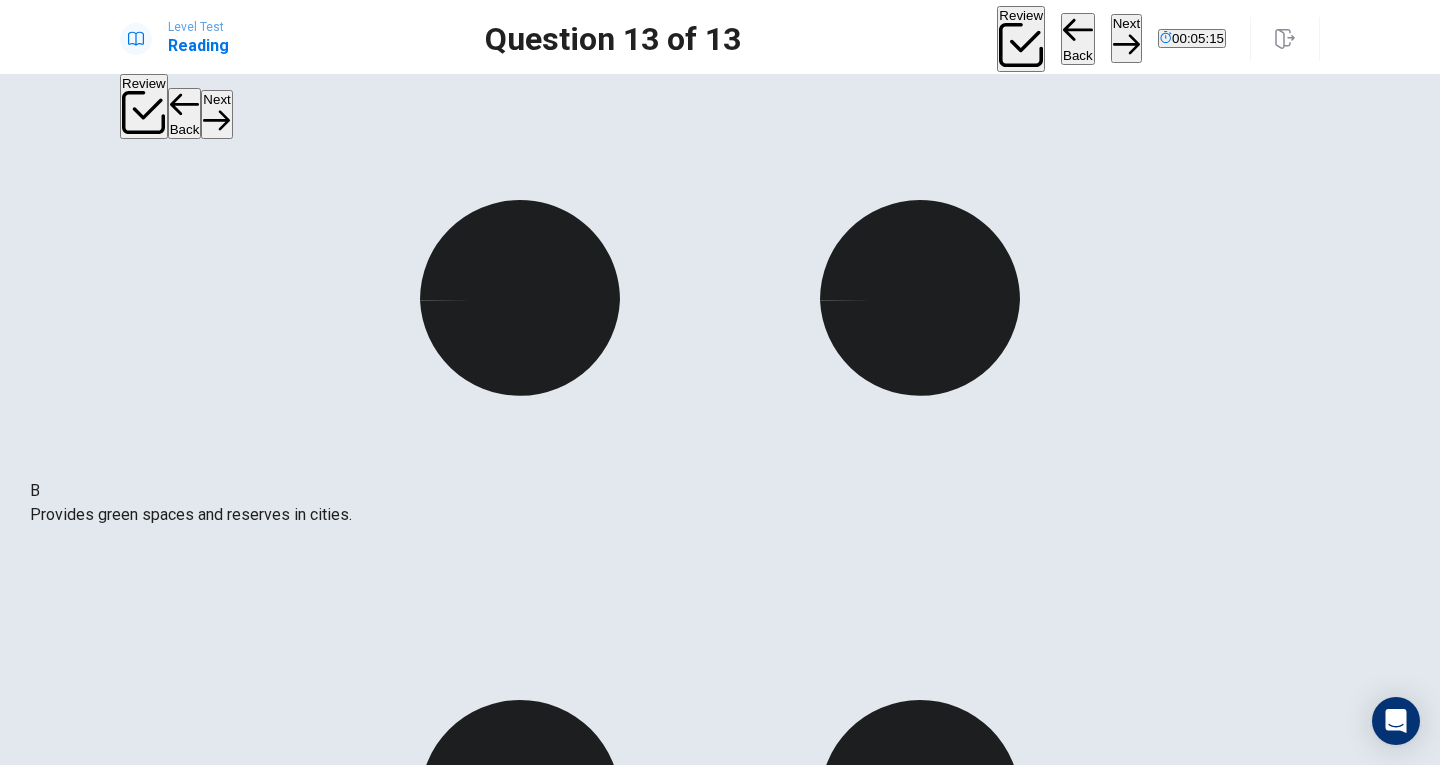 scroll, scrollTop: 63, scrollLeft: 0, axis: vertical 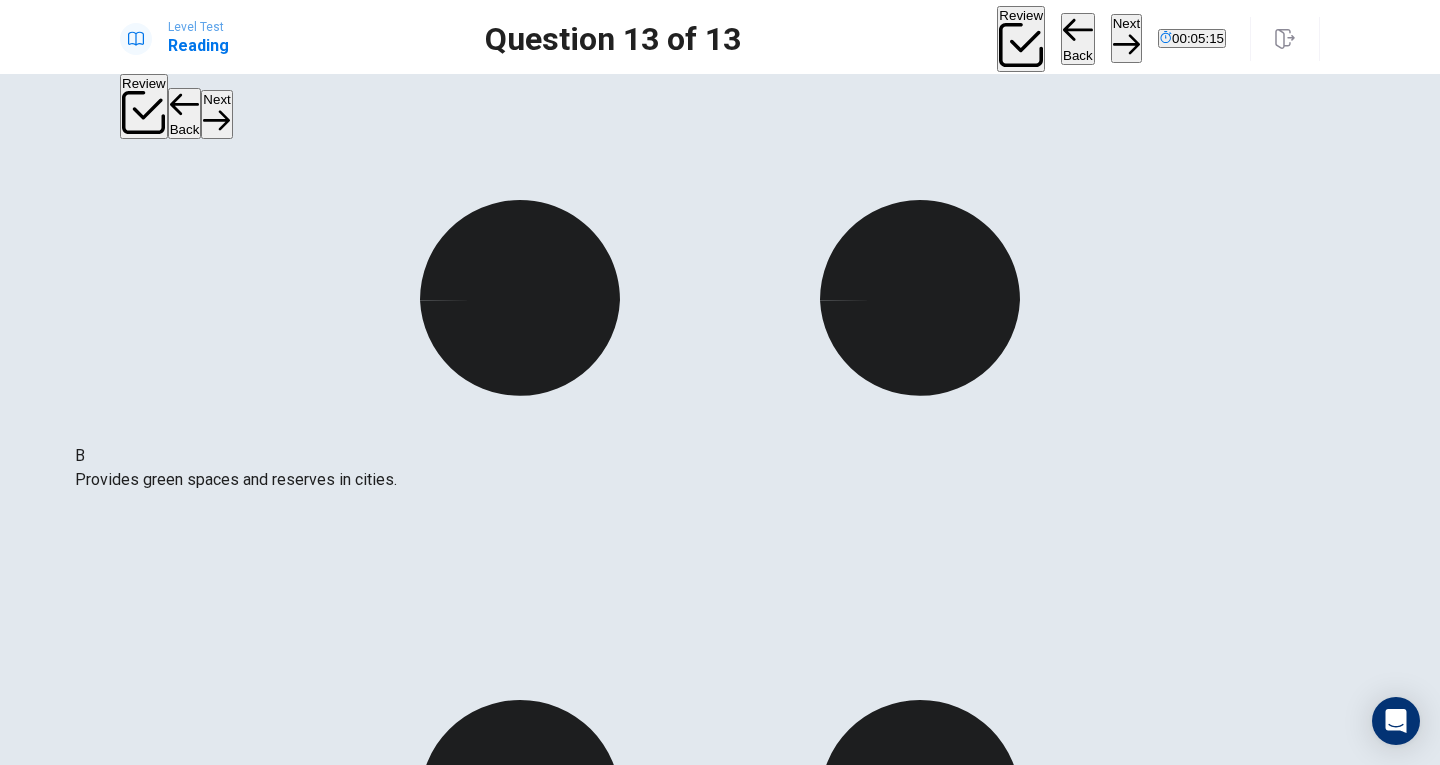 drag, startPoint x: 979, startPoint y: 330, endPoint x: 141, endPoint y: 470, distance: 849.614 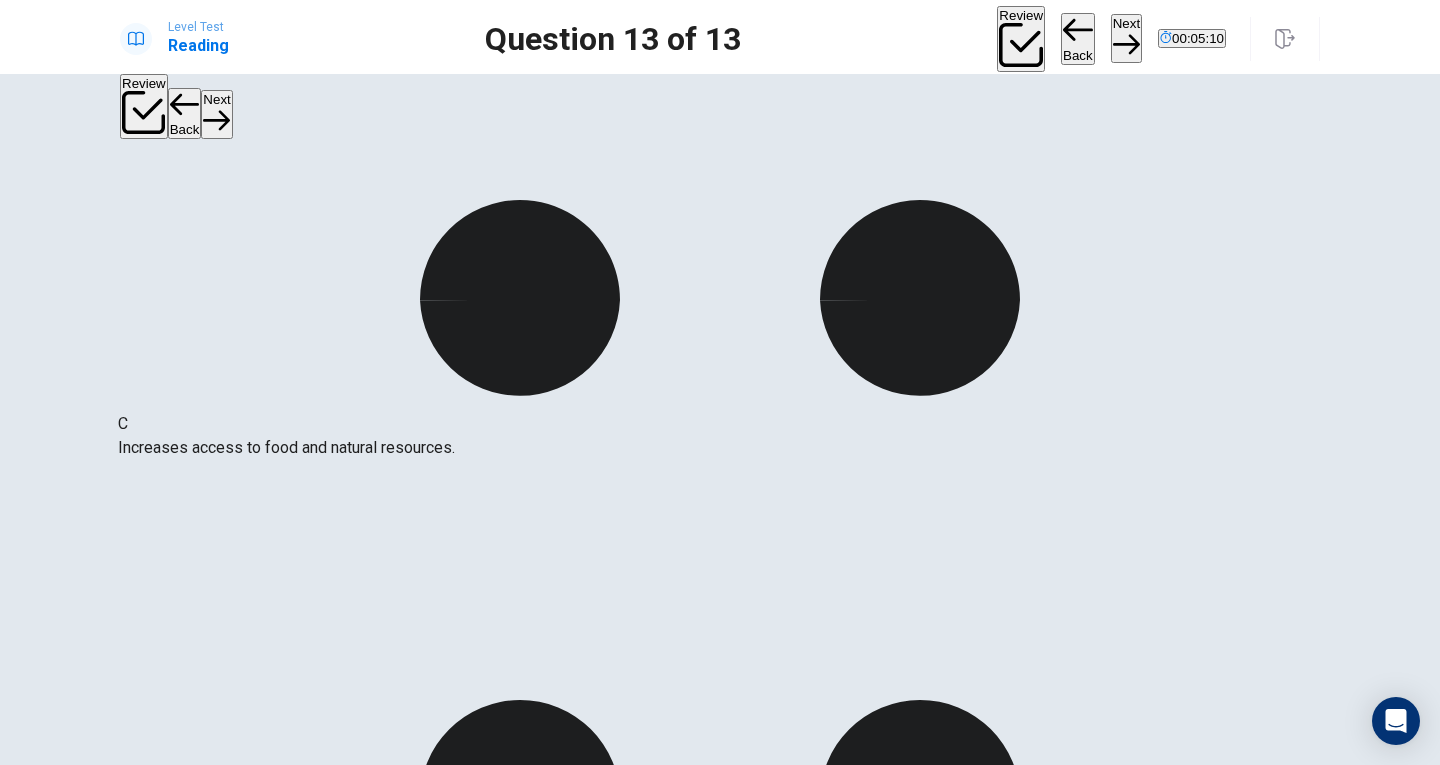 drag, startPoint x: 1061, startPoint y: 334, endPoint x: 275, endPoint y: 444, distance: 793.65985 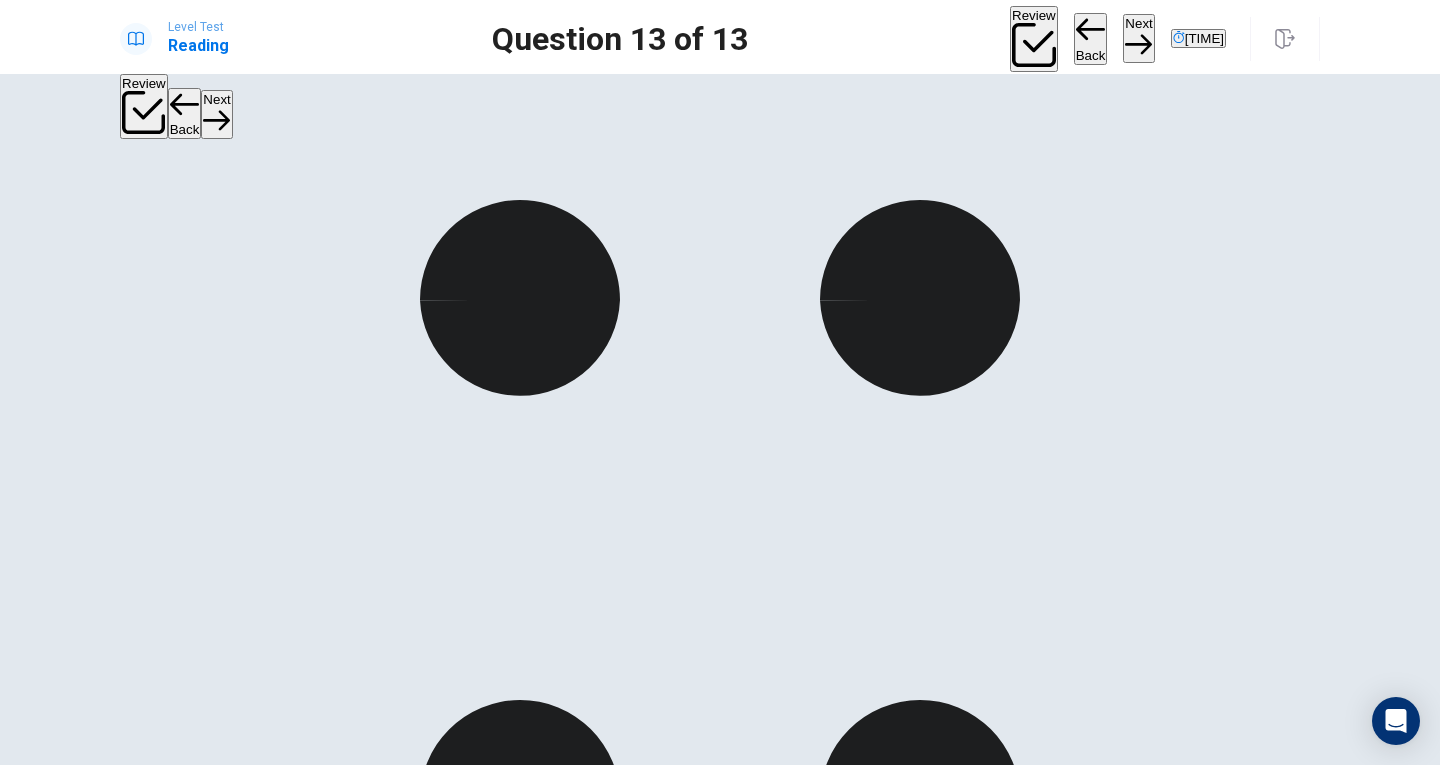 scroll, scrollTop: 276, scrollLeft: 0, axis: vertical 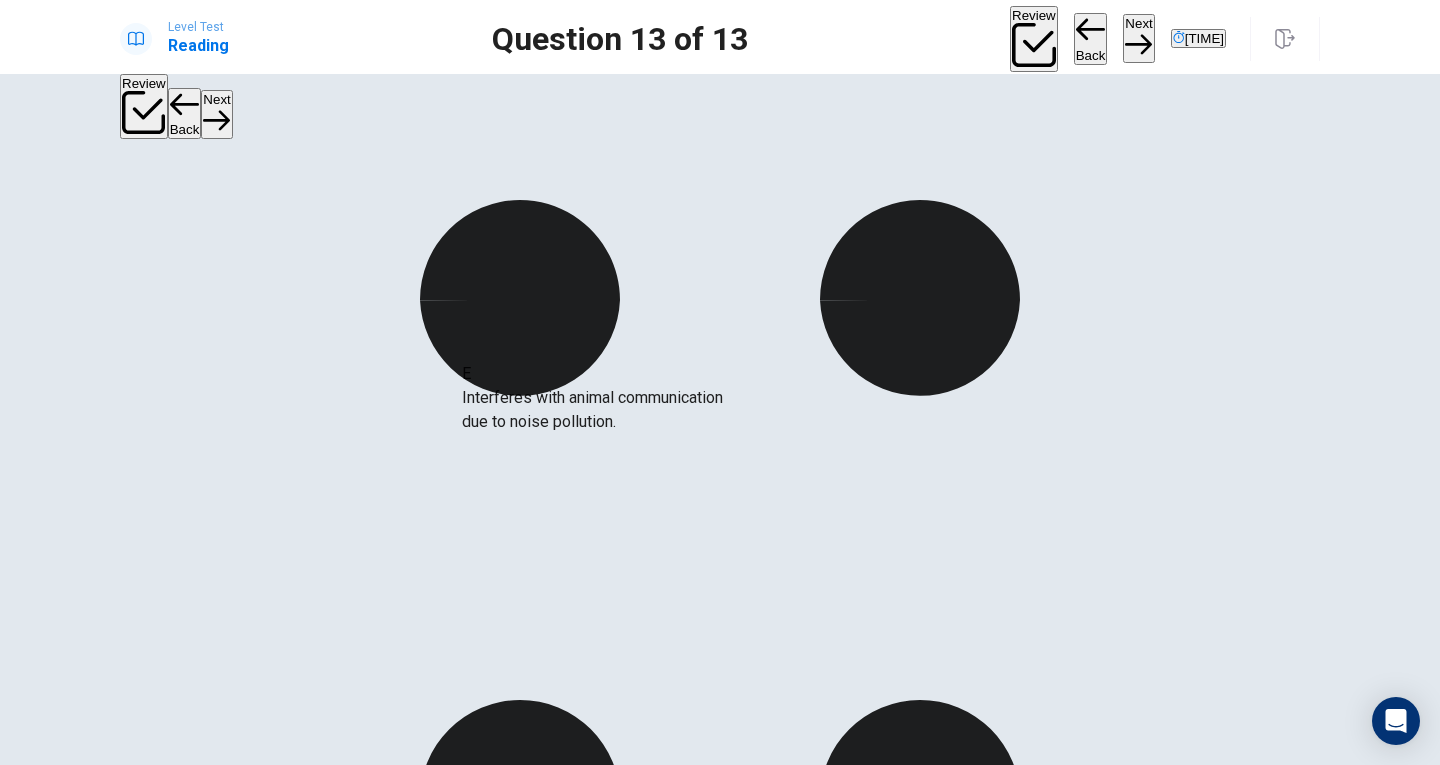 drag, startPoint x: 274, startPoint y: 357, endPoint x: 598, endPoint y: 429, distance: 331.9036 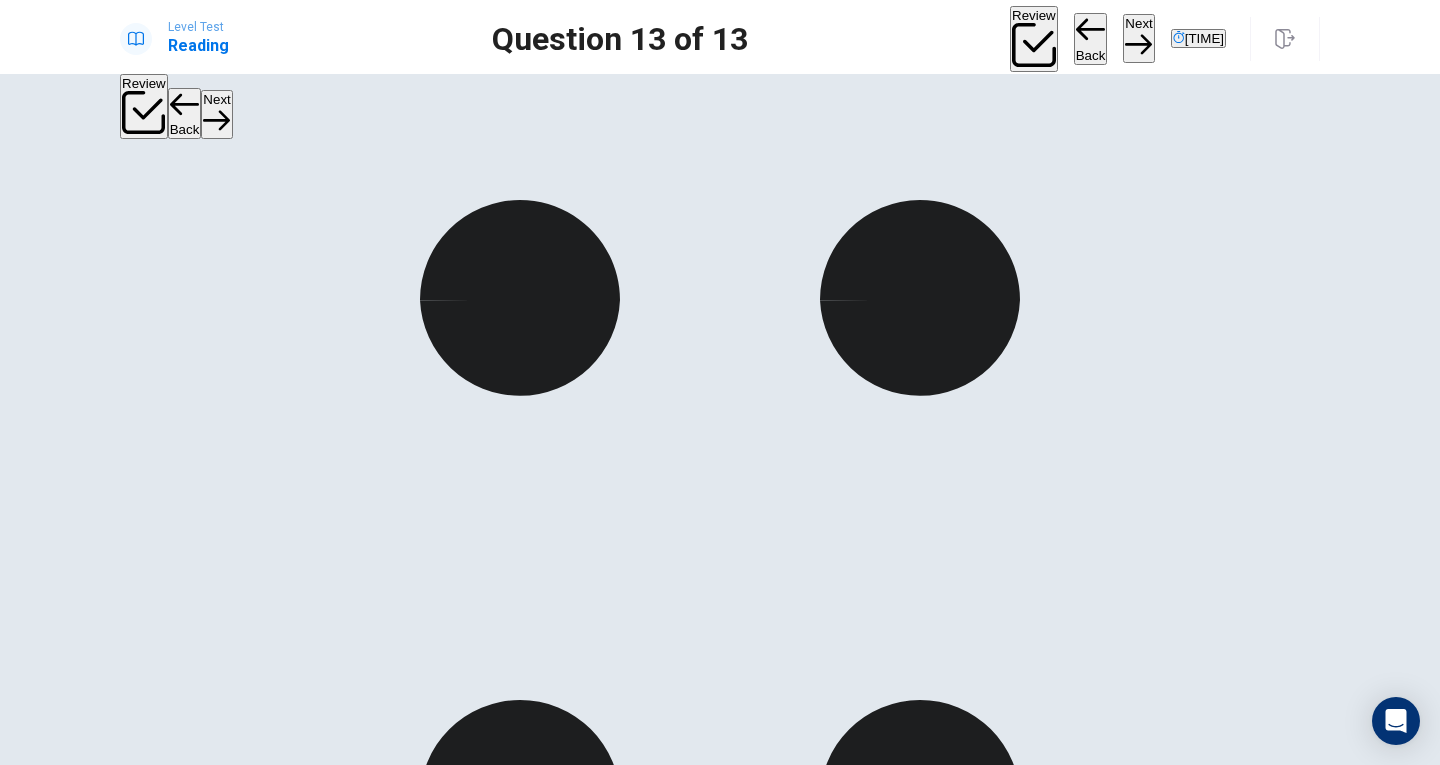 scroll, scrollTop: 156, scrollLeft: 0, axis: vertical 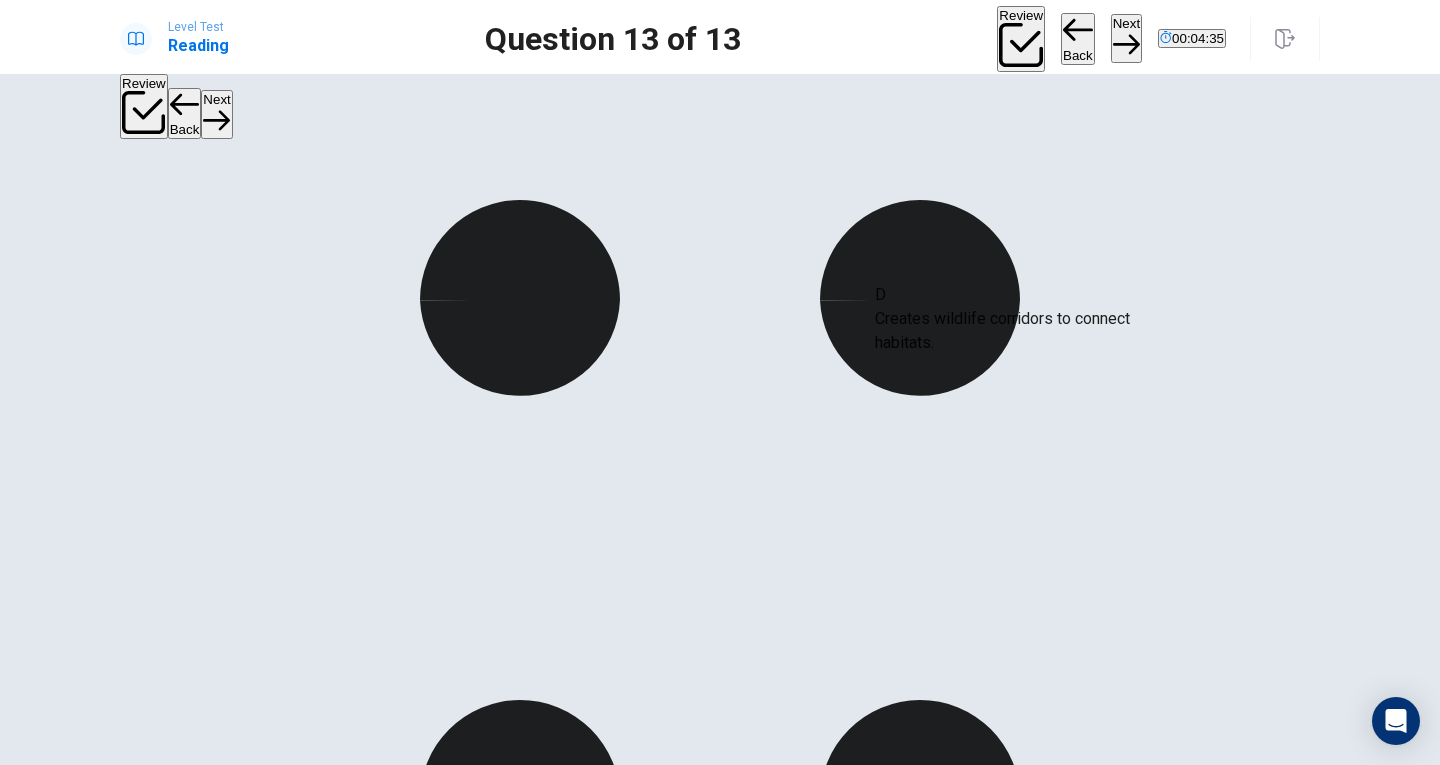 drag, startPoint x: 259, startPoint y: 361, endPoint x: 987, endPoint y: 331, distance: 728.61786 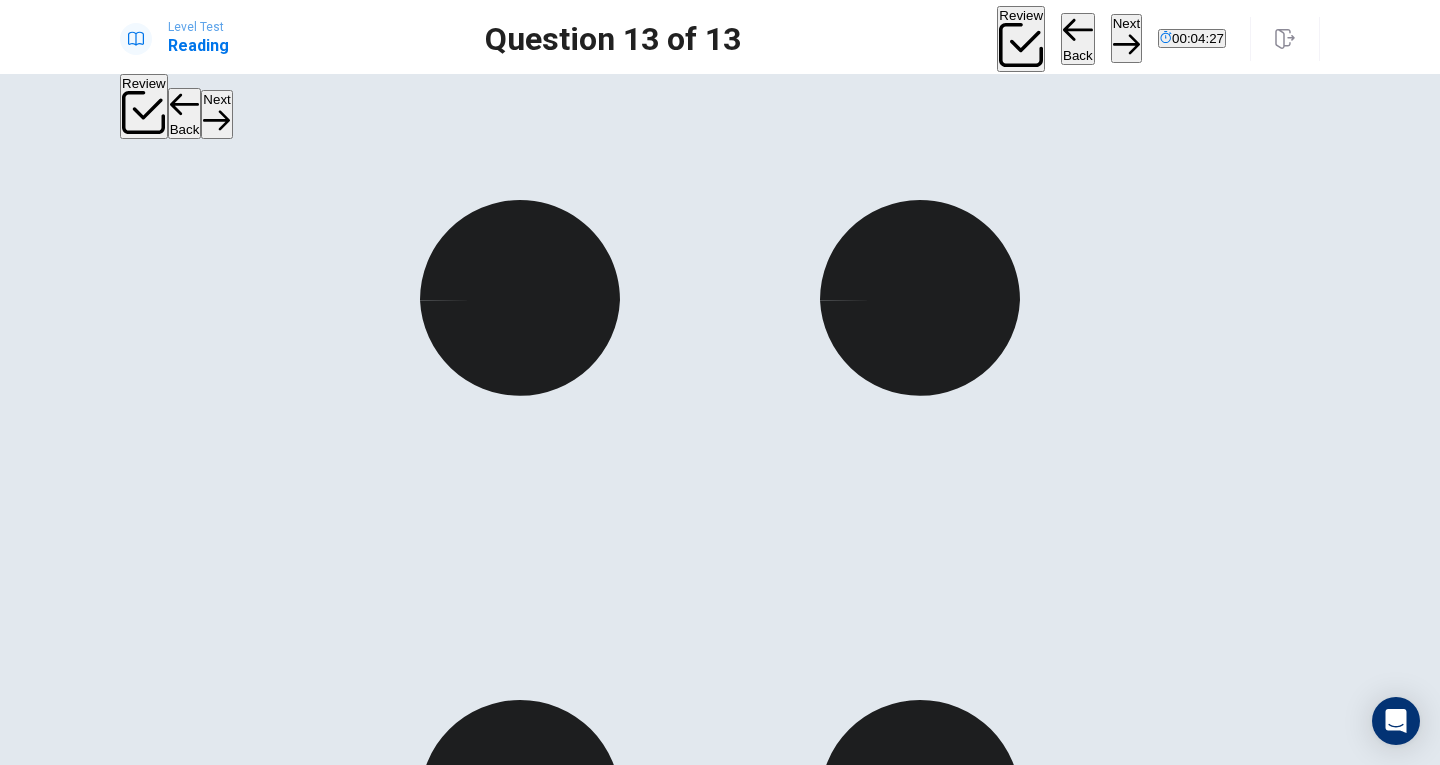 scroll, scrollTop: 0, scrollLeft: 0, axis: both 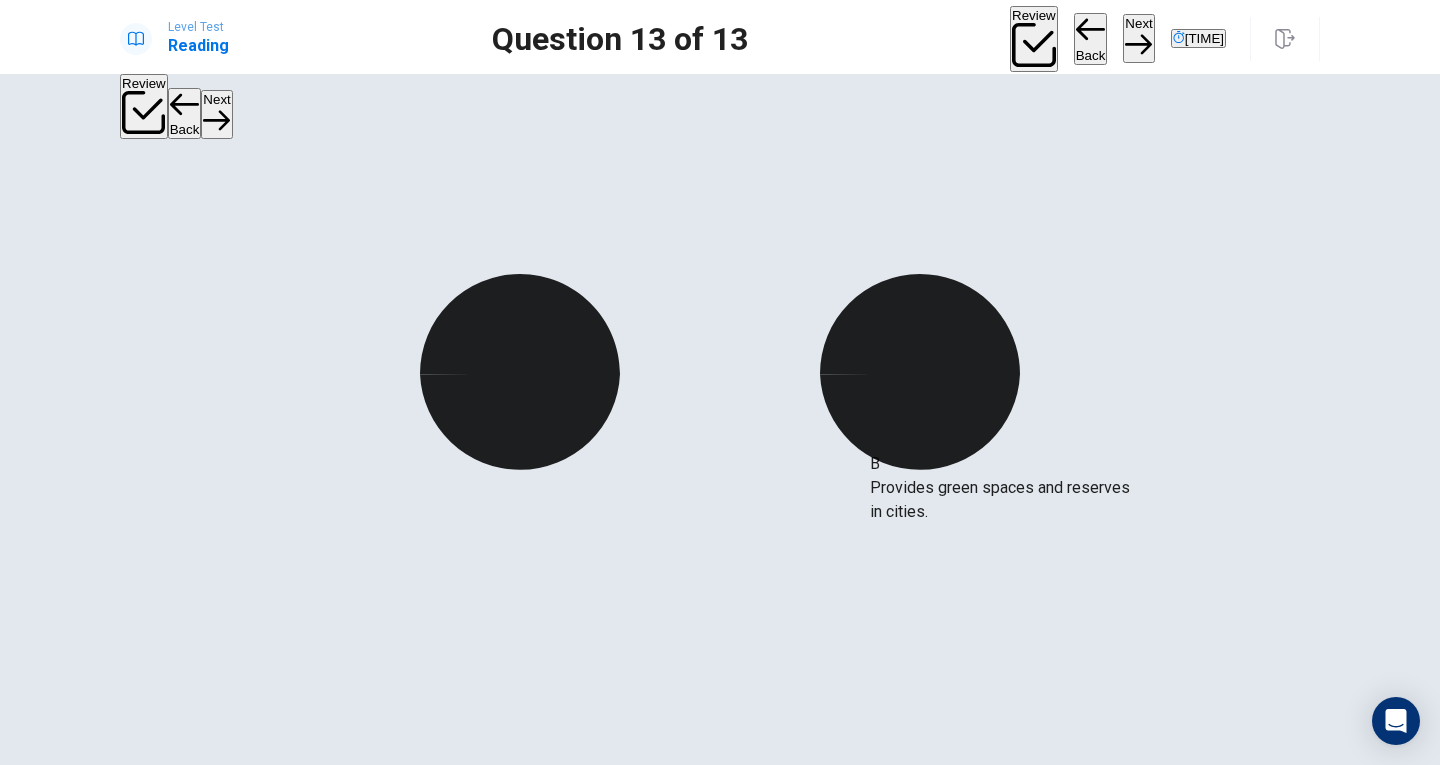 drag, startPoint x: 277, startPoint y: 396, endPoint x: 1006, endPoint y: 500, distance: 736.38104 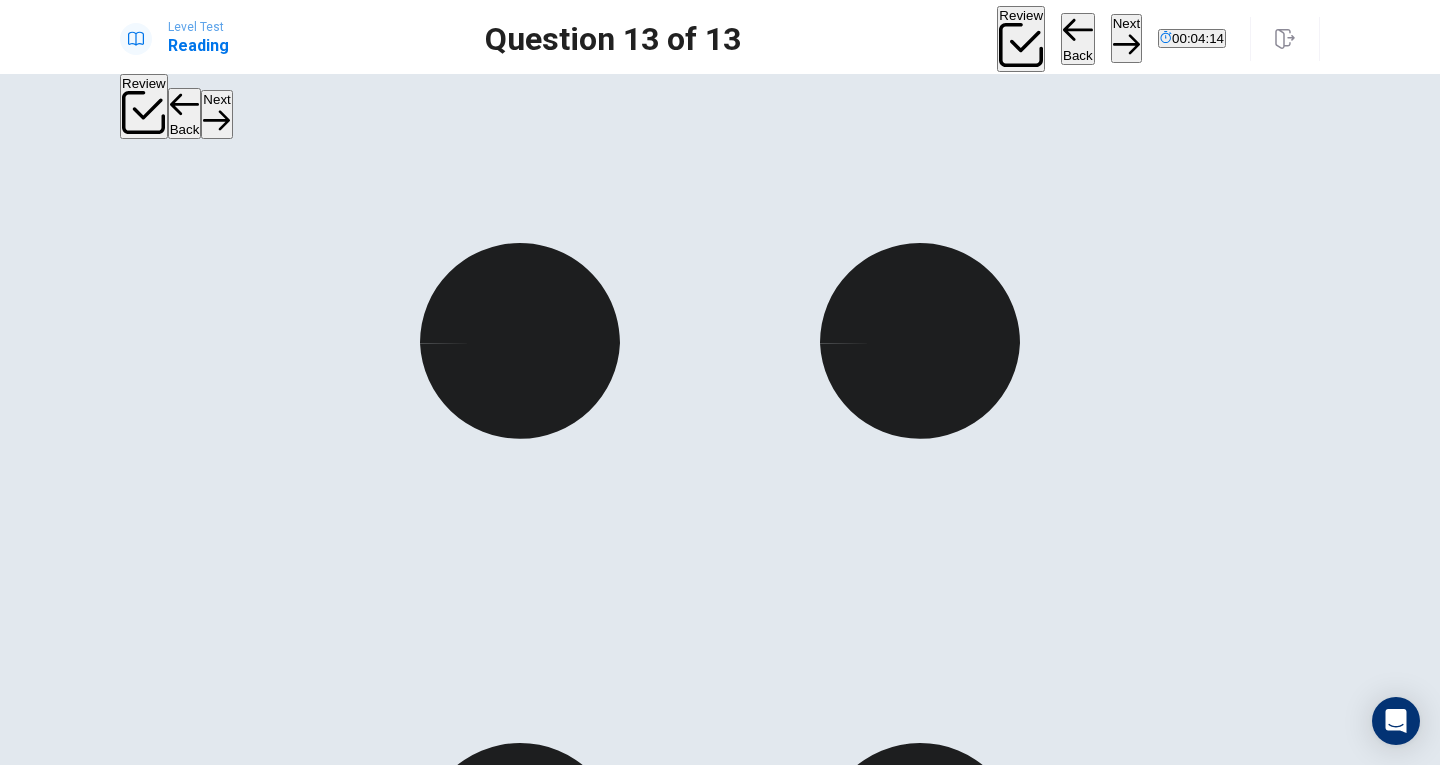 scroll, scrollTop: 138, scrollLeft: 0, axis: vertical 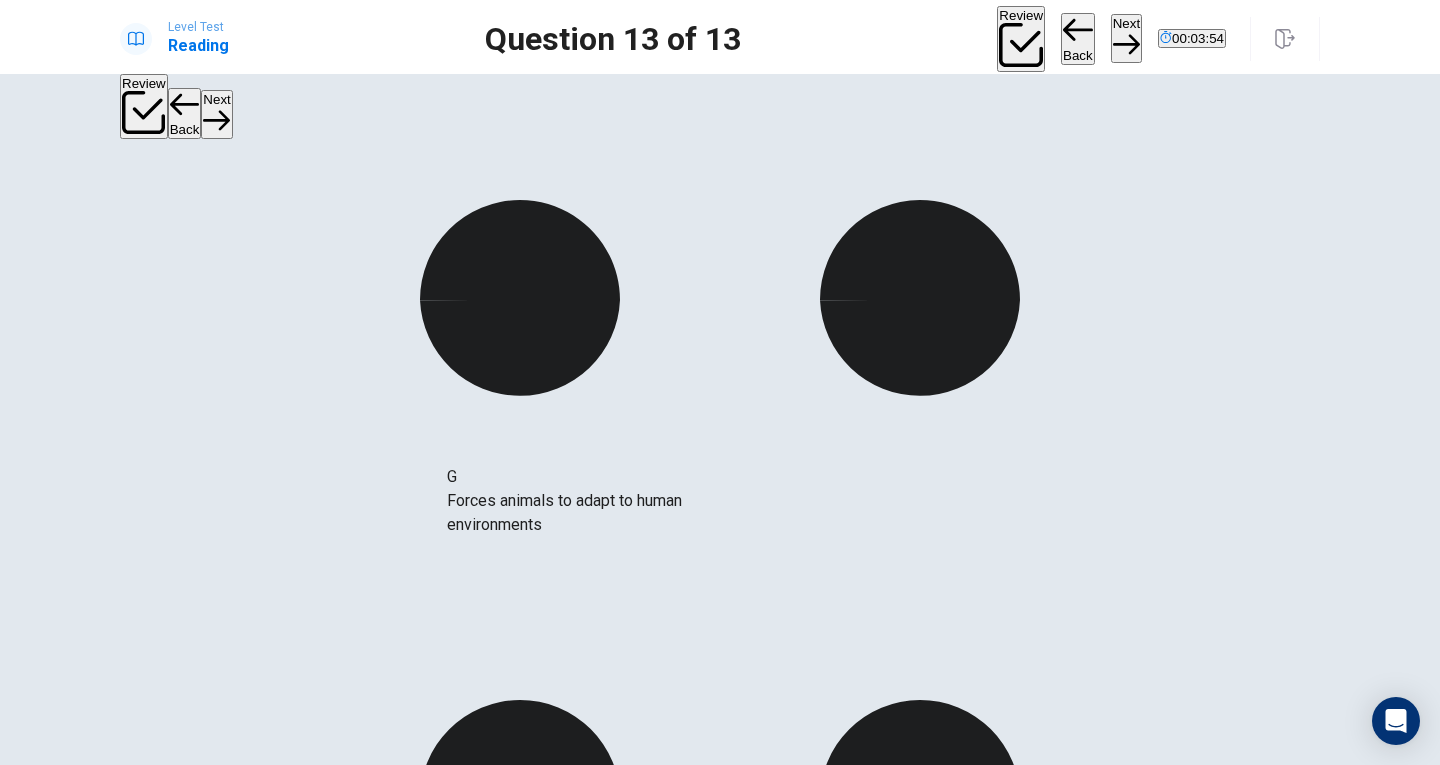 drag, startPoint x: 291, startPoint y: 521, endPoint x: 622, endPoint y: 516, distance: 331.03775 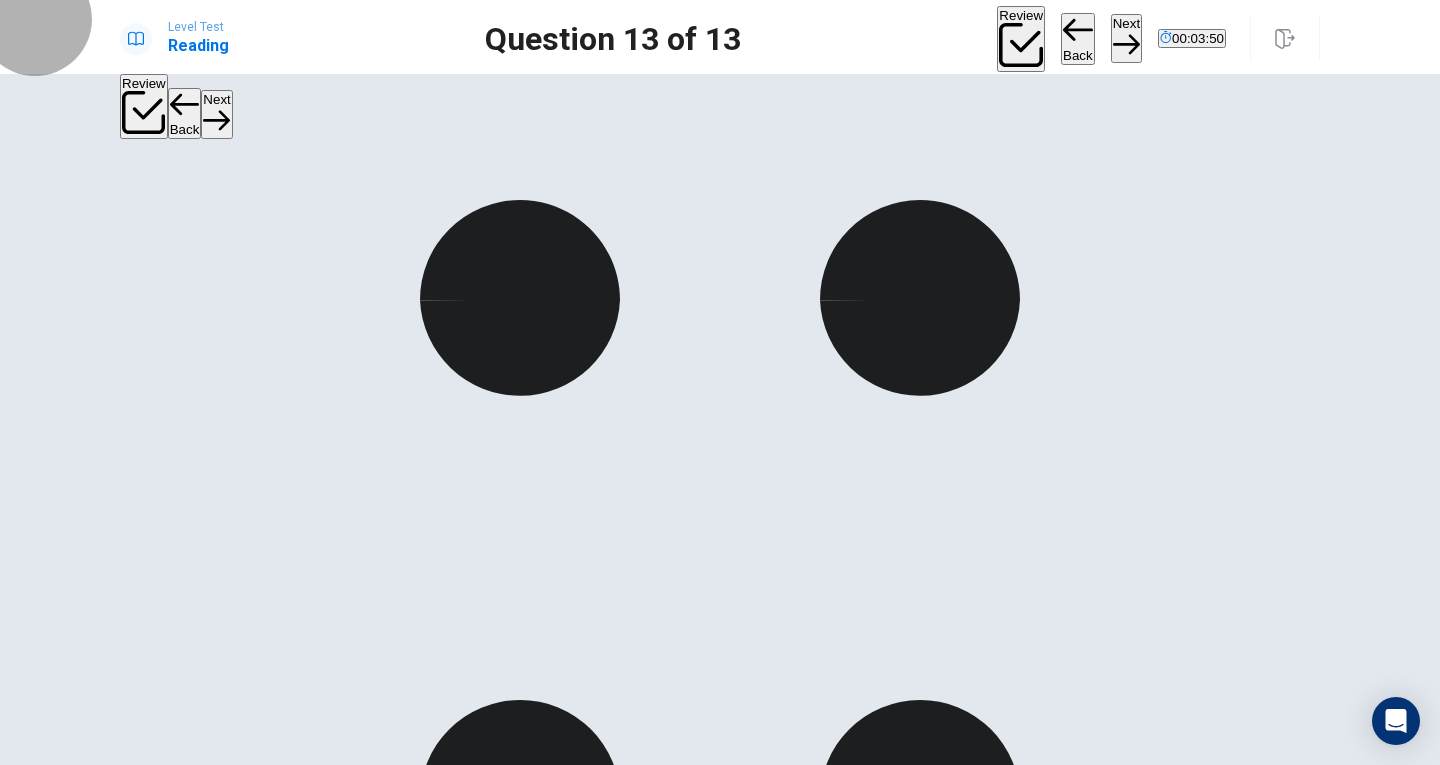 click on "Next" at bounding box center (1126, 38) 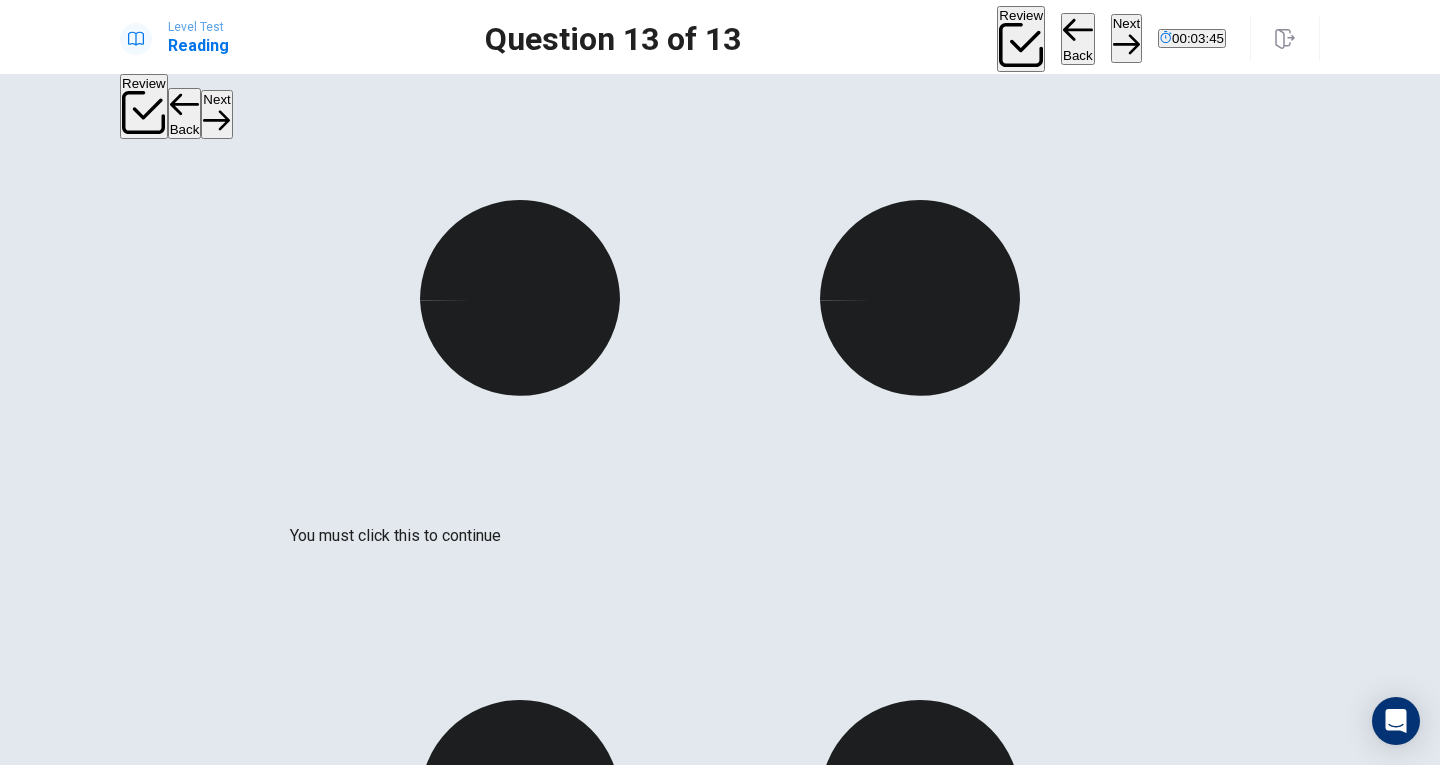 click at bounding box center (6, 2362) 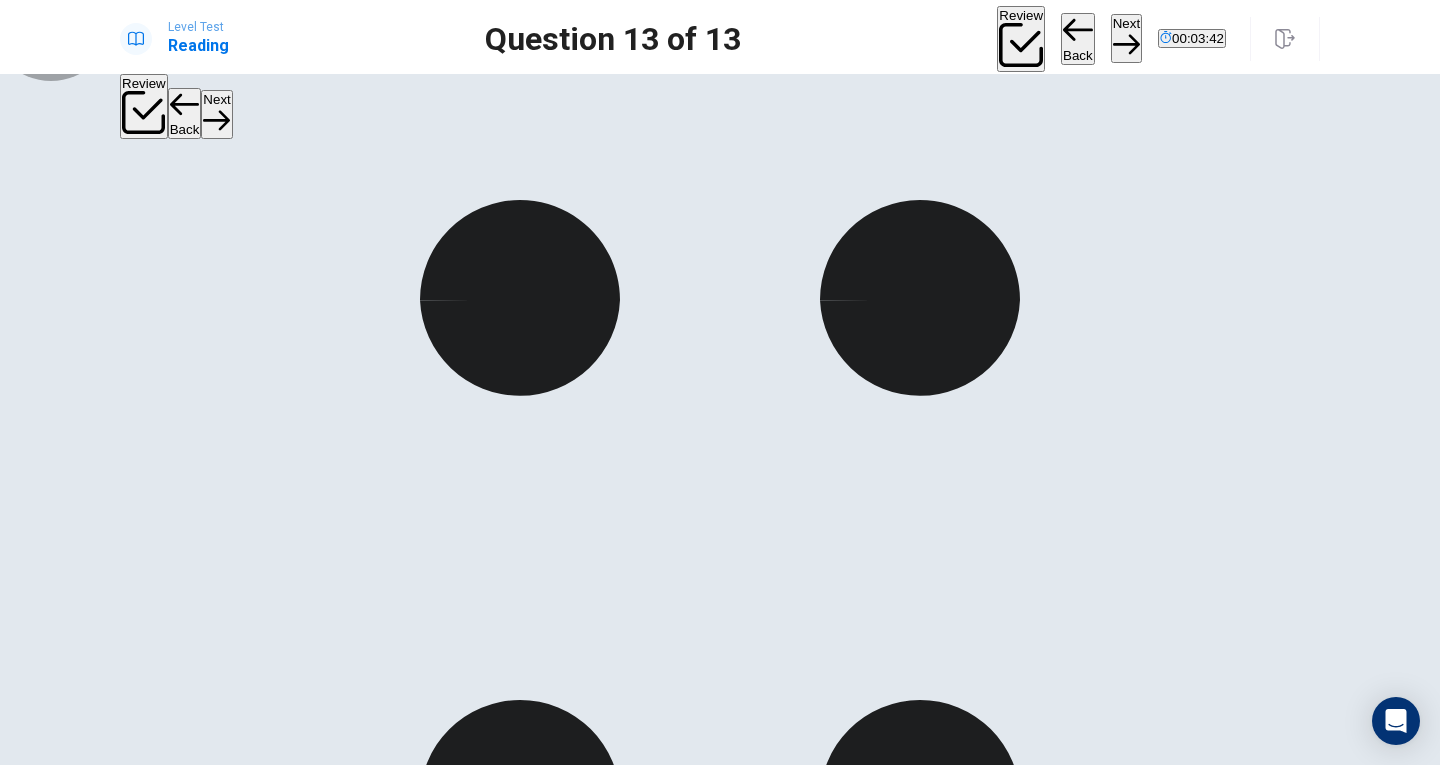 click on "Continue" at bounding box center (76, 2412) 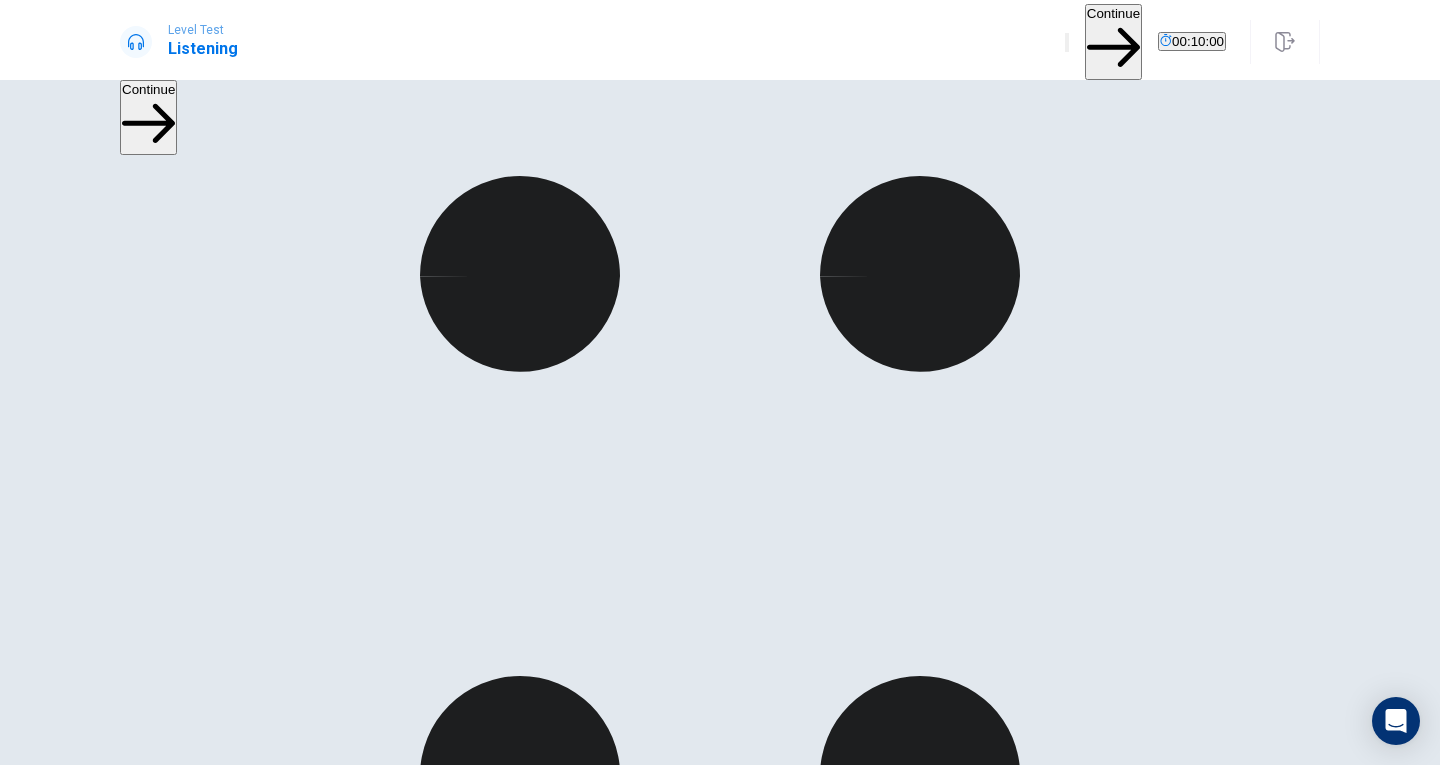 scroll, scrollTop: 178, scrollLeft: 0, axis: vertical 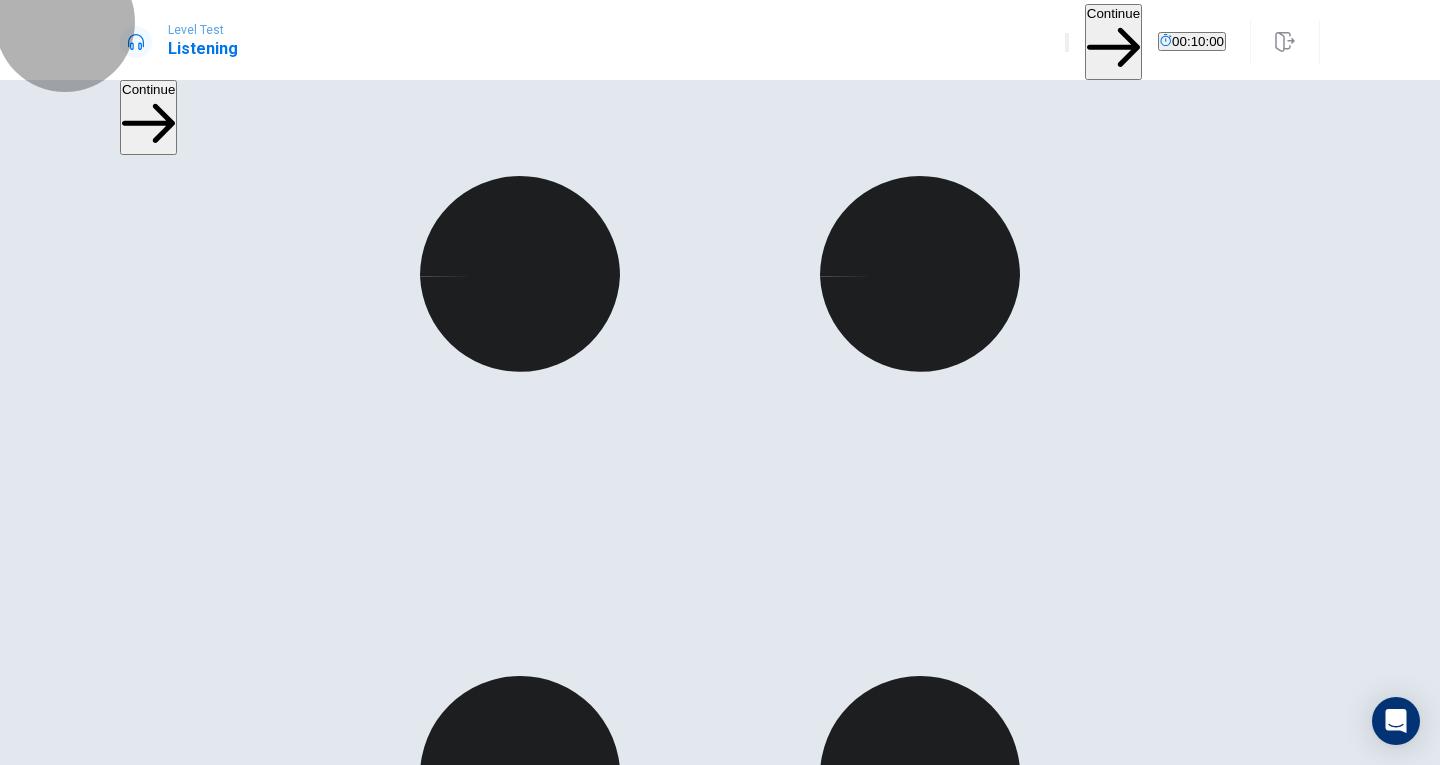 click on "Continue" at bounding box center (1113, 41) 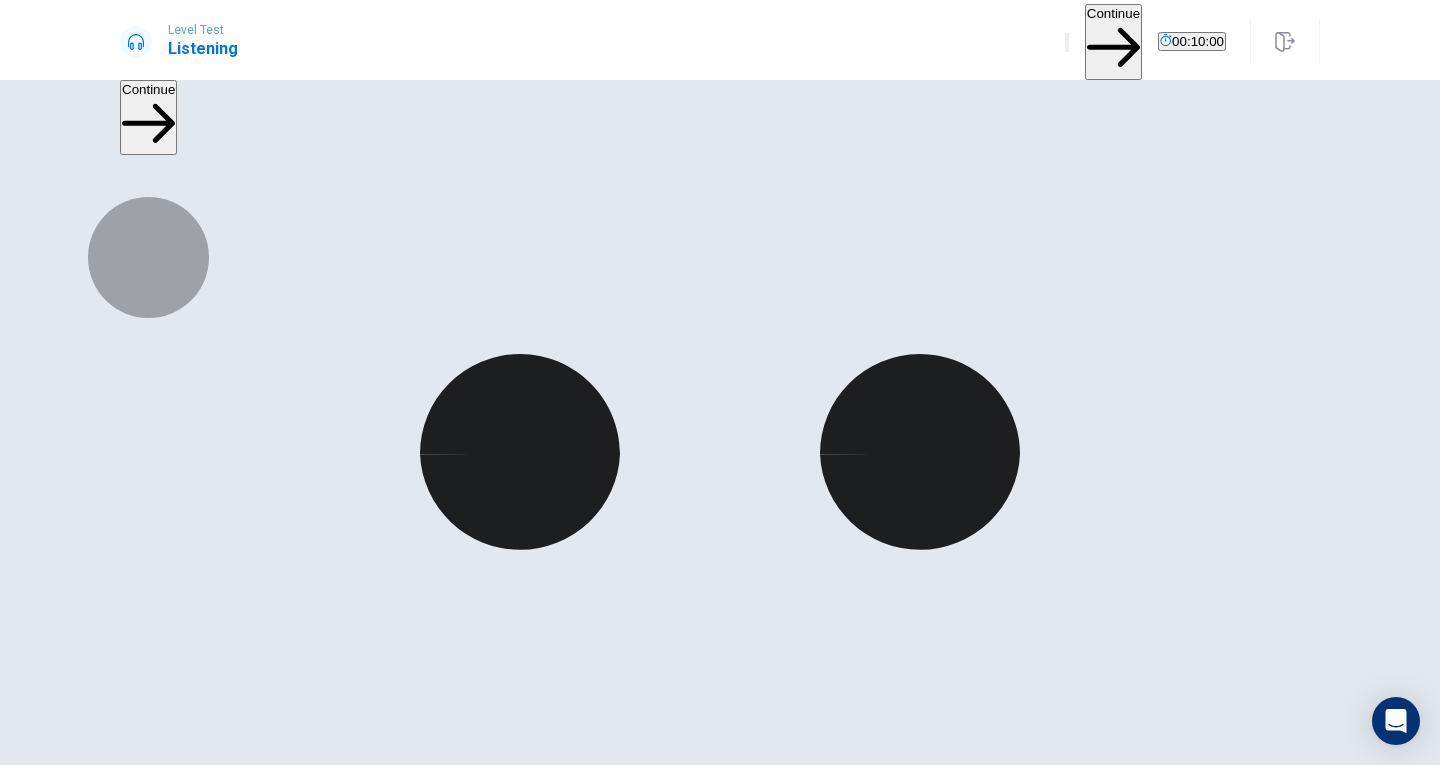 click at bounding box center [122, 2250] 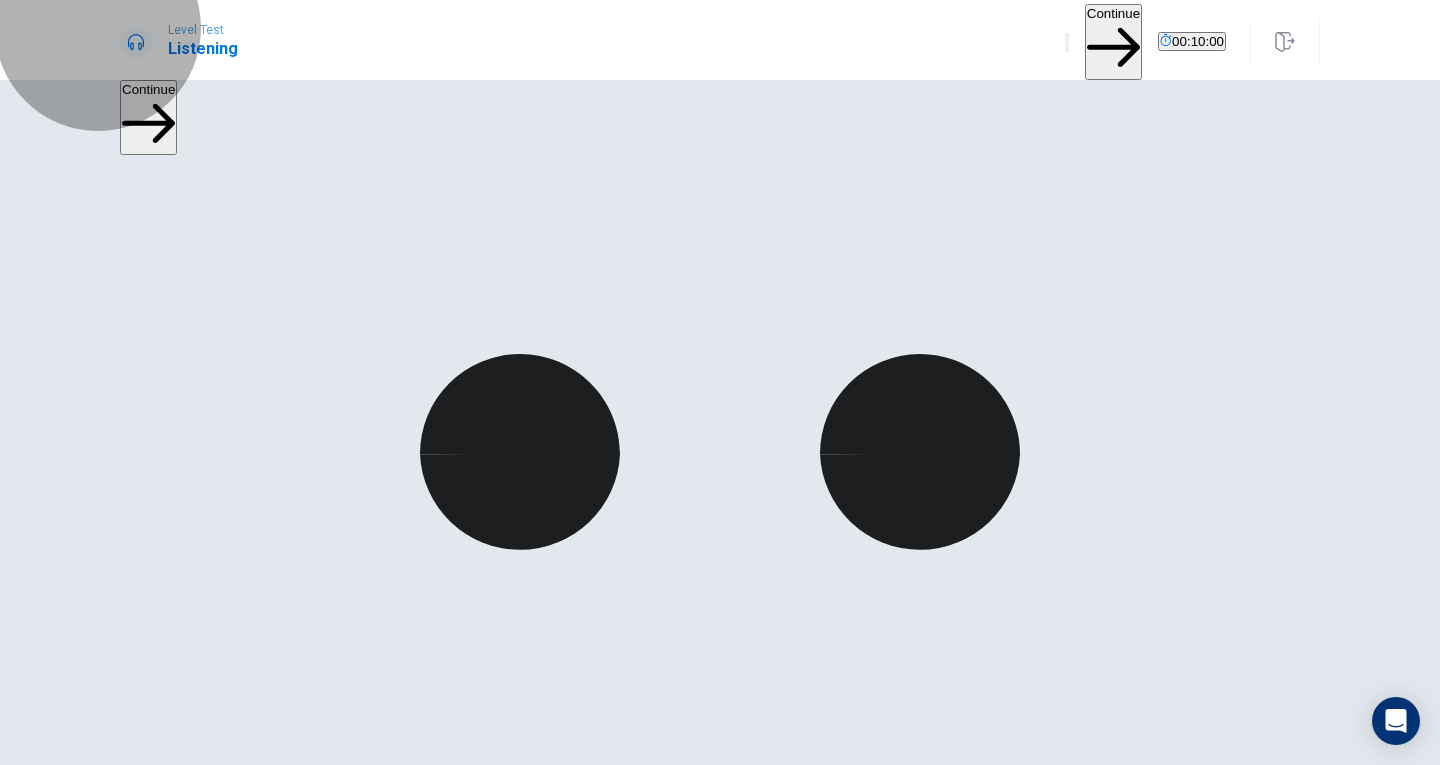 click on "Continue" at bounding box center [1113, 41] 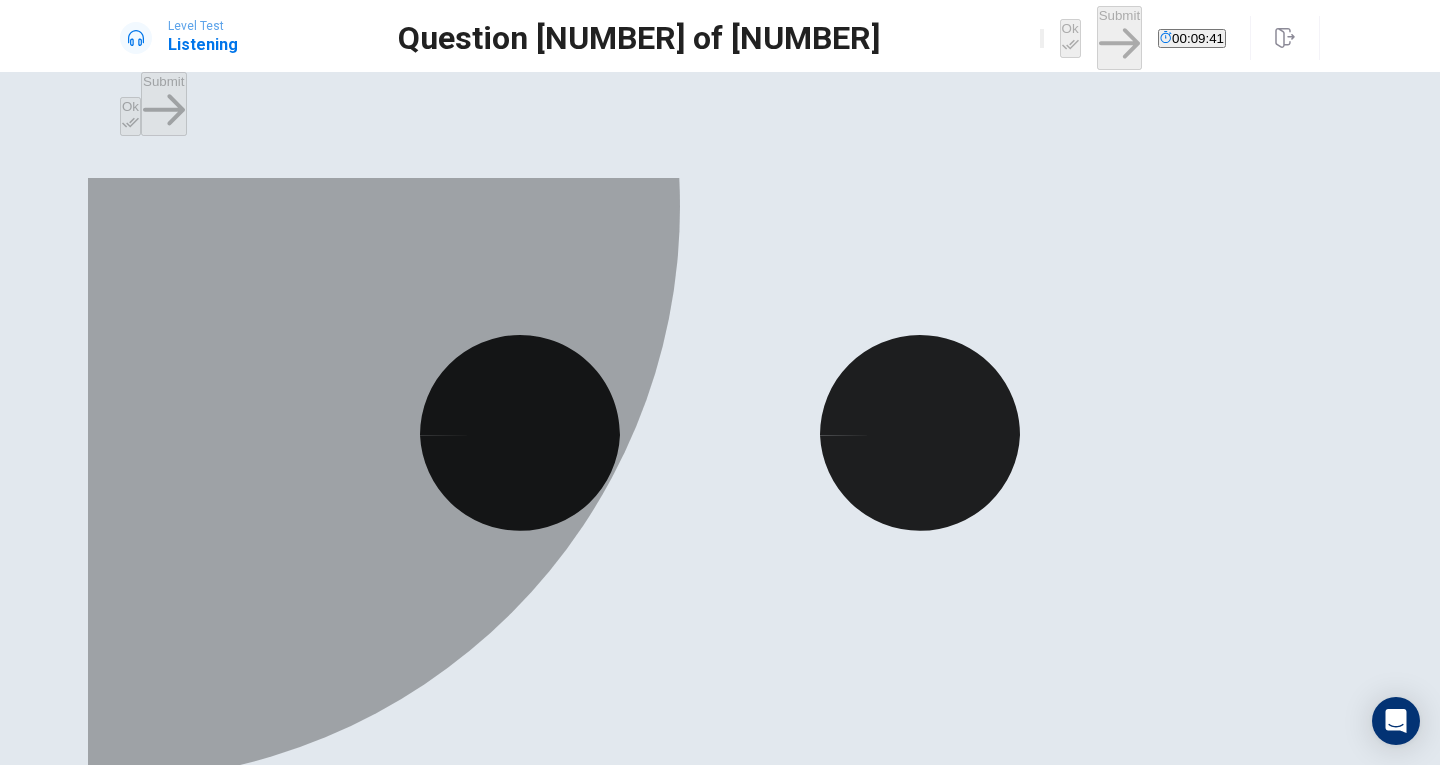 click on "B" at bounding box center (199, 1599) 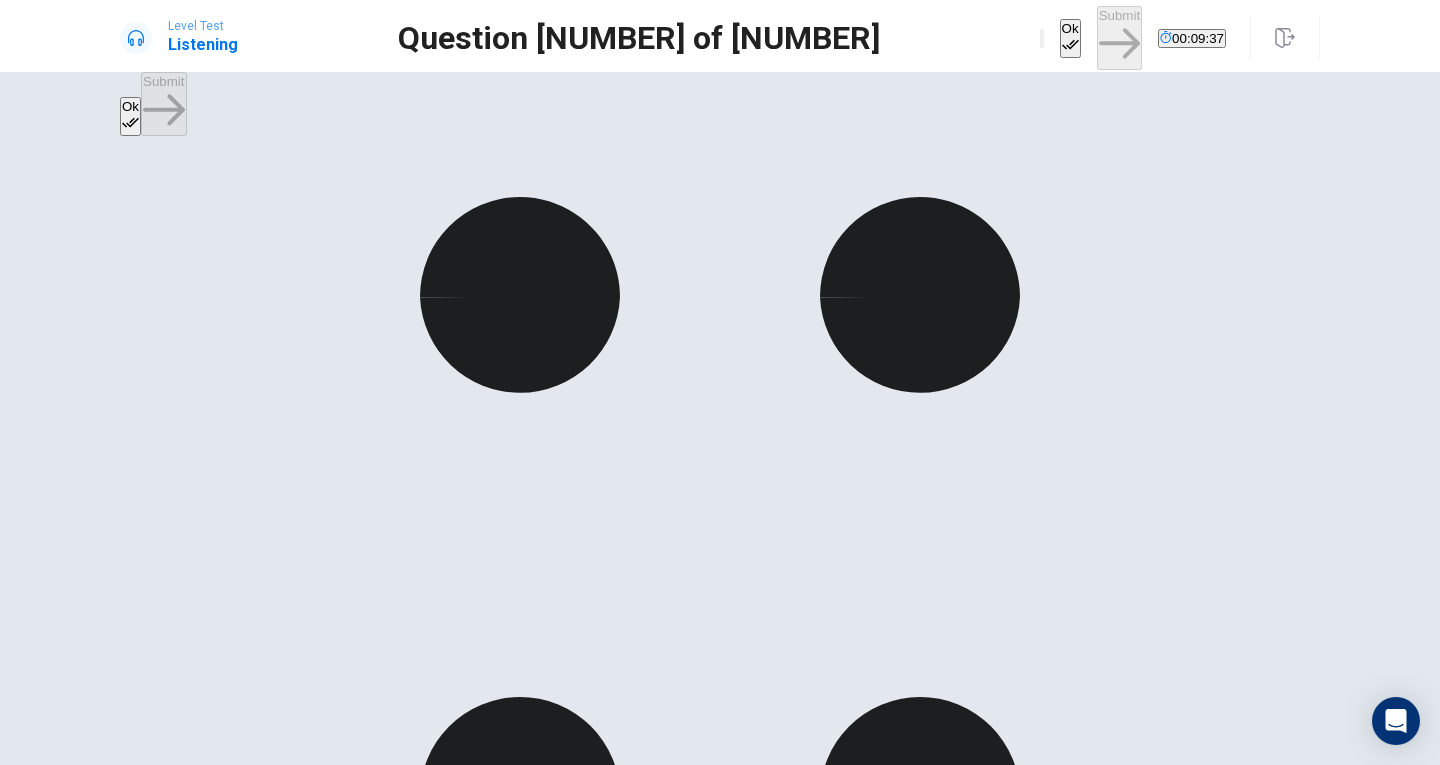 scroll, scrollTop: 0, scrollLeft: 0, axis: both 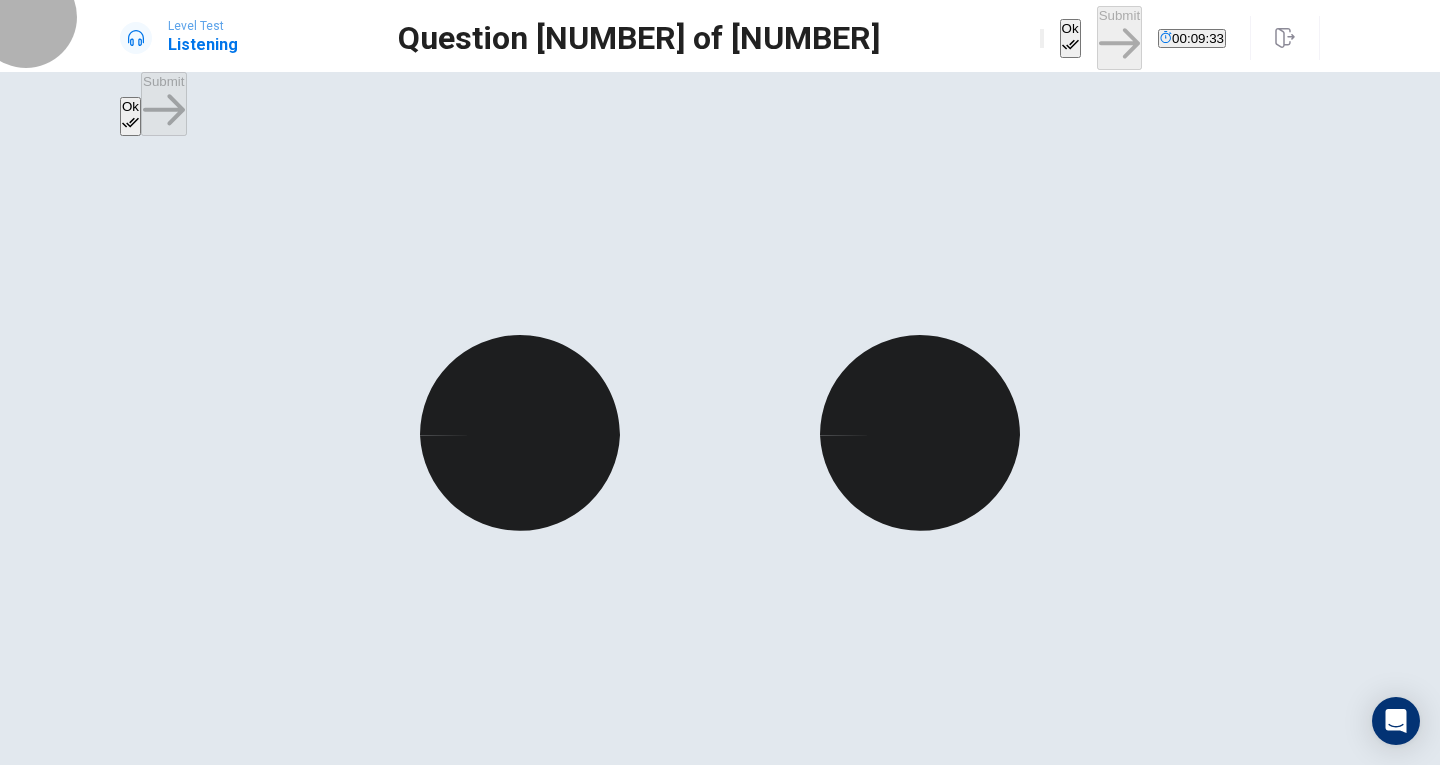 click on "Ok" at bounding box center [1070, 38] 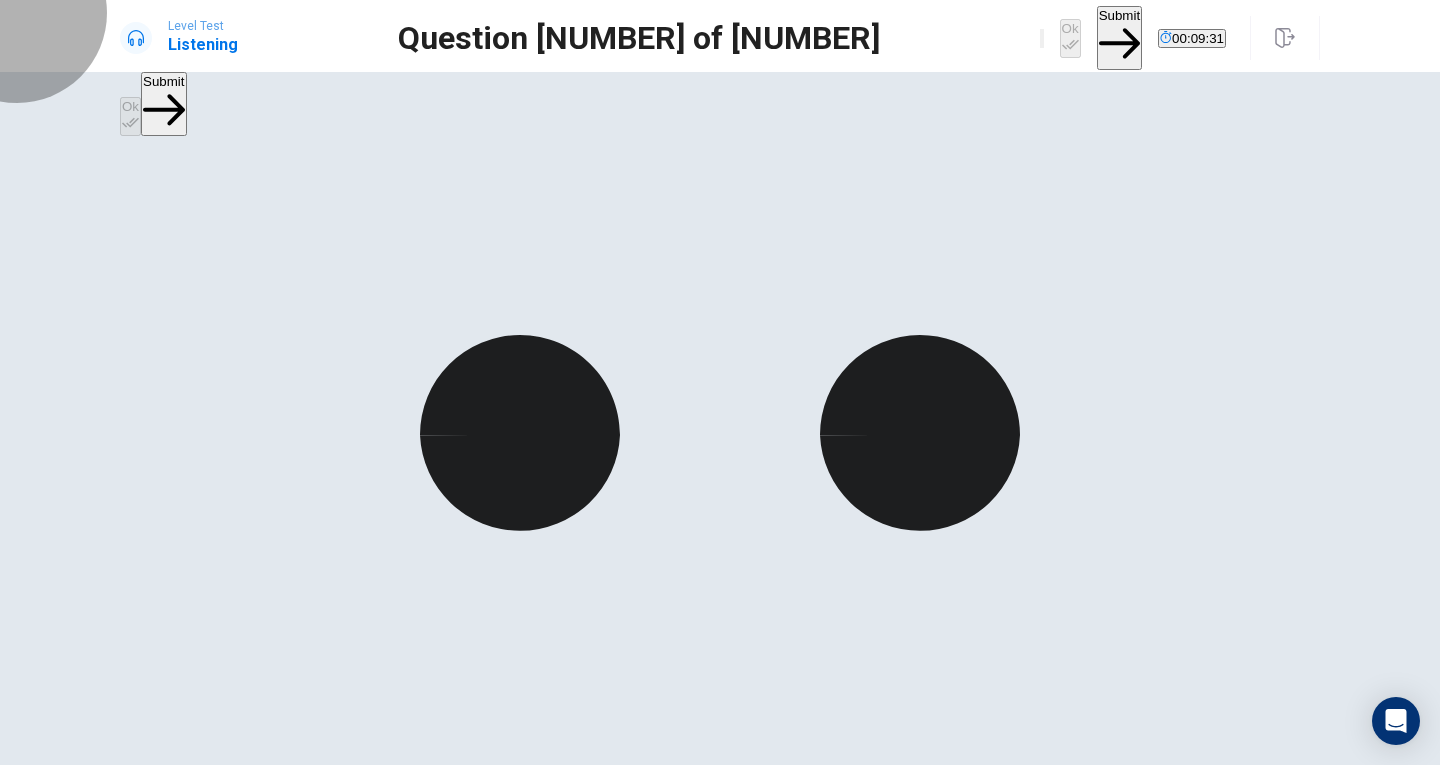 click on "Submit" at bounding box center [1119, 37] 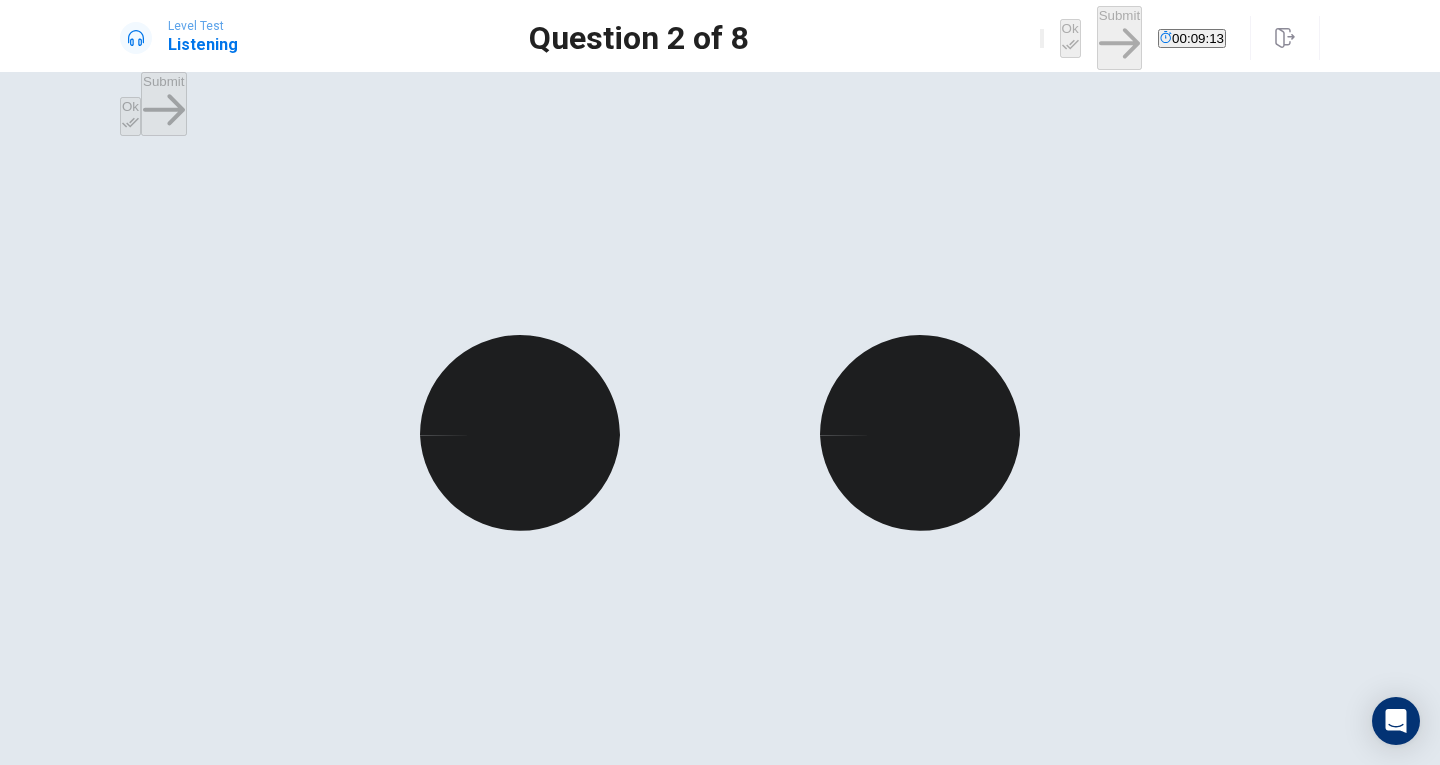 click on "C" at bounding box center (223, 1599) 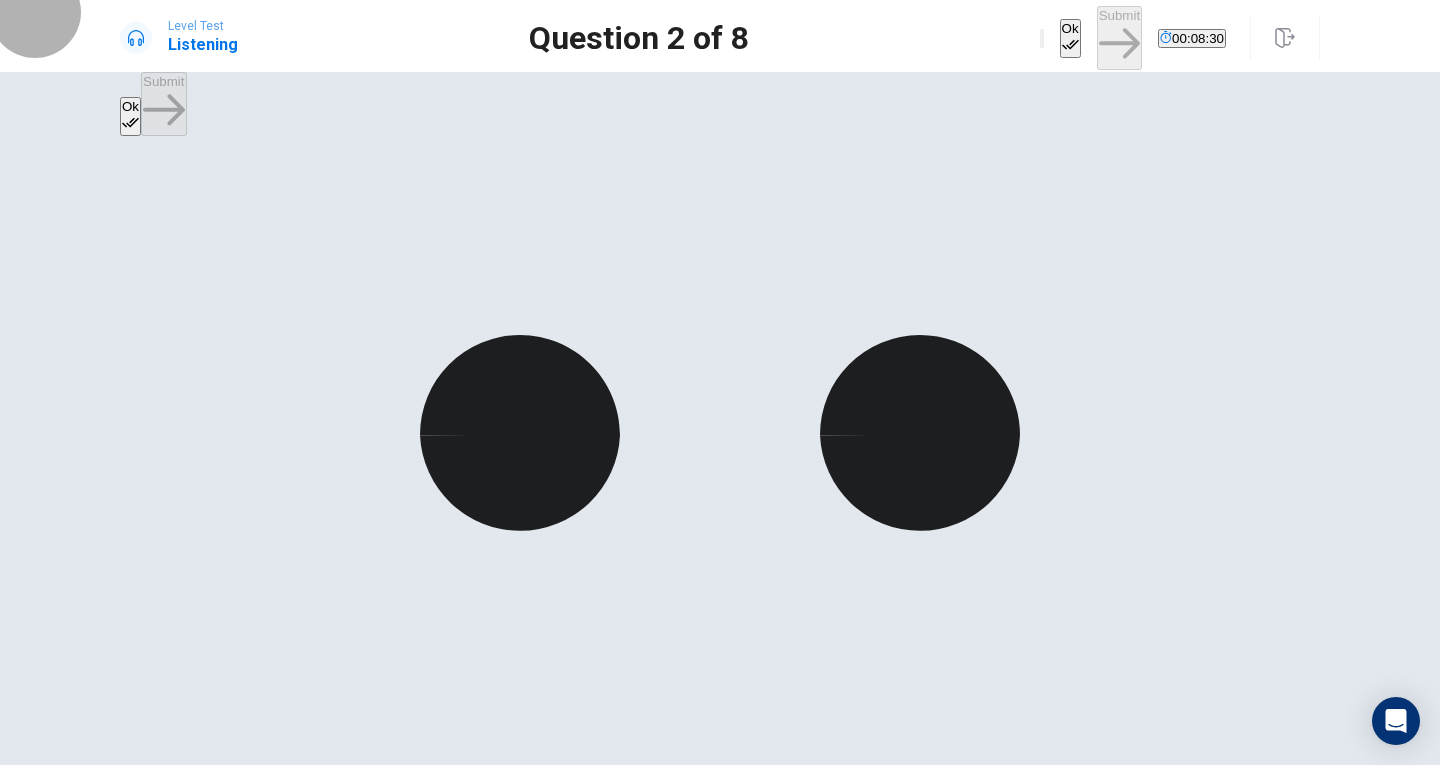 click on "Ok" at bounding box center (1070, 38) 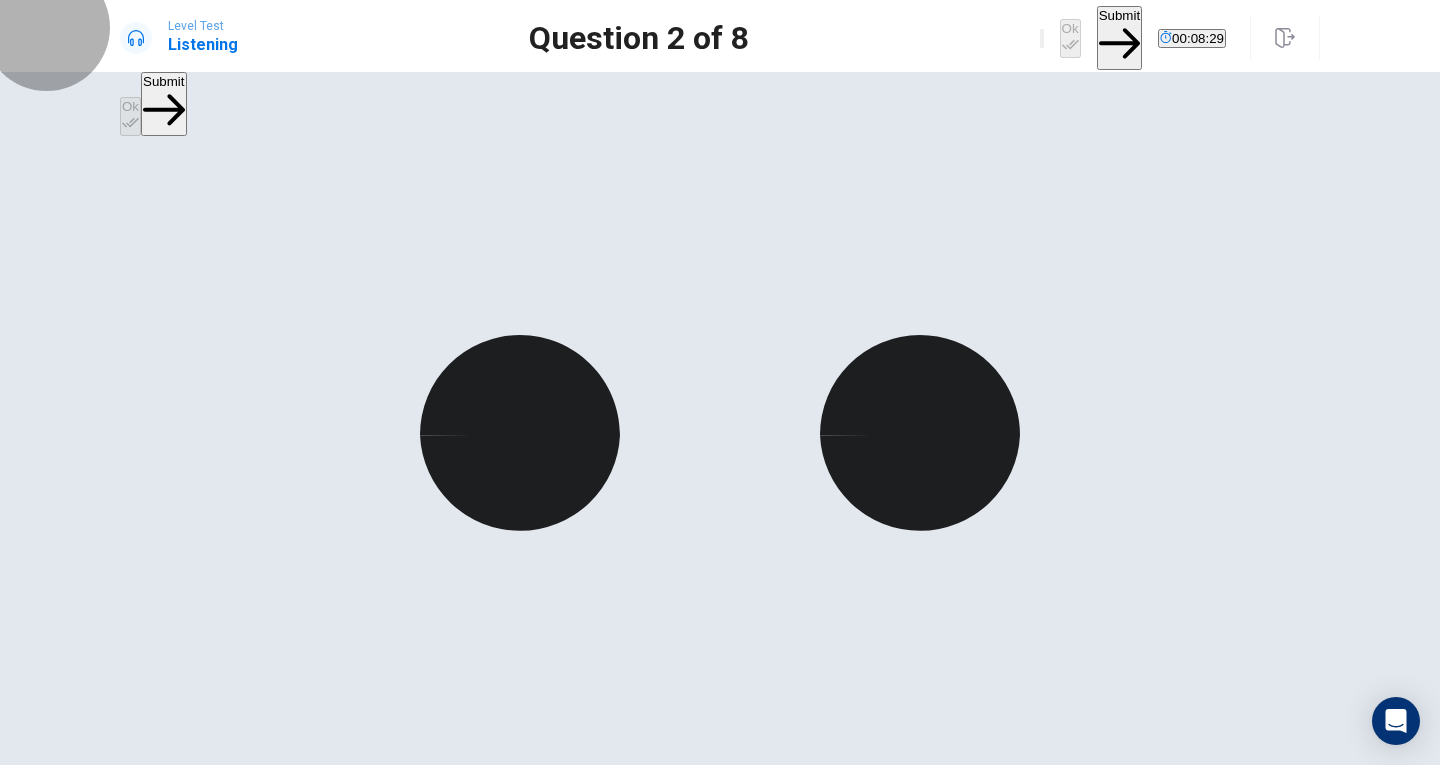 click on "Submit" at bounding box center [1119, 37] 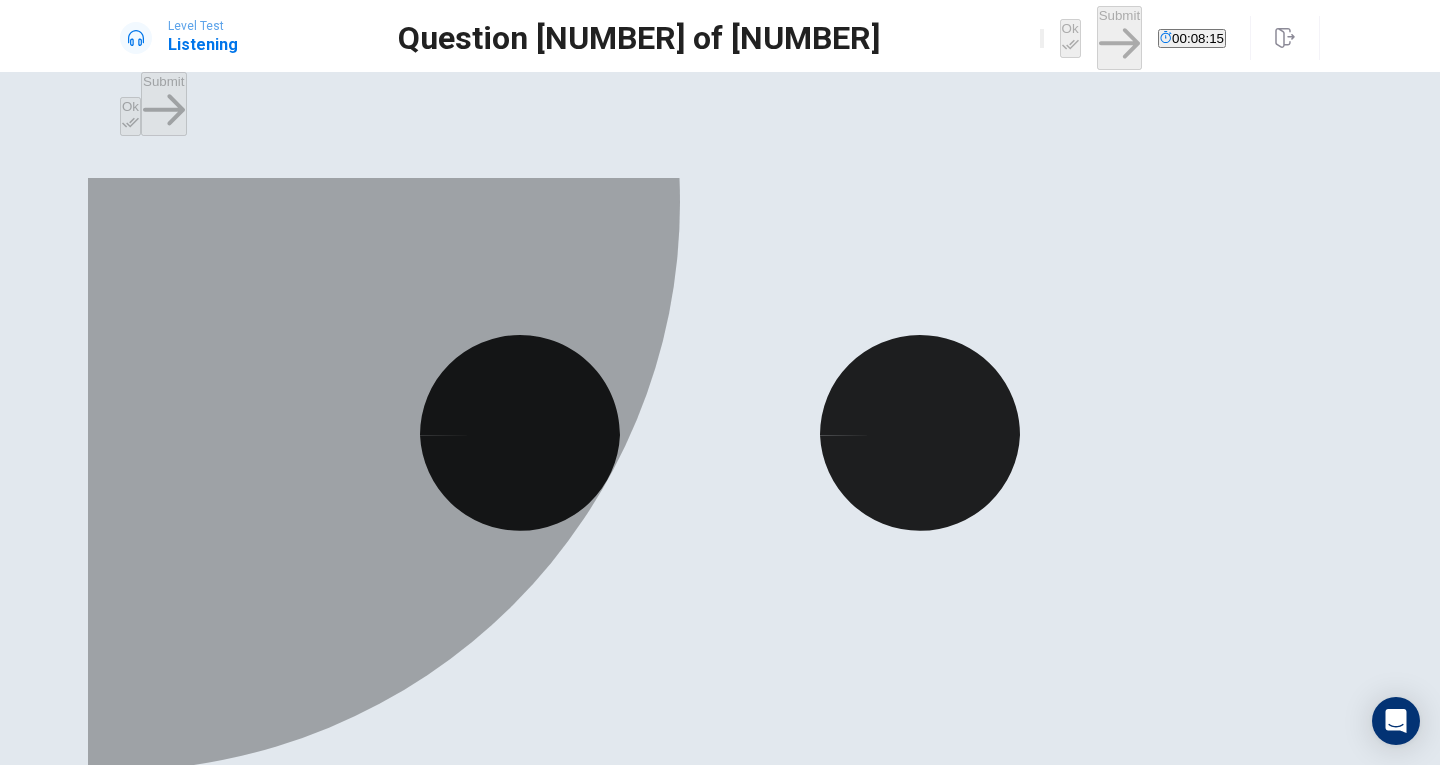 click on "B" at bounding box center (274, 1599) 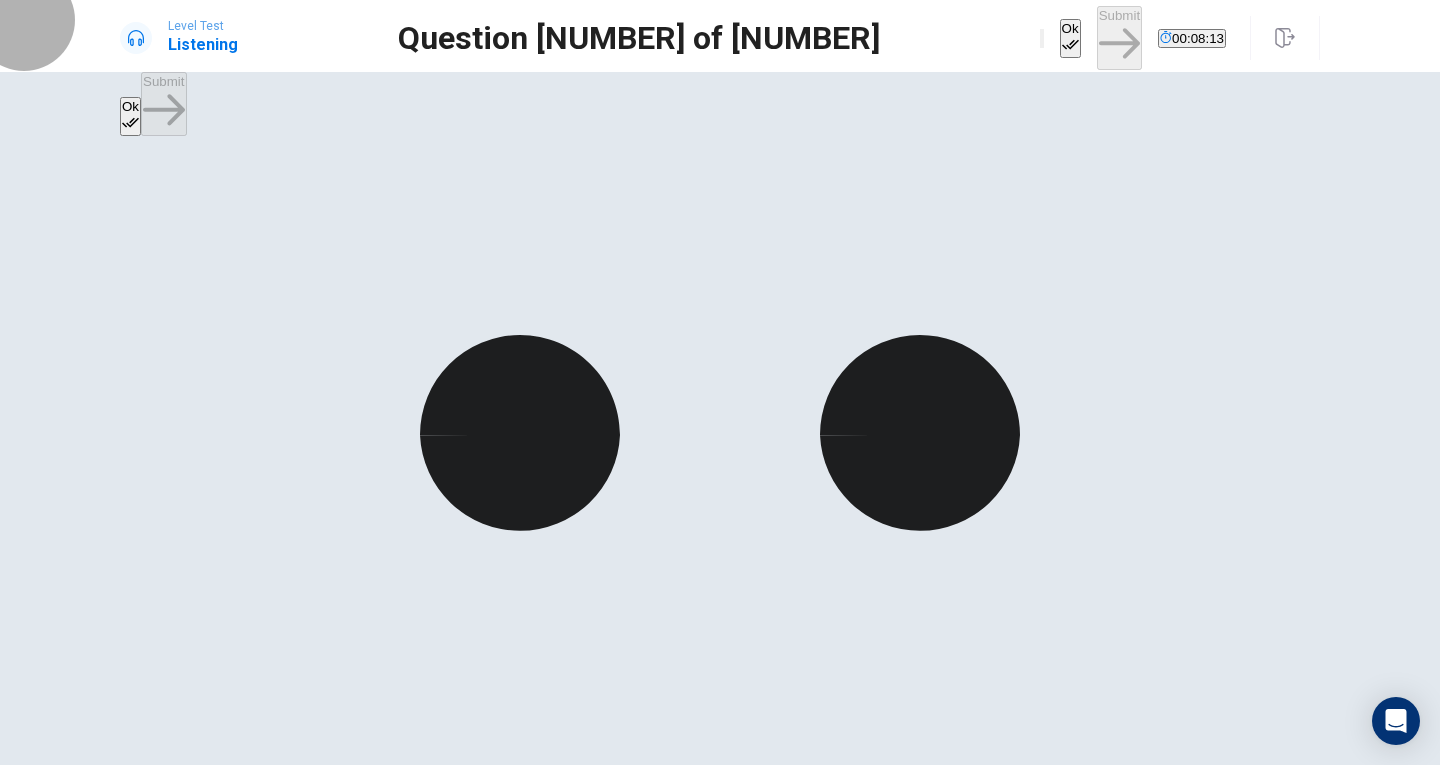 click on "Ok" at bounding box center (1070, 38) 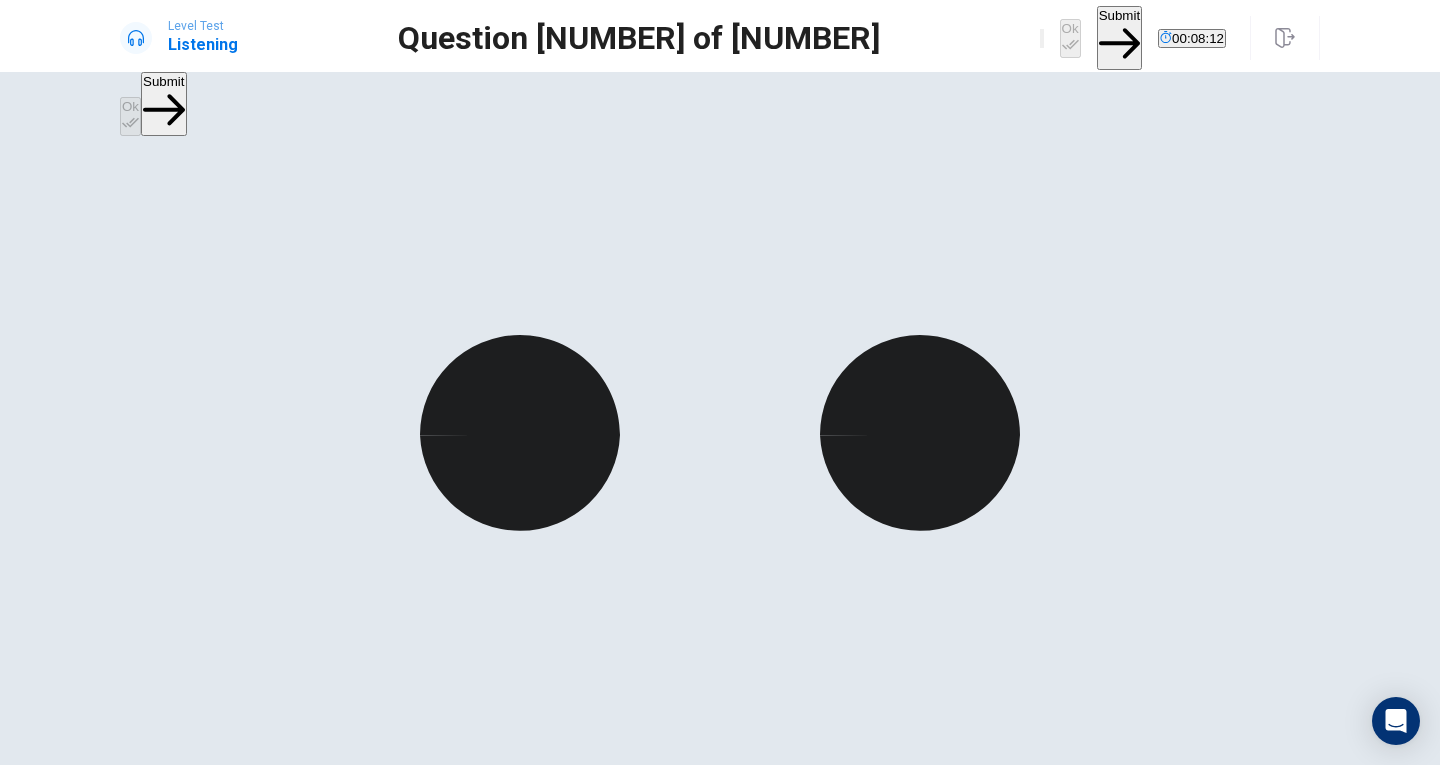 click on "Submit" at bounding box center (1119, 37) 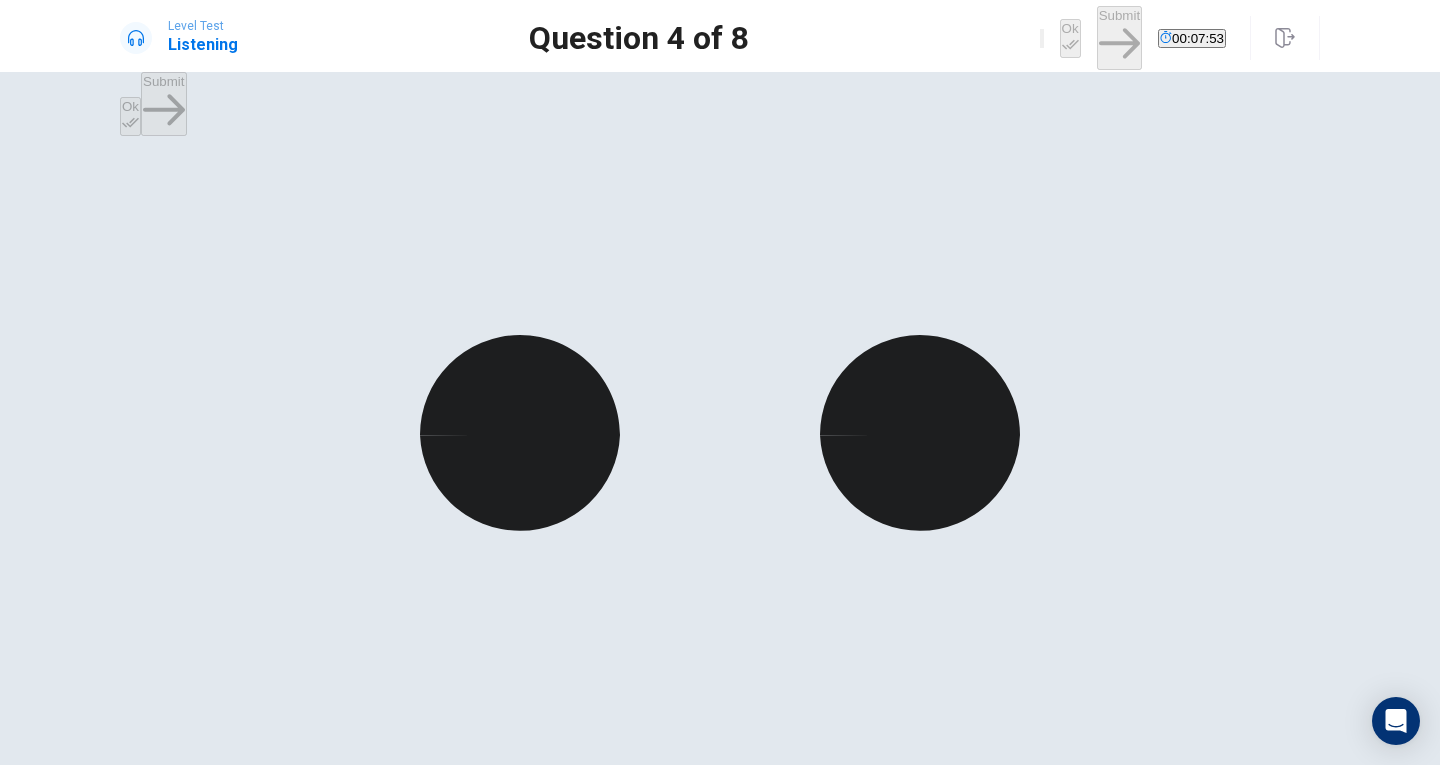 click on "B" at bounding box center (300, 1599) 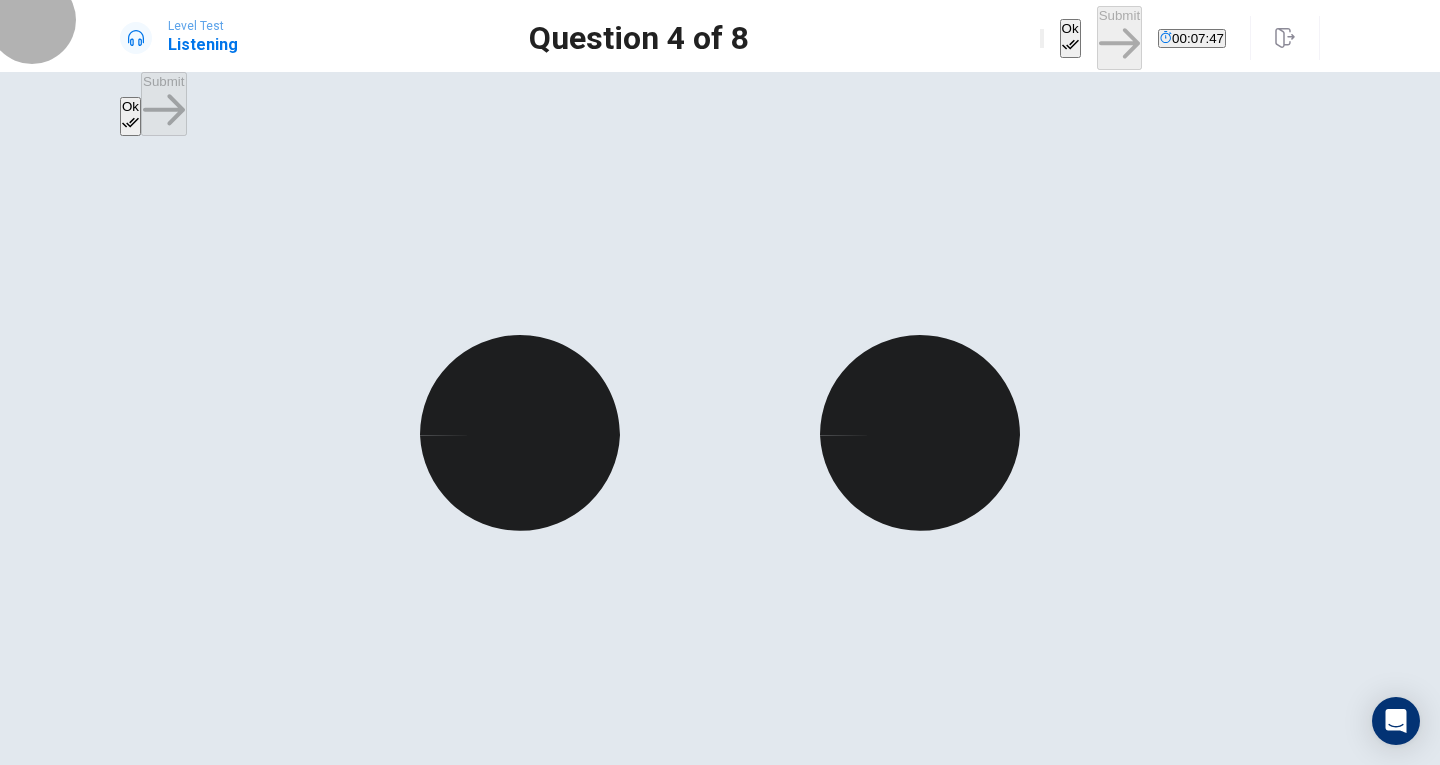 click on "Ok" at bounding box center (1070, 38) 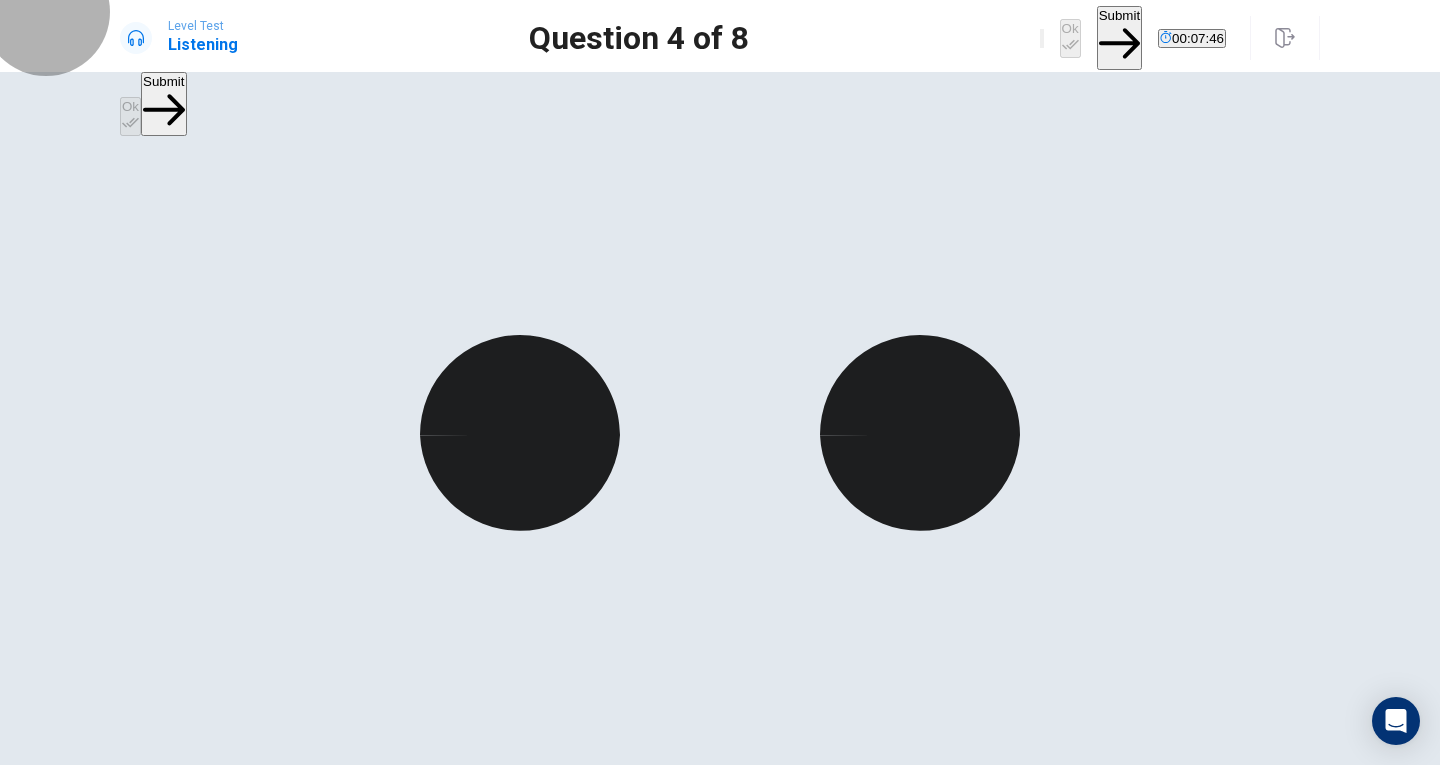 click on "Submit" at bounding box center (1119, 37) 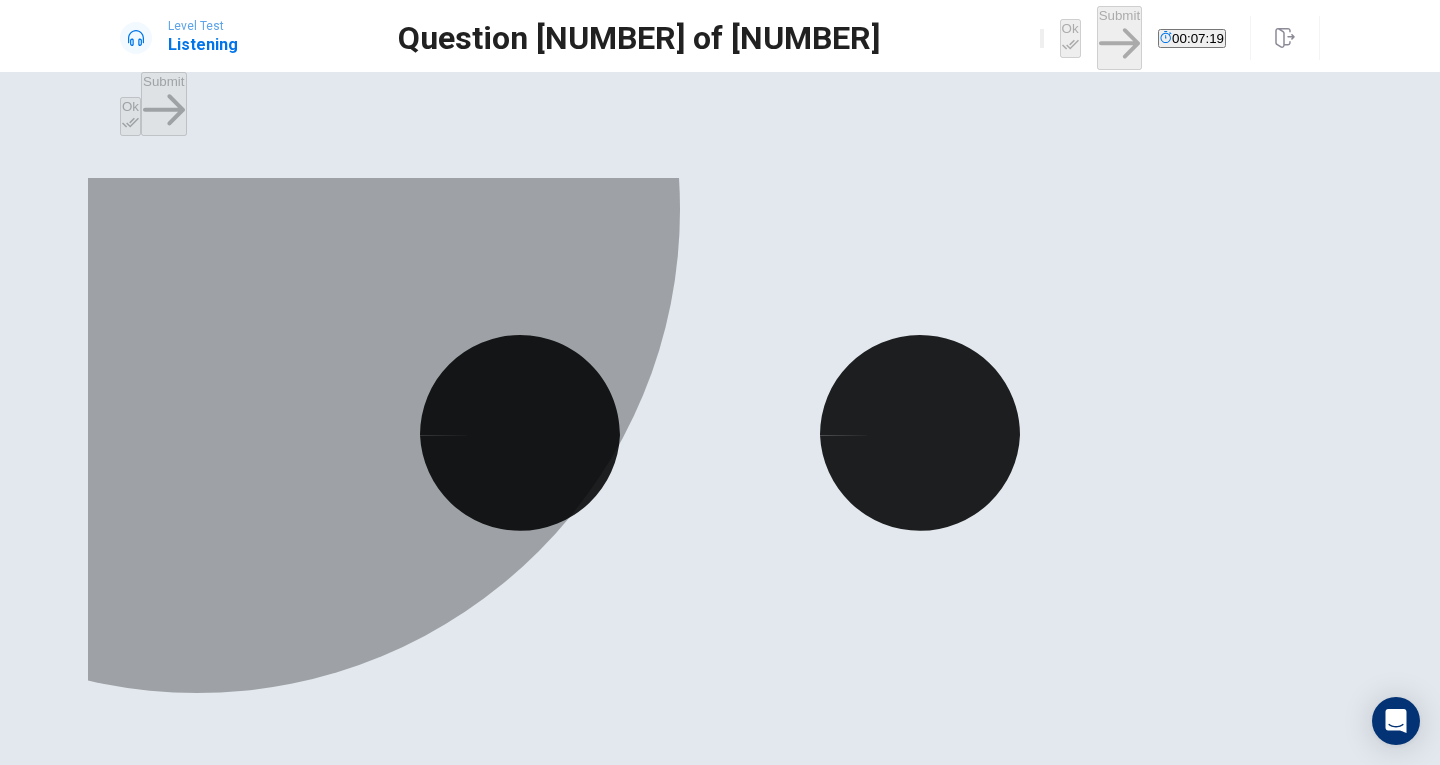 click on "He is not sure how she will react and is nervous" at bounding box center (284, 2821) 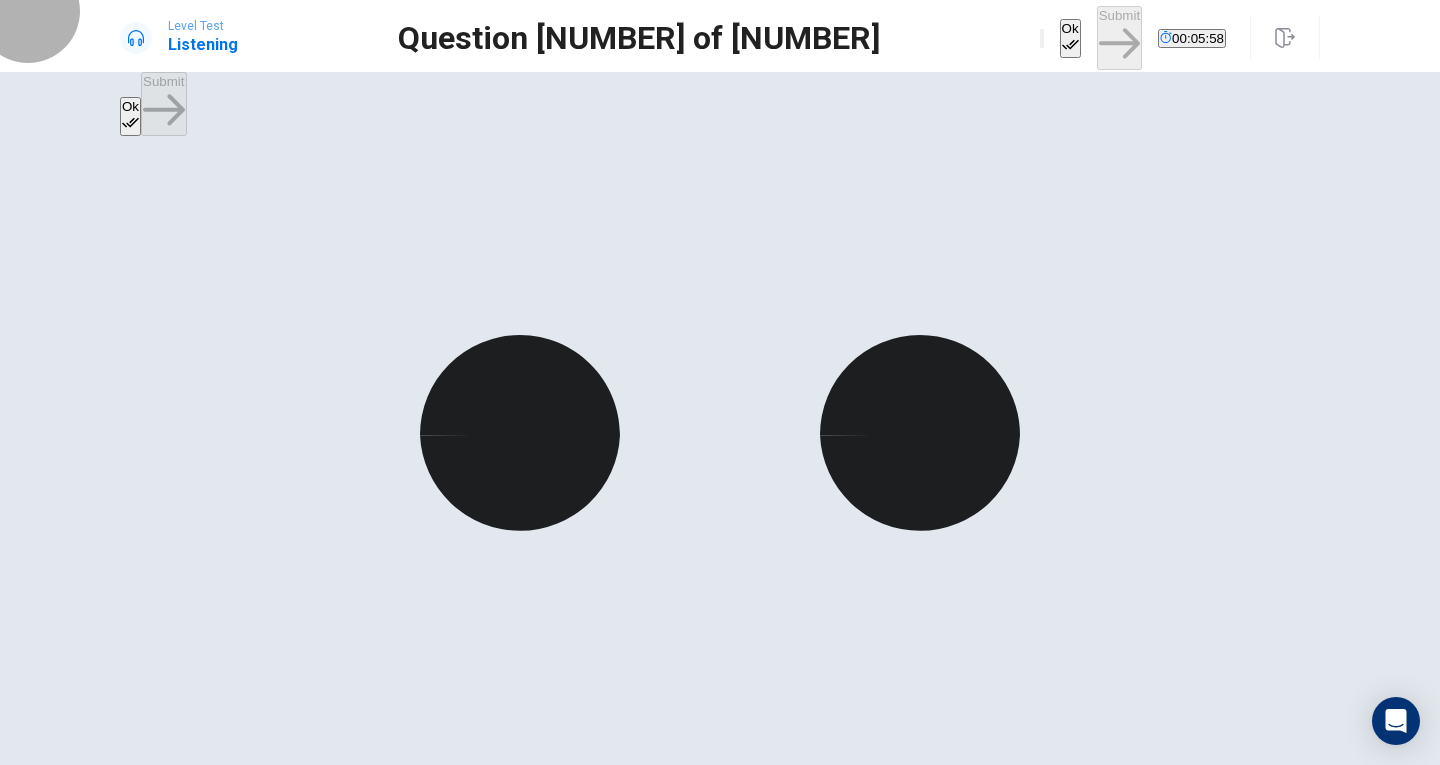click on "Ok" at bounding box center [1070, 38] 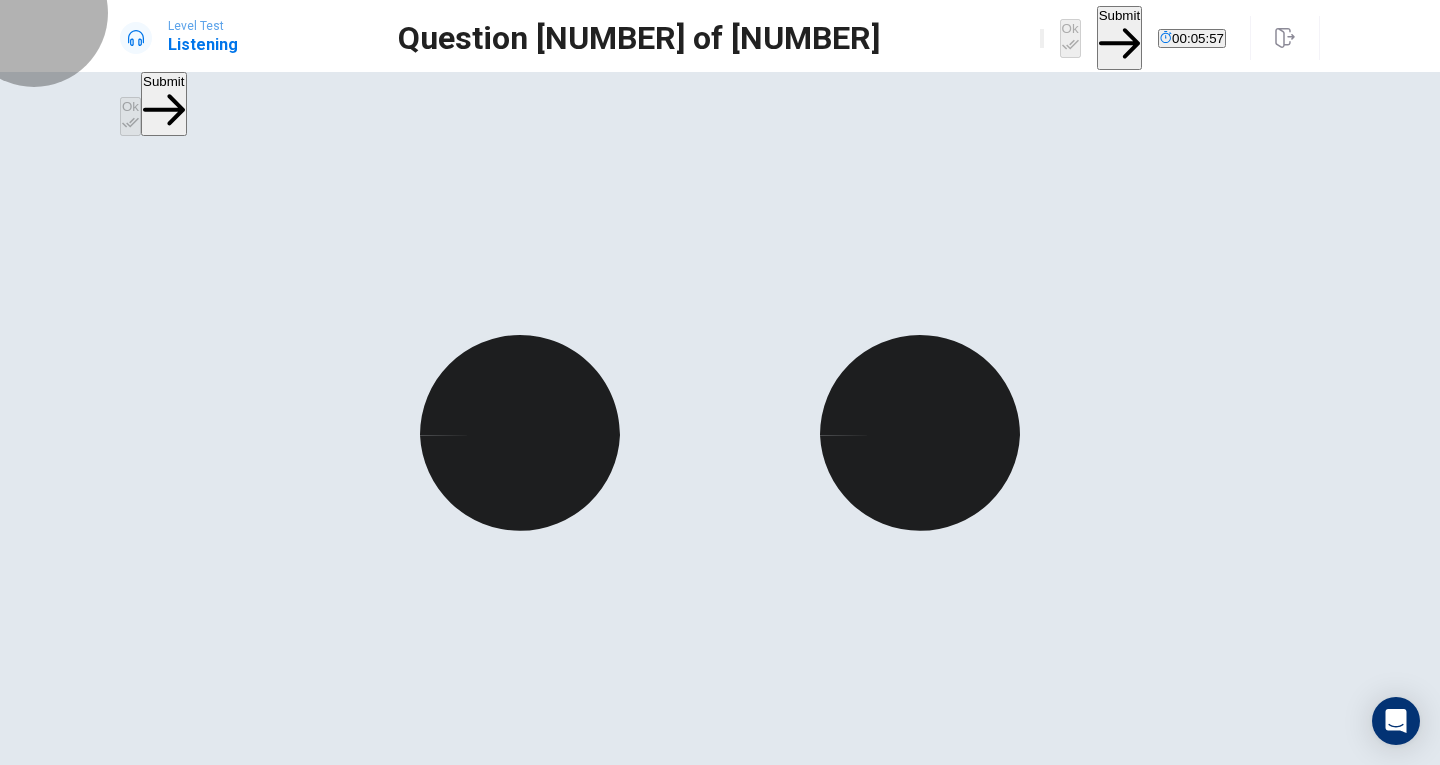click on "Submit" at bounding box center [1119, 37] 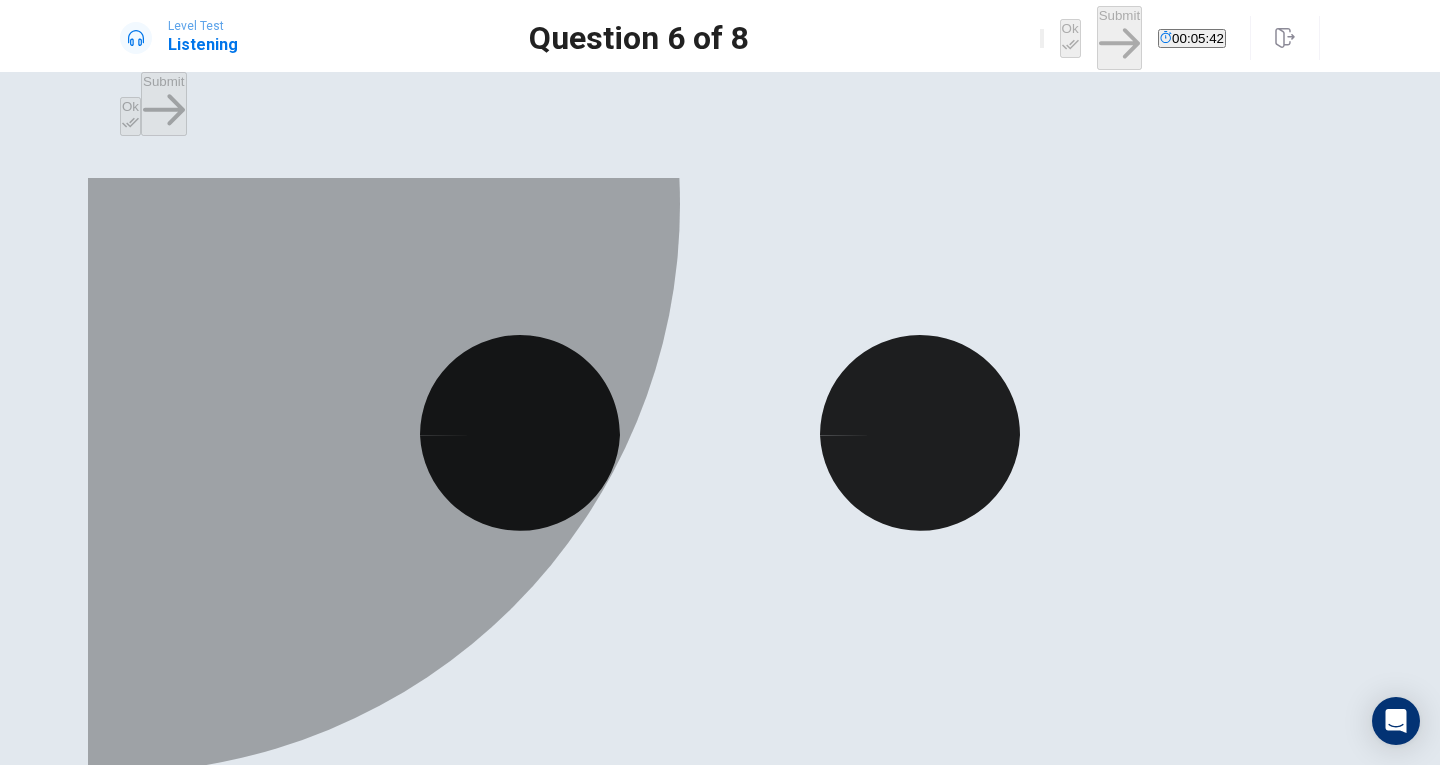 click on "C" at bounding box center [148, 1599] 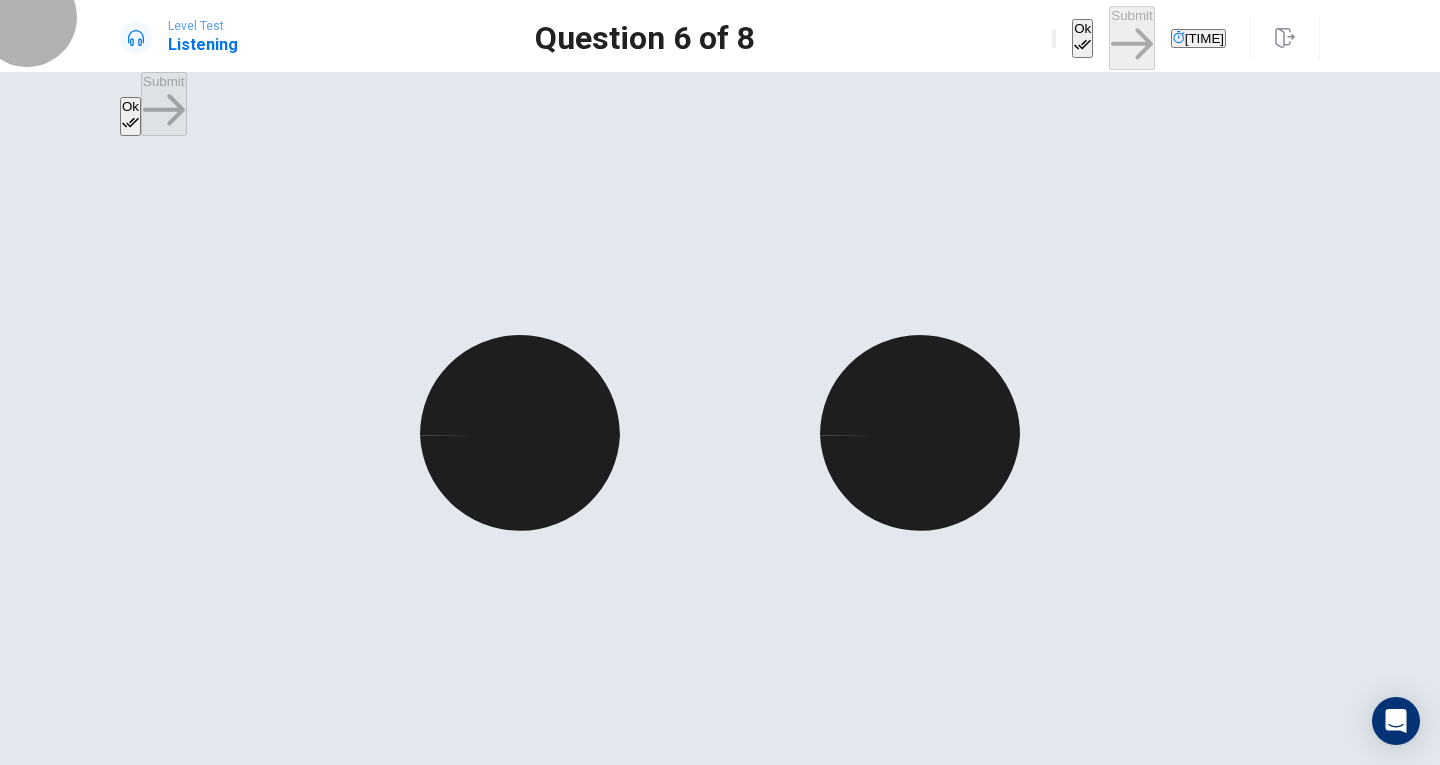 click on "Ok" at bounding box center (1082, 38) 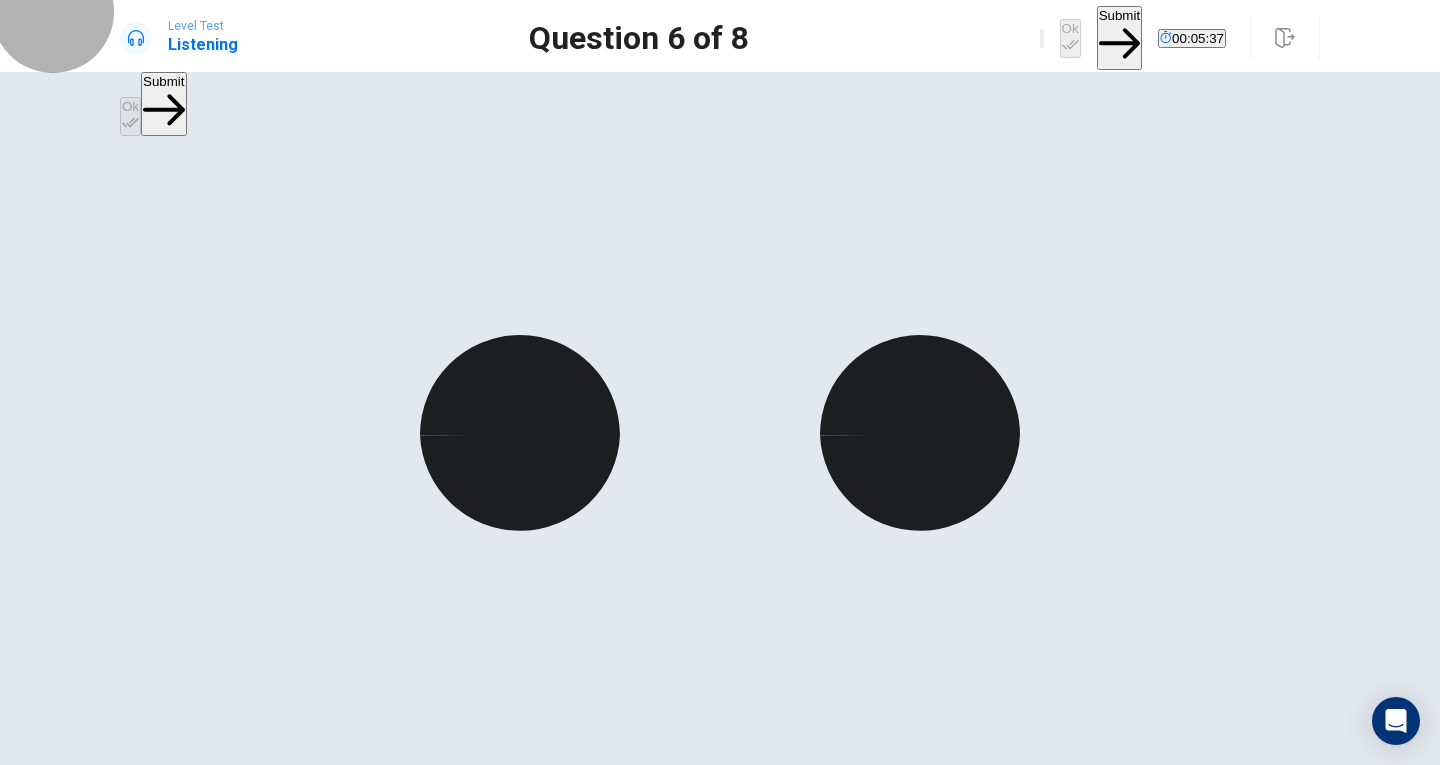 click on "Submit" at bounding box center (1119, 37) 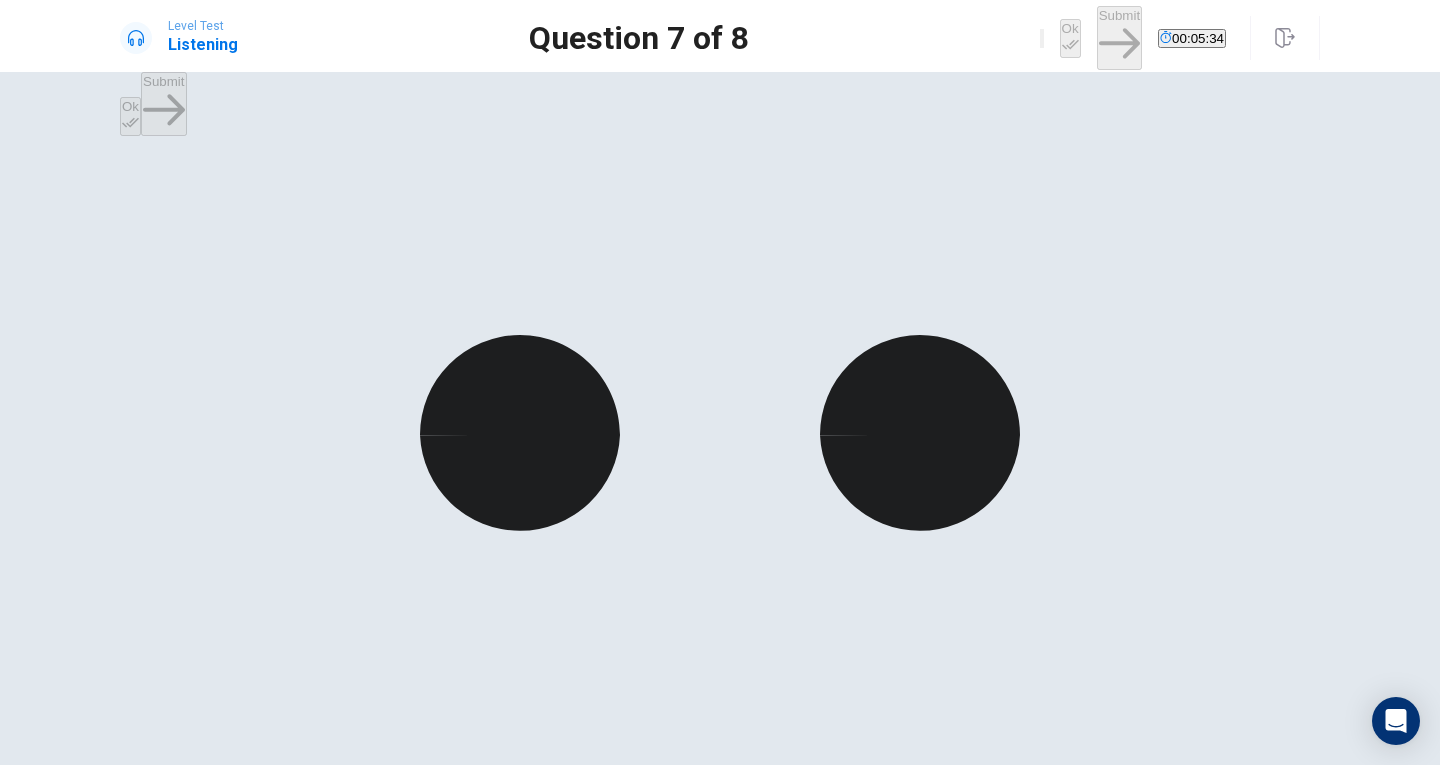 click on "B" at bounding box center [145, 1599] 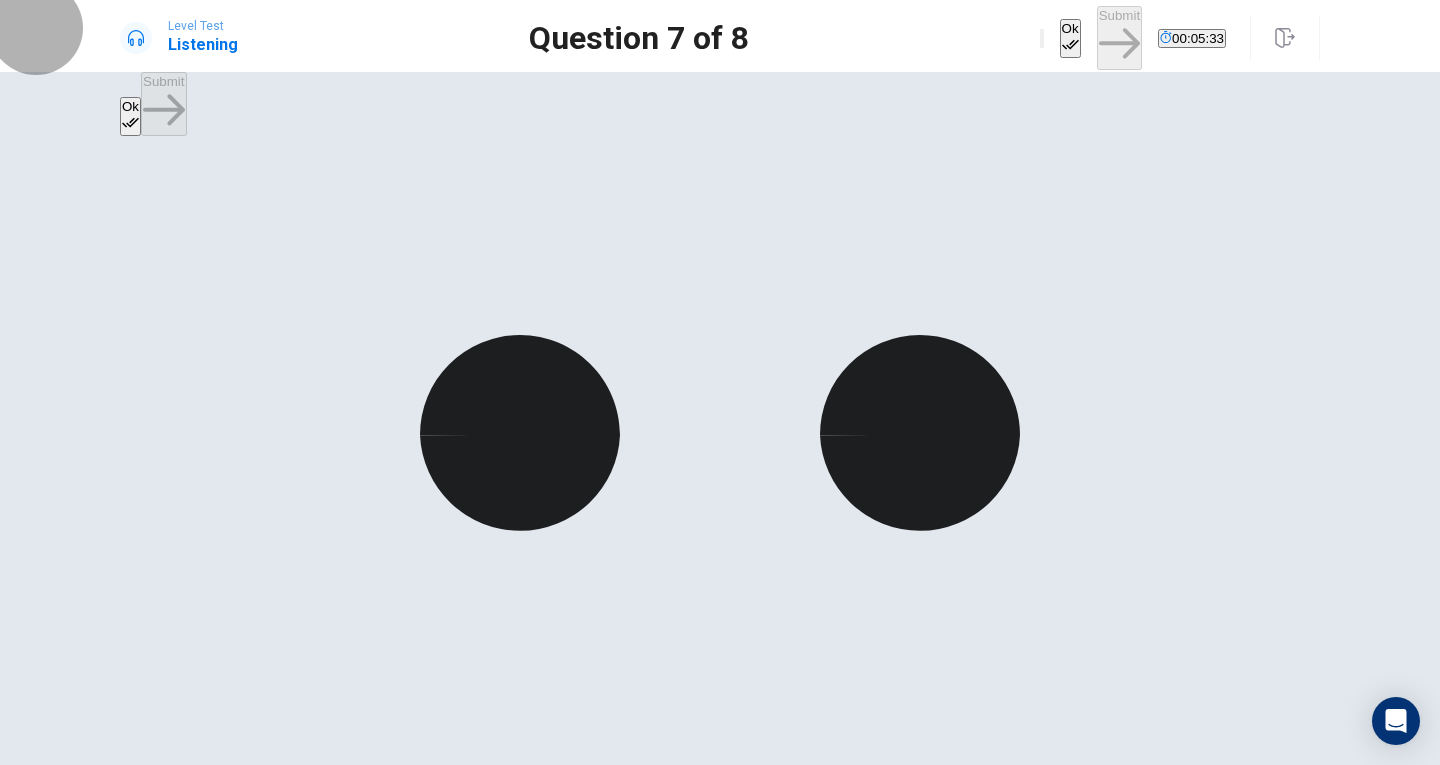 click on "Ok" at bounding box center [1070, 38] 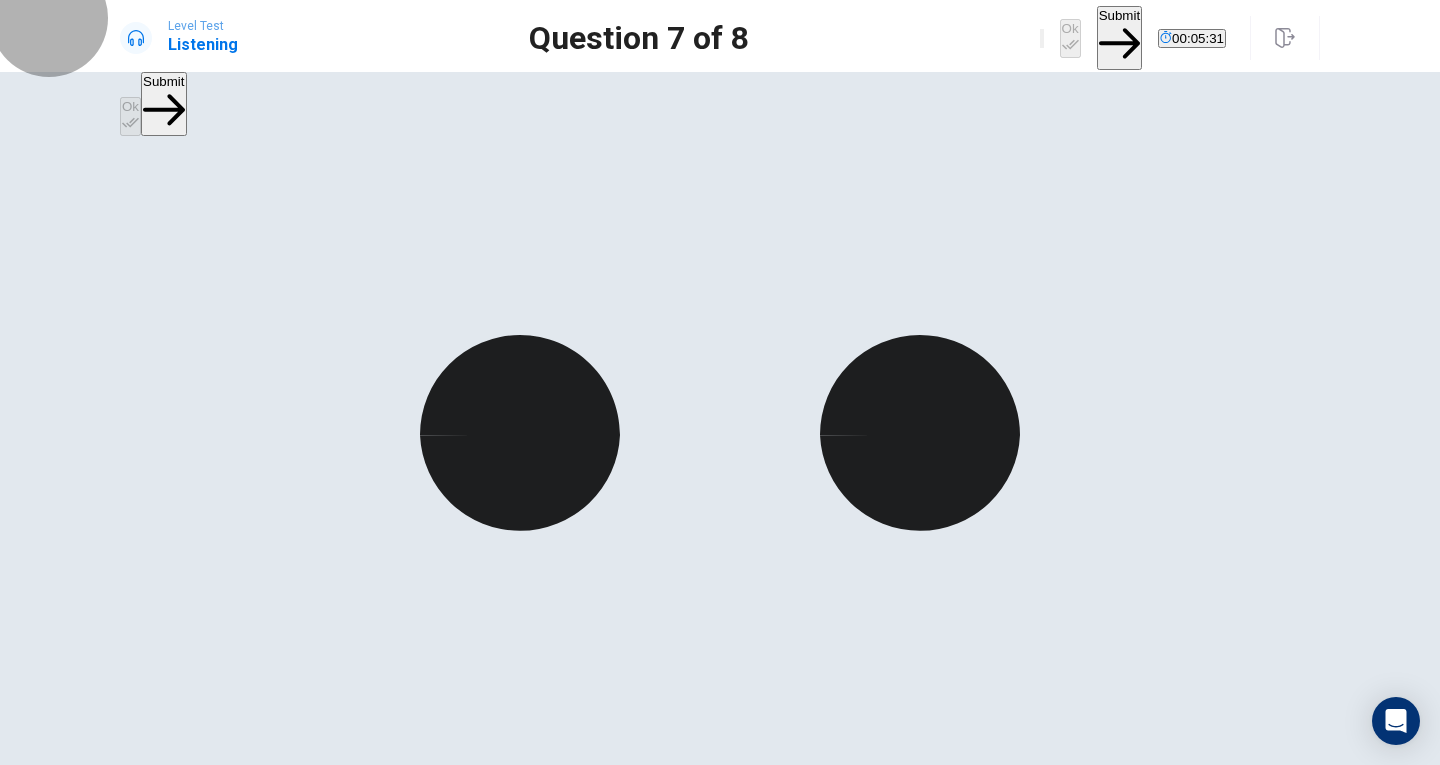 click on "Submit" at bounding box center [1119, 37] 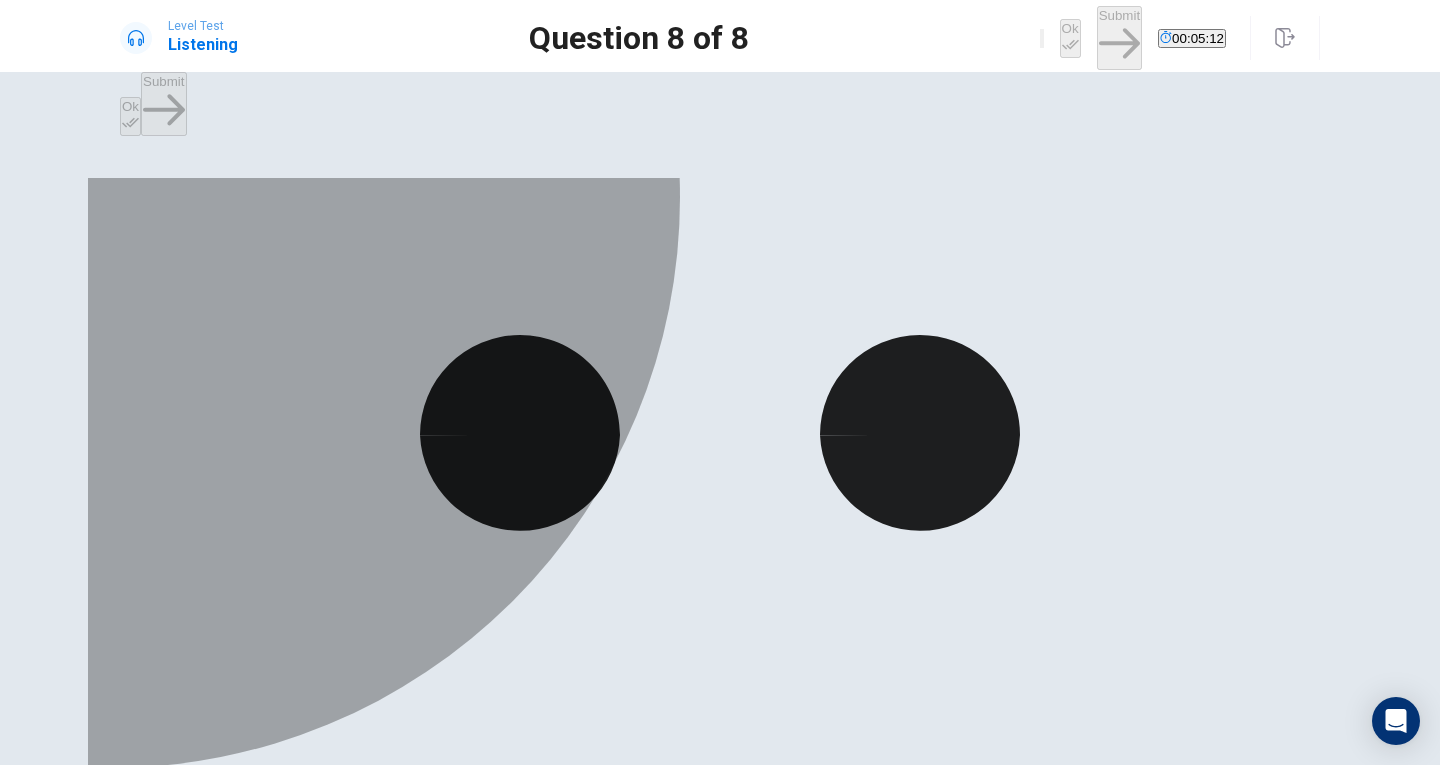 click on "D" at bounding box center [228, 1599] 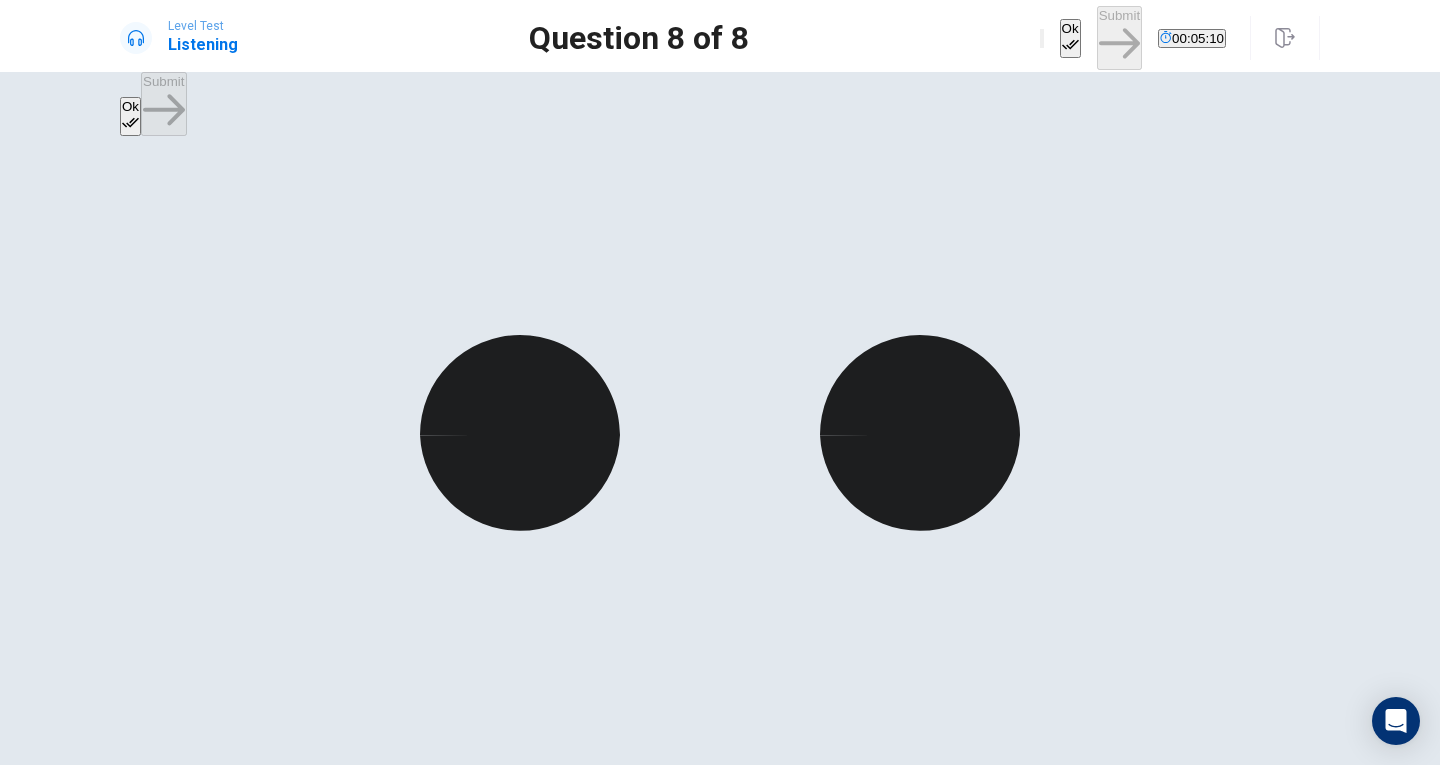 click on "Ok" at bounding box center [1070, 38] 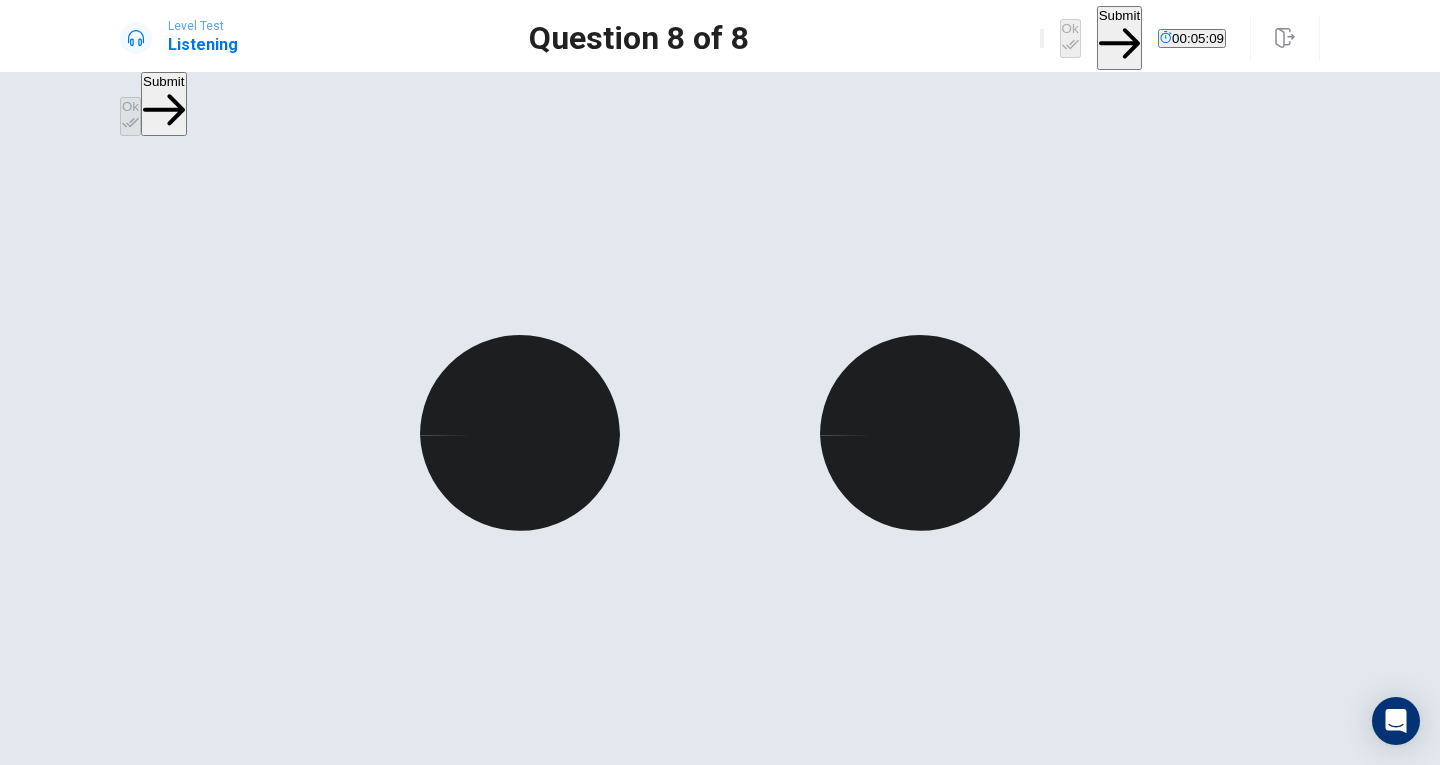 click on "Submit" at bounding box center [1119, 37] 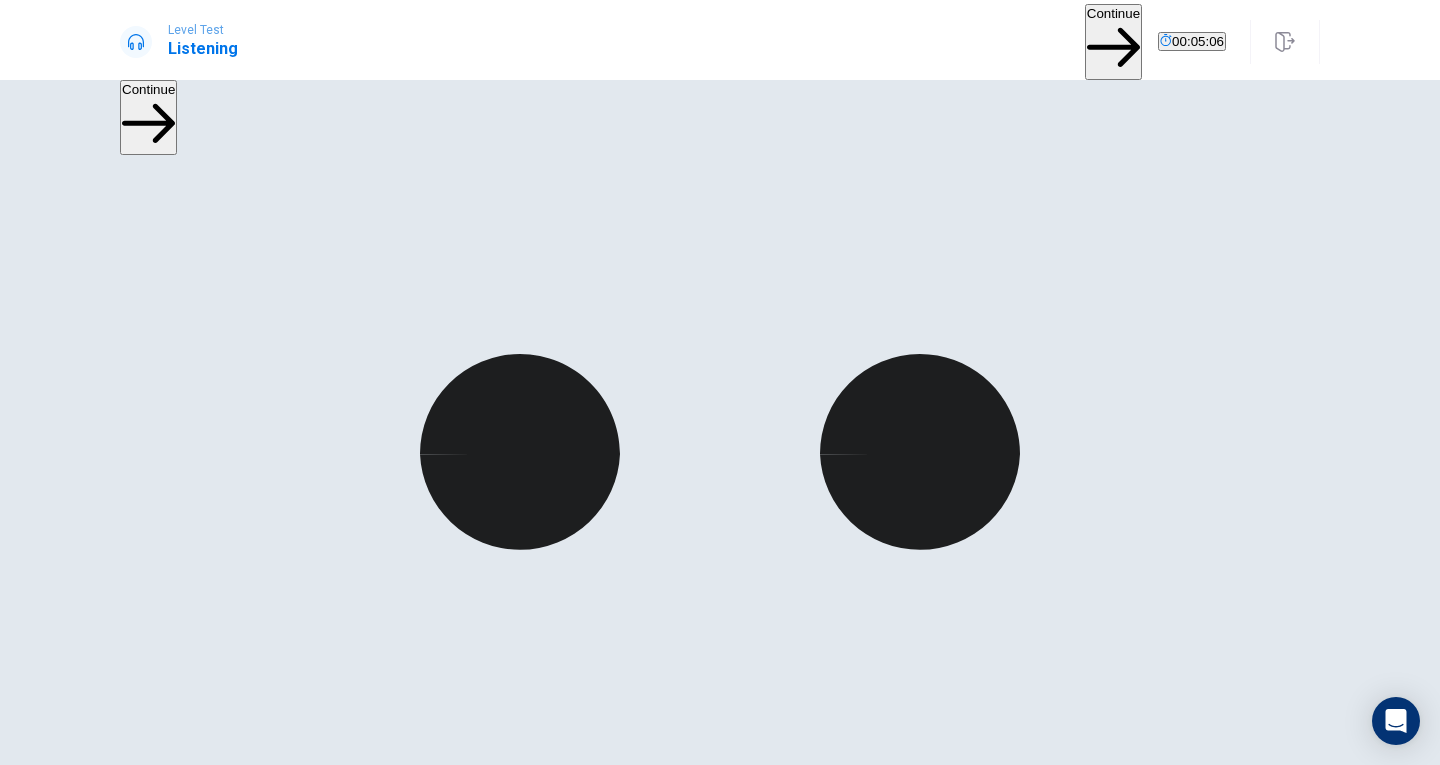 scroll, scrollTop: 83, scrollLeft: 0, axis: vertical 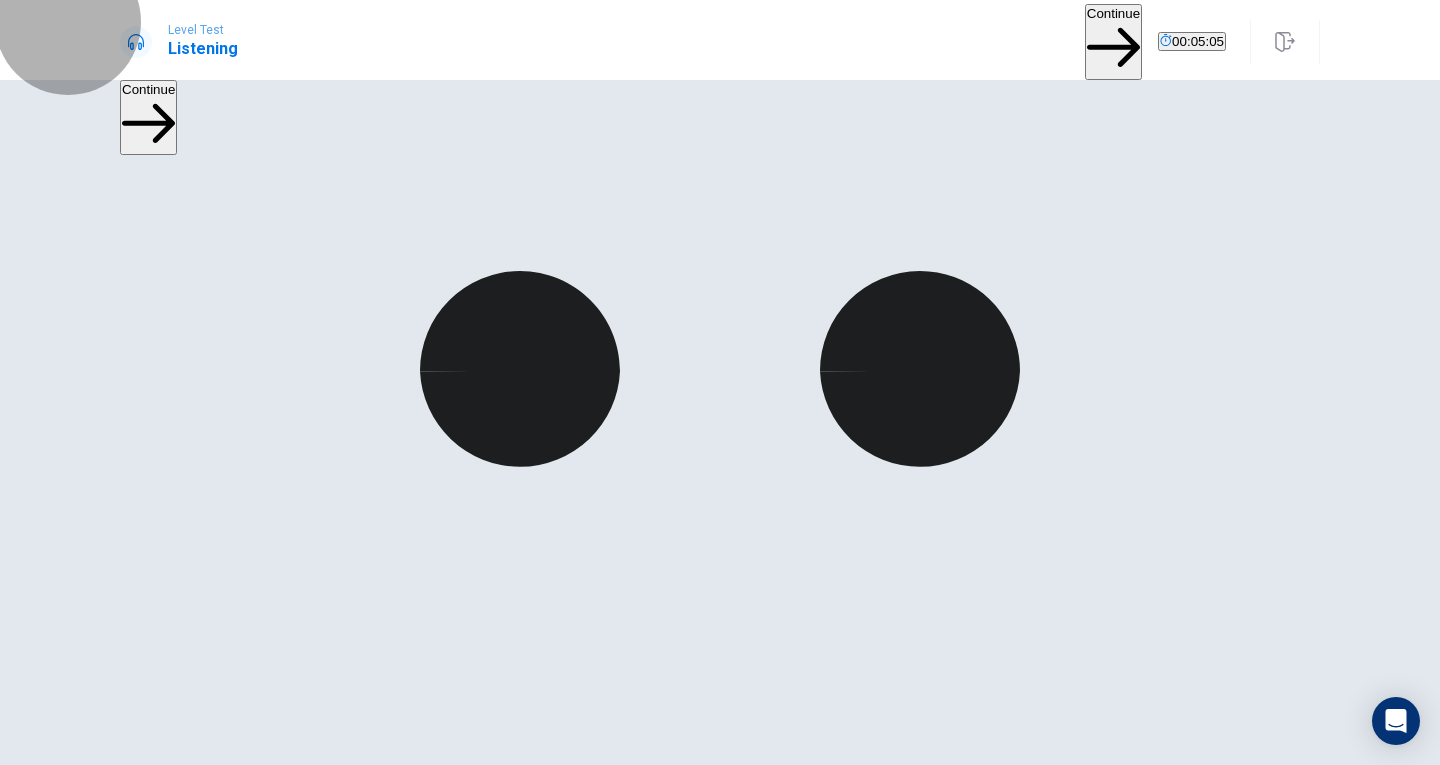 click on "Continue" at bounding box center (1113, 41) 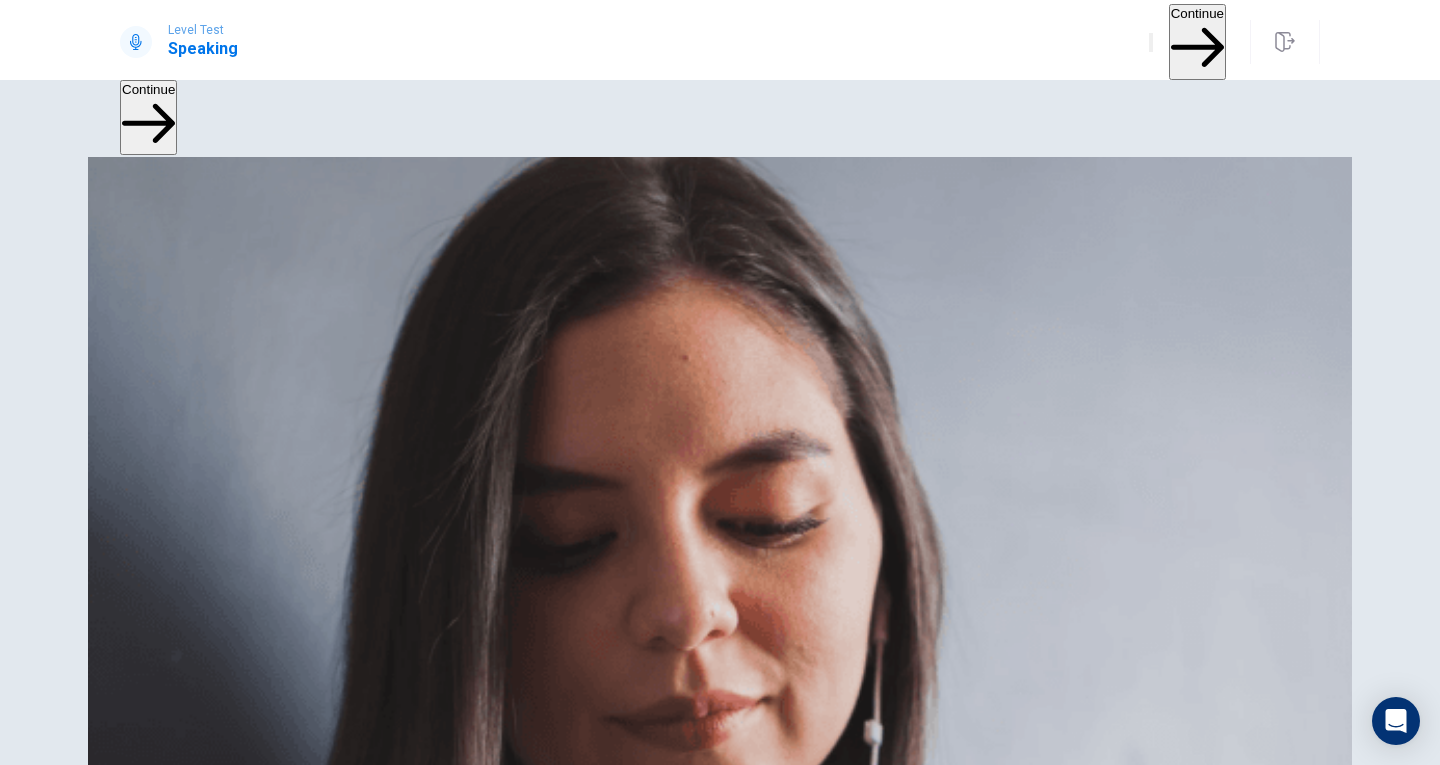scroll, scrollTop: 190, scrollLeft: 0, axis: vertical 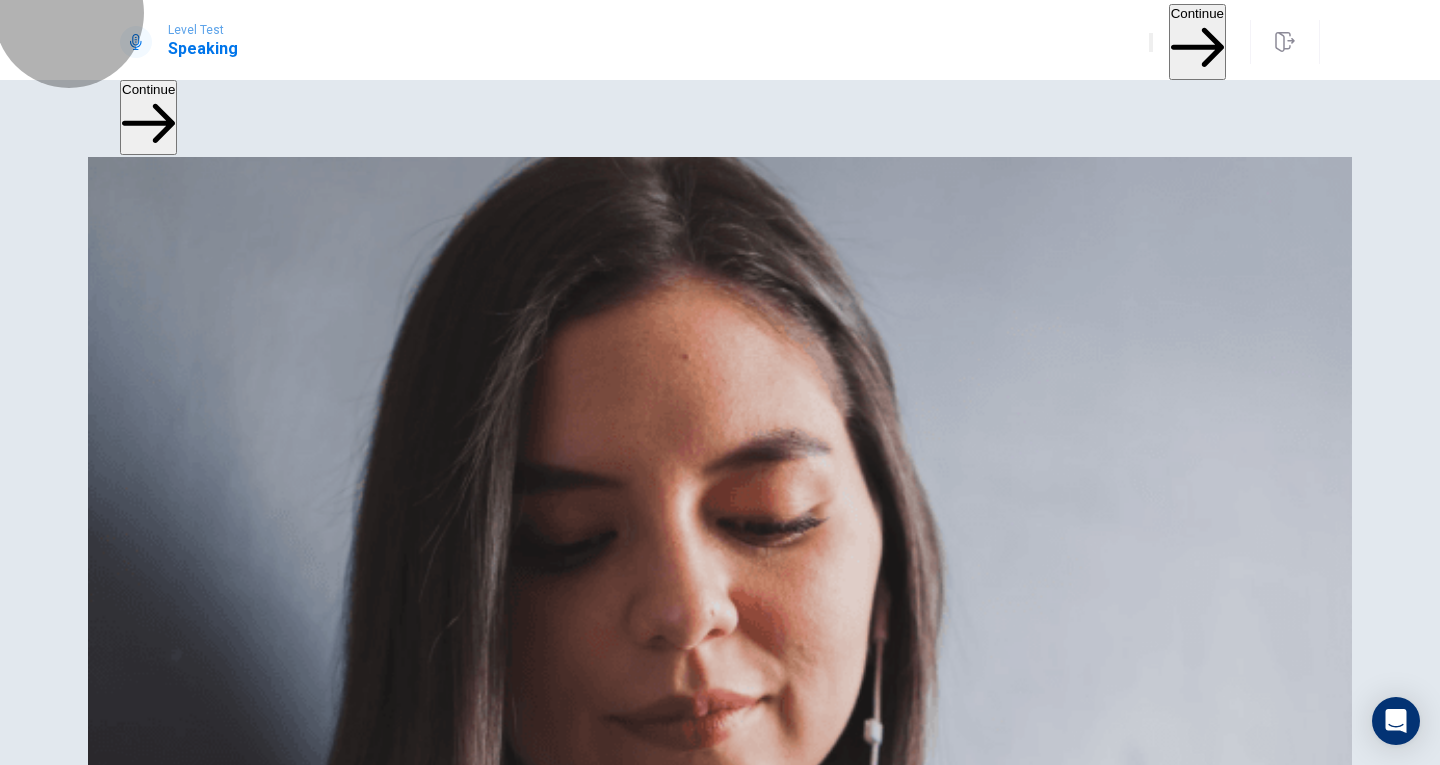 click on "Continue" at bounding box center (1197, 41) 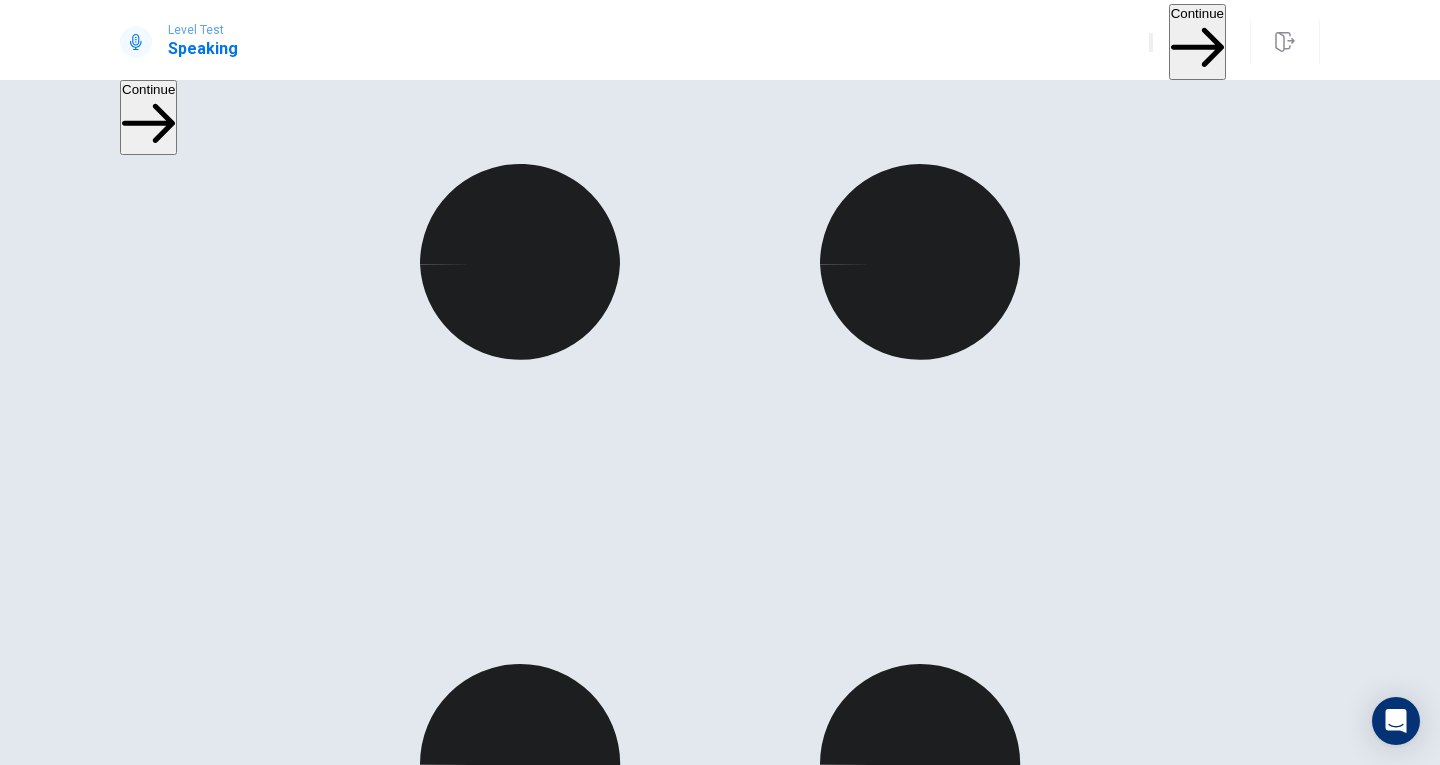 click at bounding box center (137, 4078) 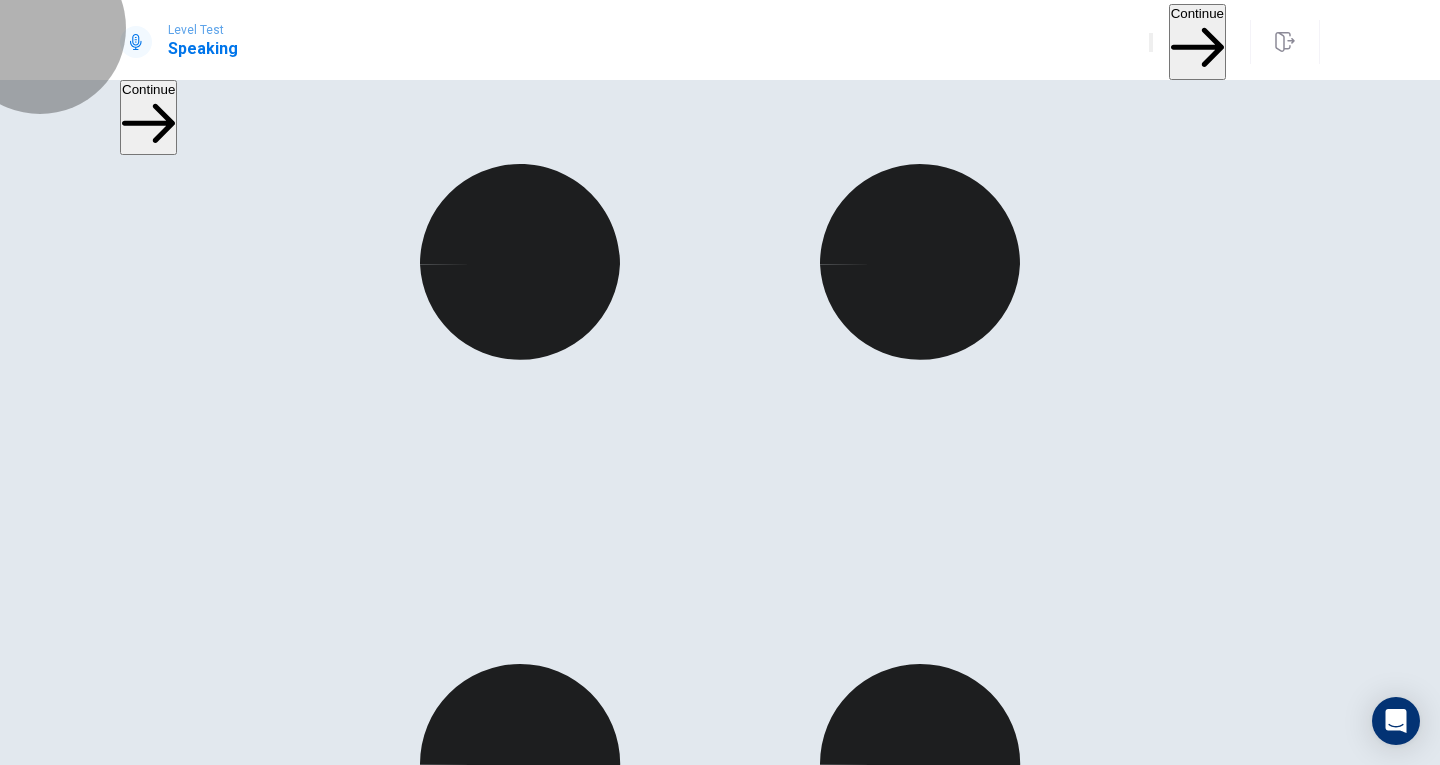 click on "Continue" at bounding box center (1197, 41) 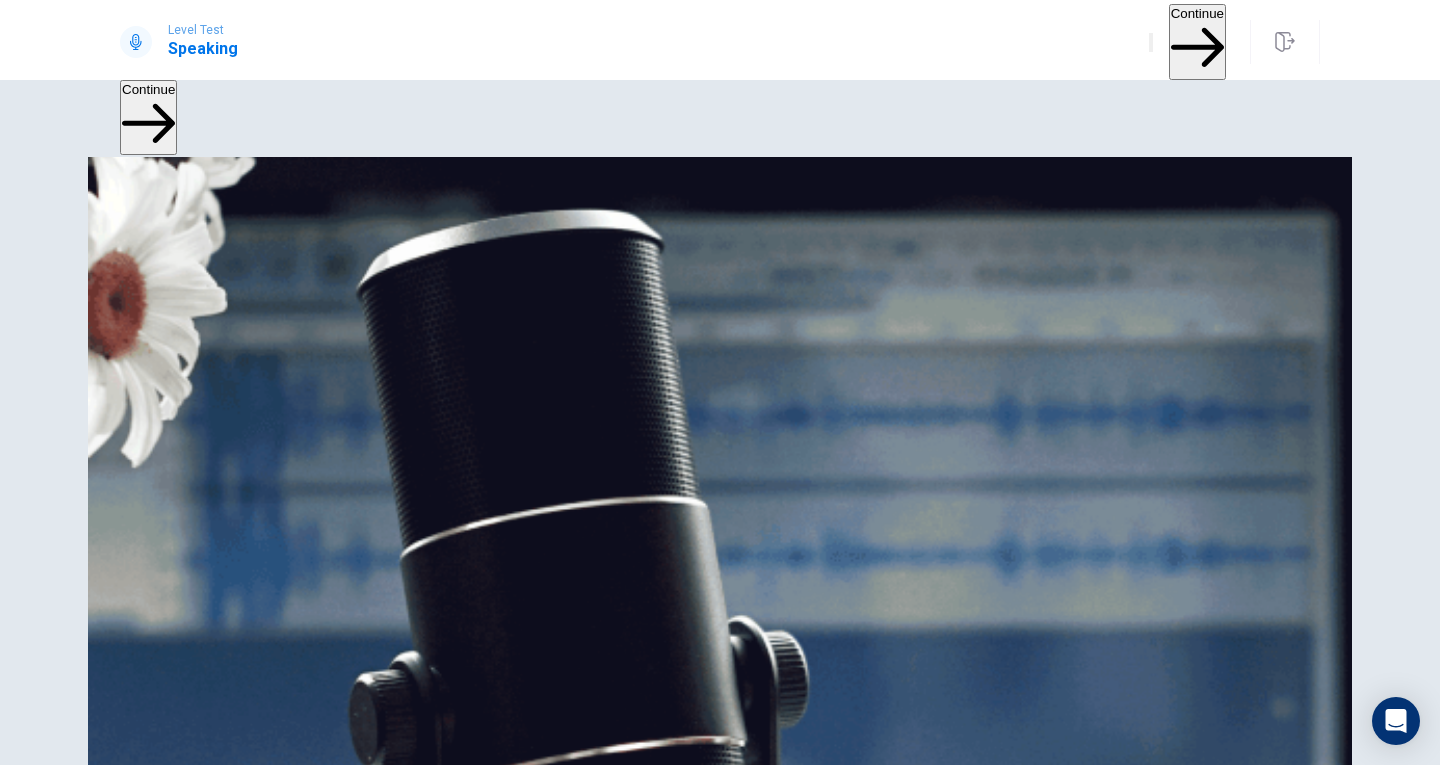 scroll, scrollTop: 107, scrollLeft: 0, axis: vertical 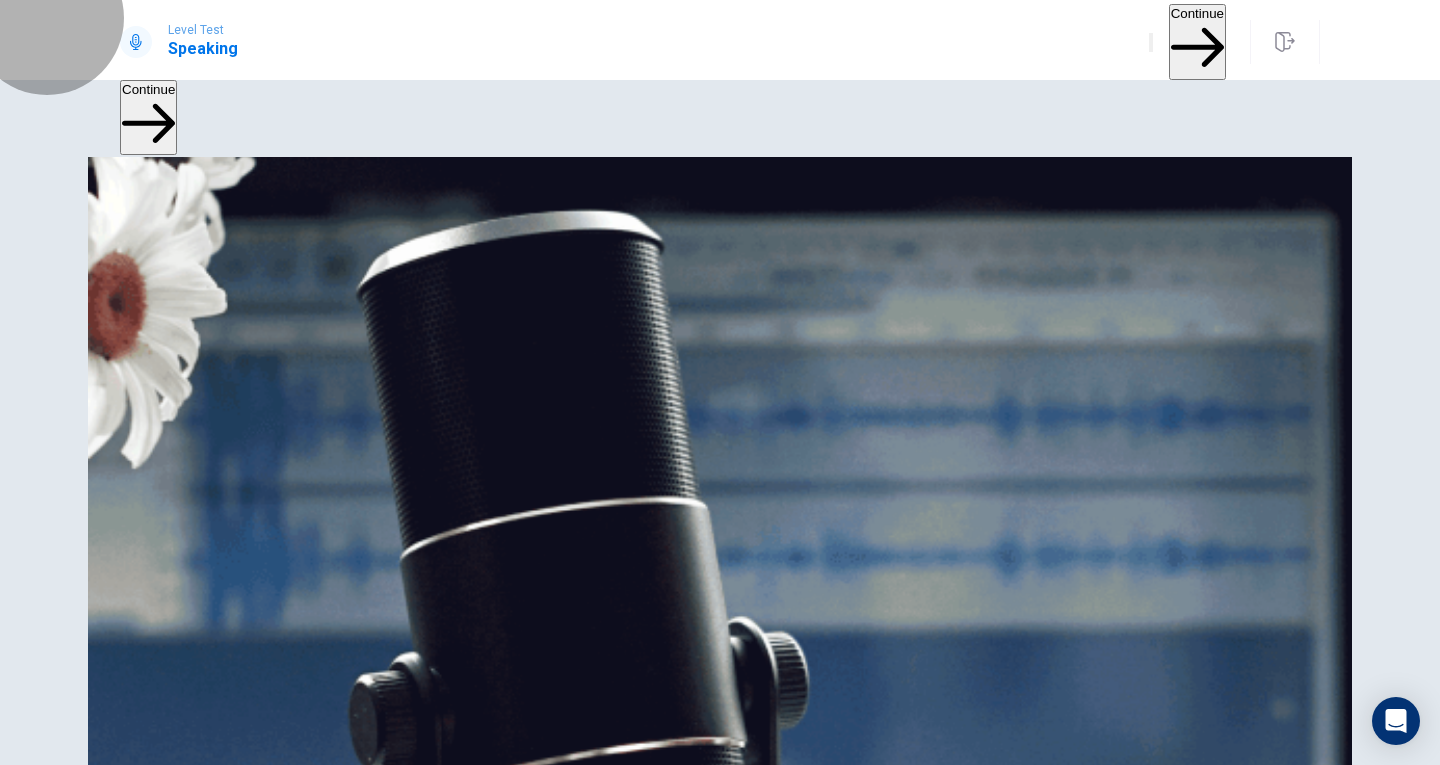 click on "Continue" at bounding box center [1197, 41] 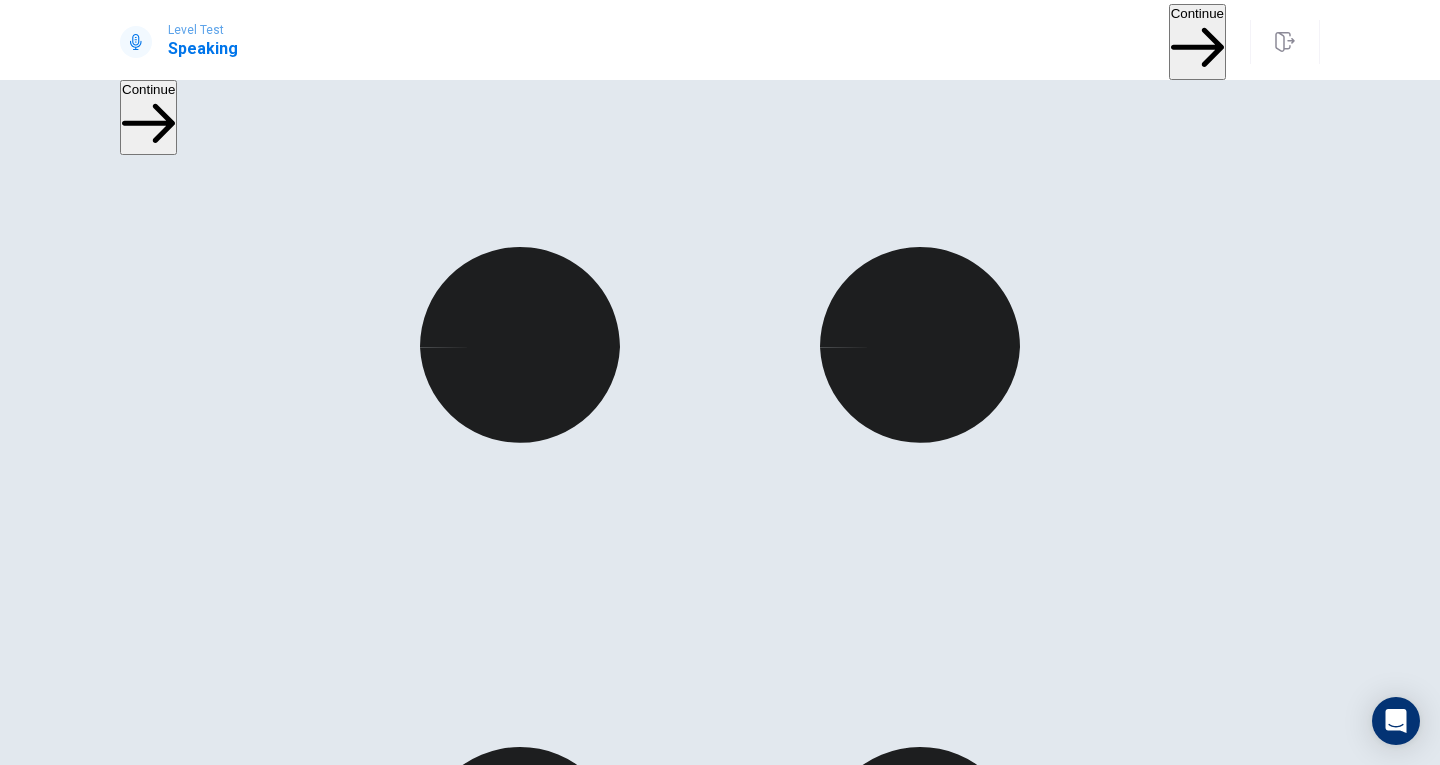 scroll, scrollTop: 0, scrollLeft: 0, axis: both 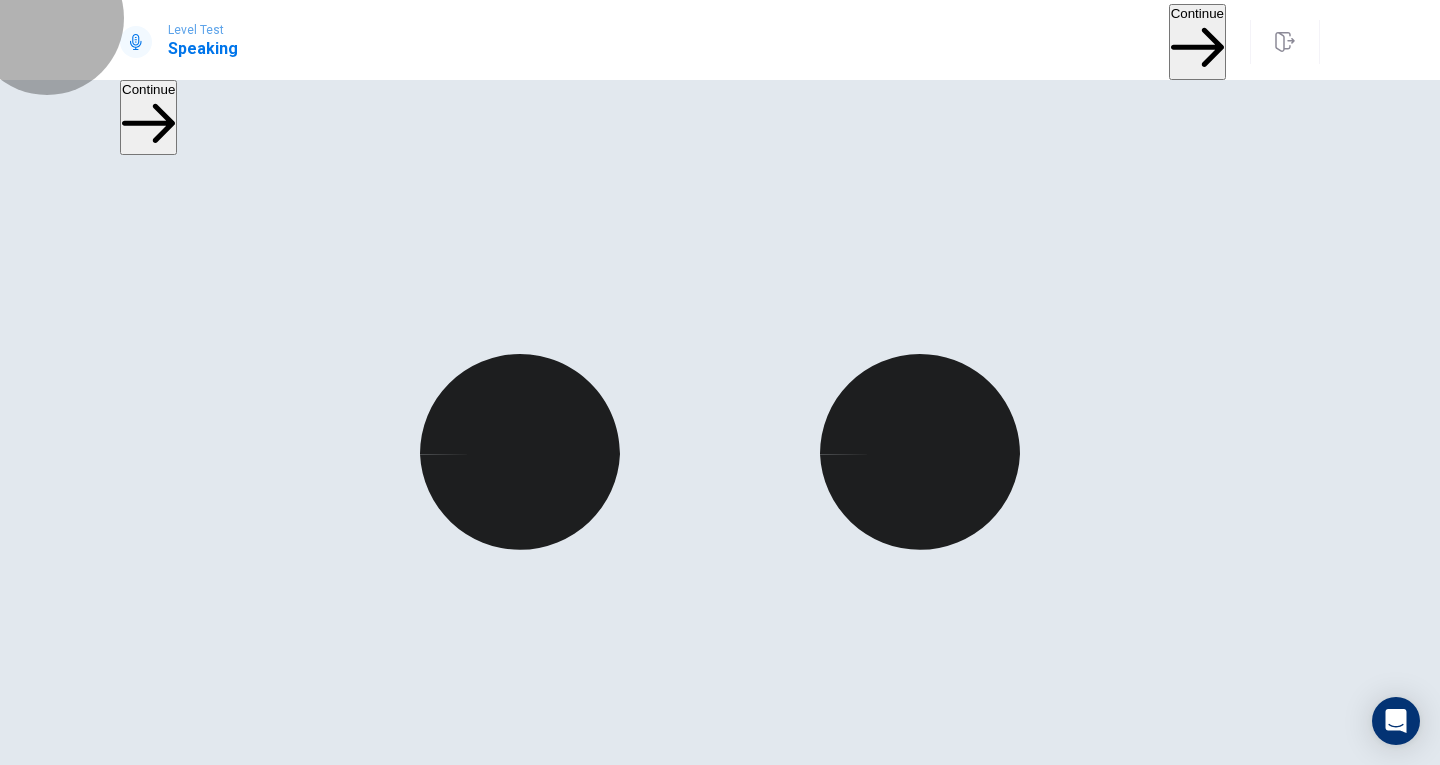 click on "Continue" at bounding box center [1197, 41] 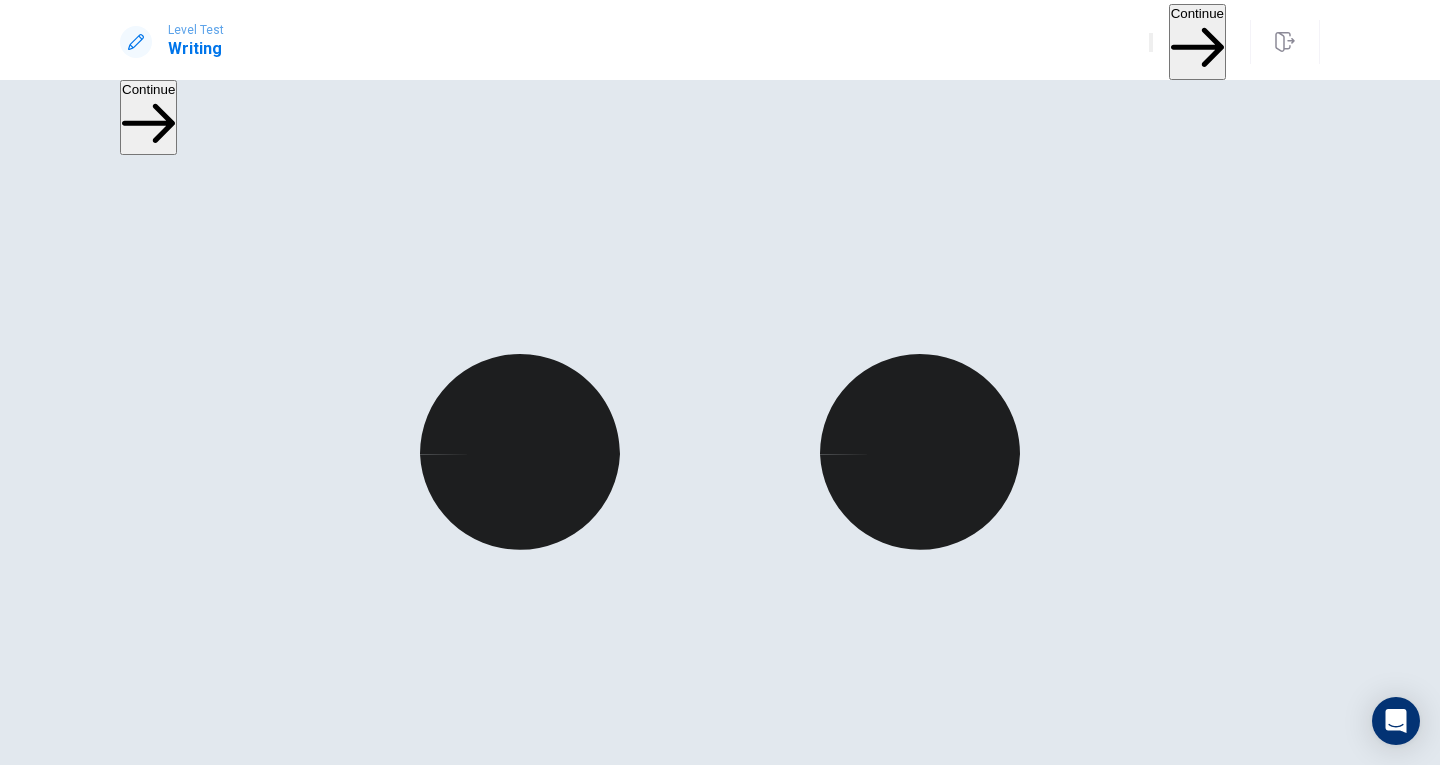 click on "Continue" at bounding box center [1197, 41] 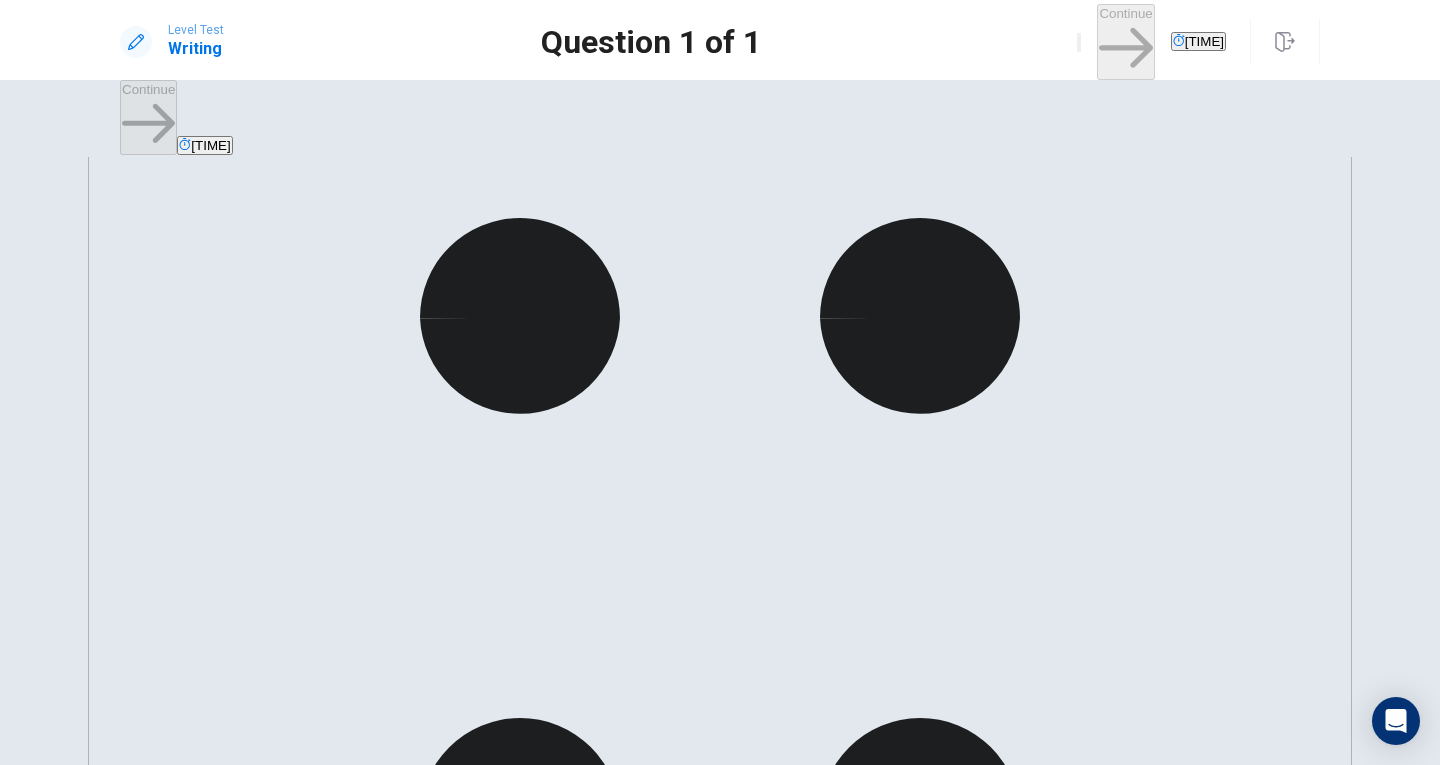 scroll, scrollTop: 137, scrollLeft: 0, axis: vertical 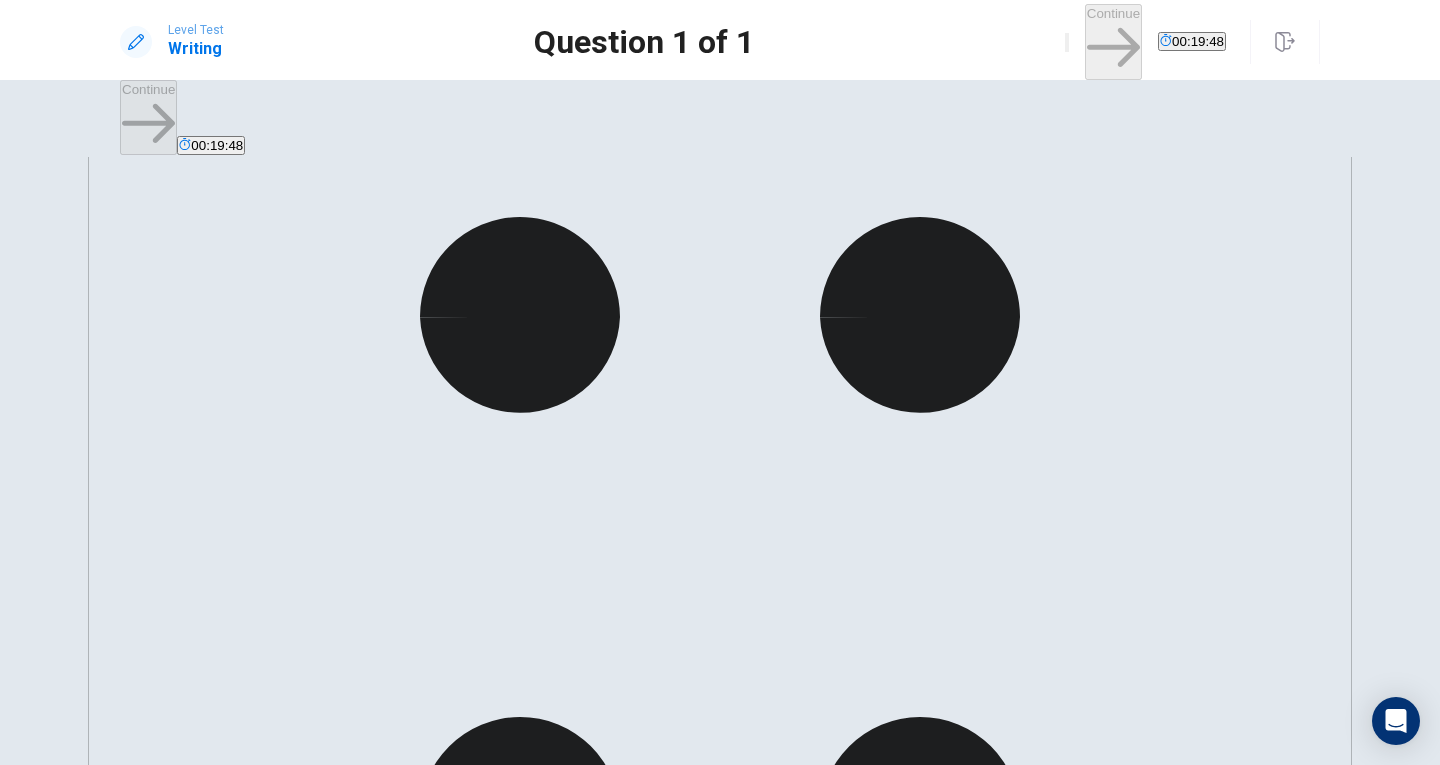 drag, startPoint x: 407, startPoint y: 378, endPoint x: 949, endPoint y: 262, distance: 554.2743 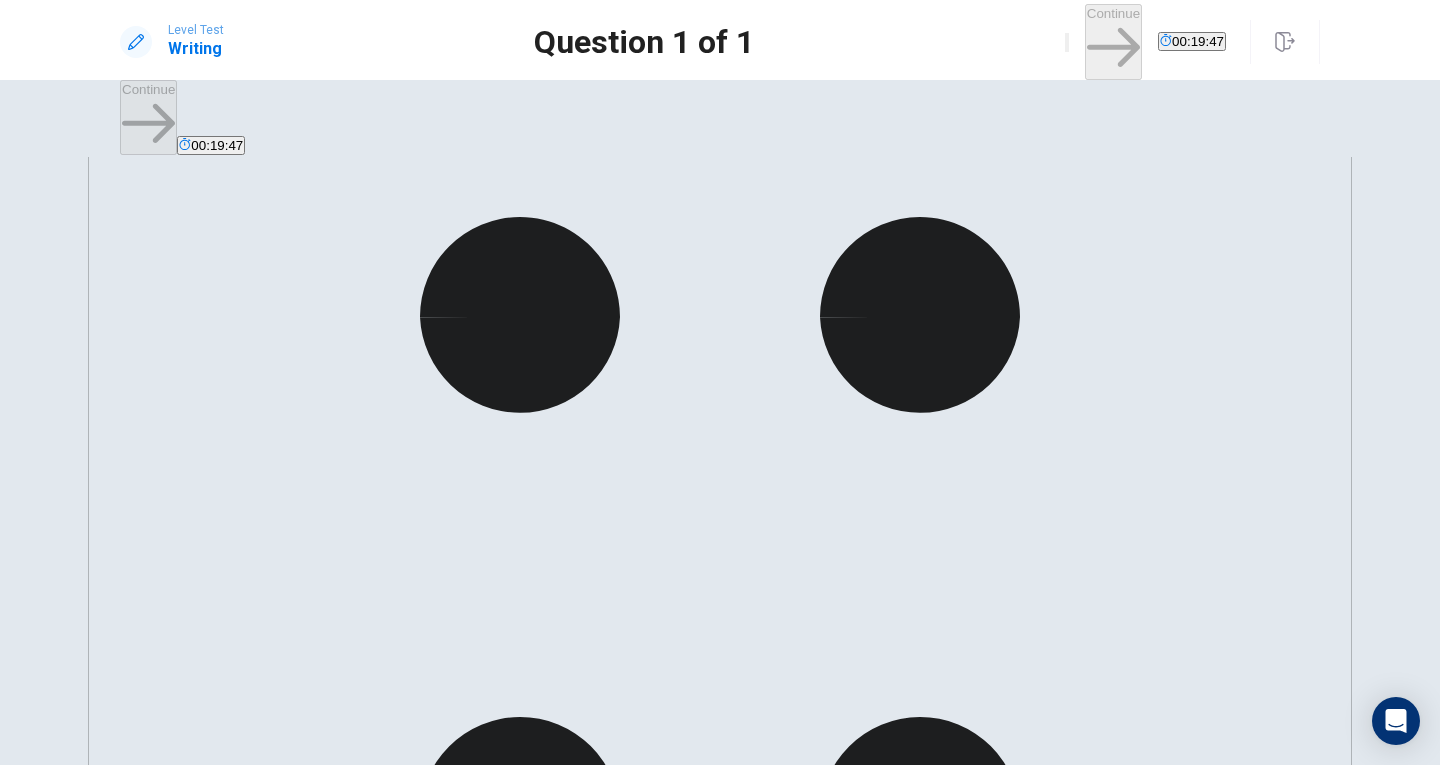 scroll, scrollTop: 0, scrollLeft: 0, axis: both 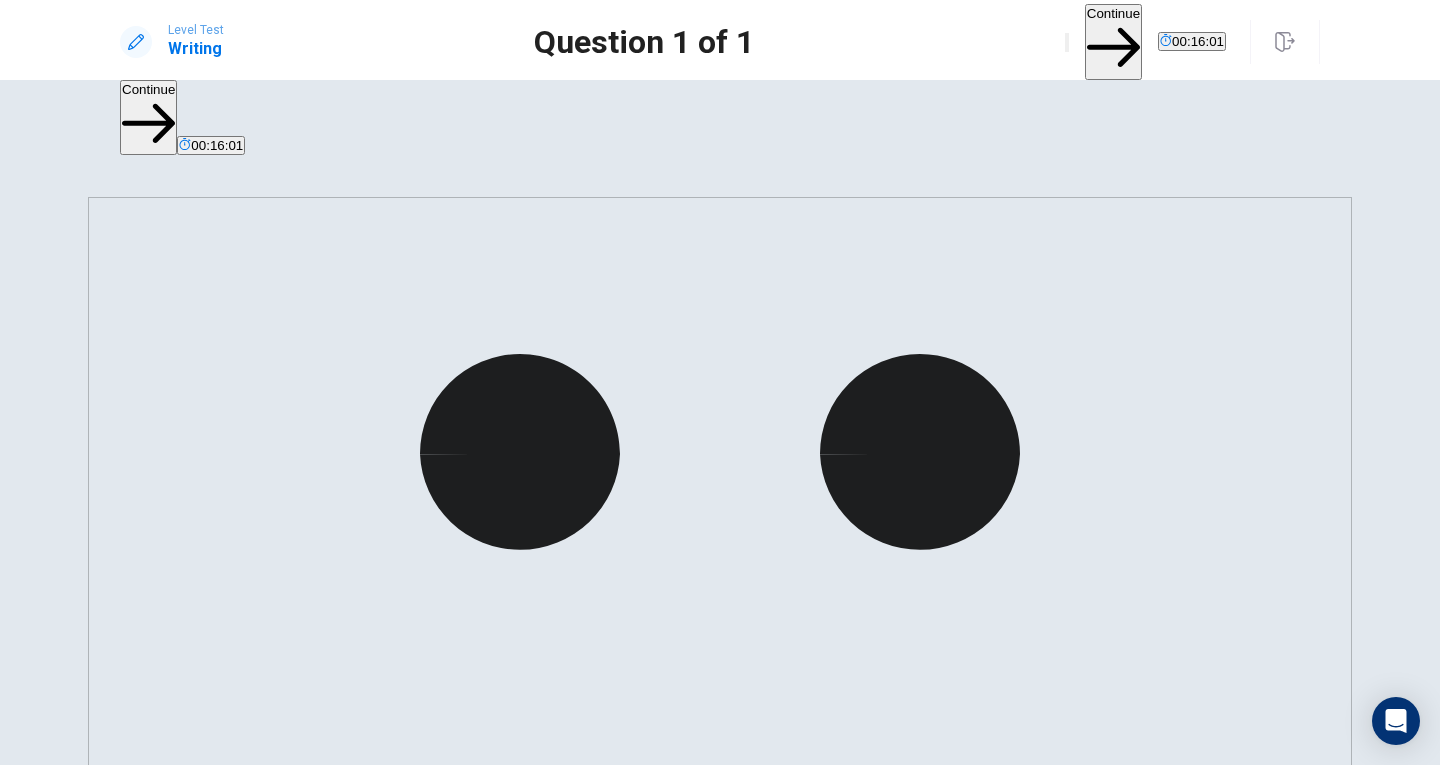 click on "The term technology is not new to us as we have been living using all sorts of advancement of technology up until today. What say you if you are ask does technology make our lives simpler or more complex?" at bounding box center (191, 2197) 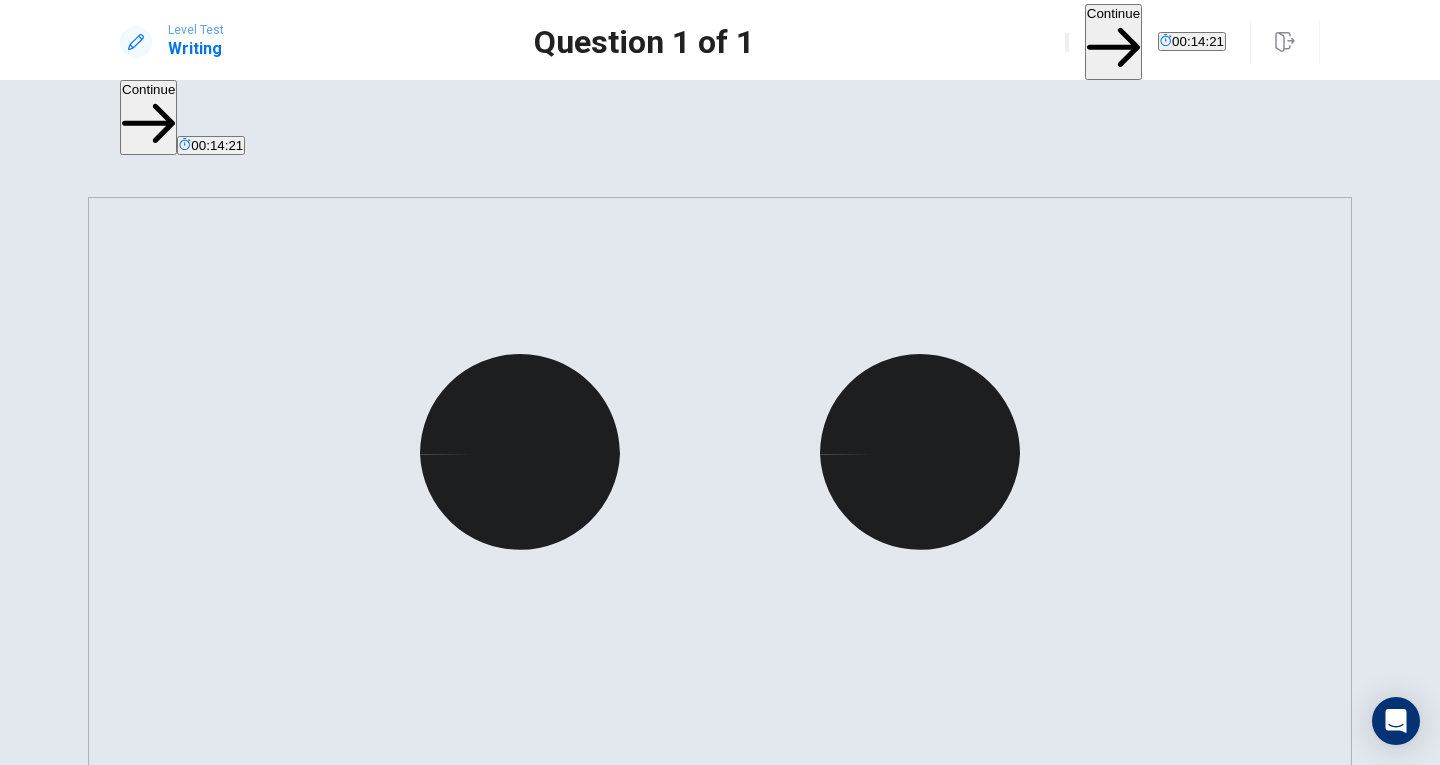 click on "The term technology is not new to us as we have been living using all sorts of advancement of technology up until today. What say you if you are ask does technology make our lives simpler or more complex?
In this essay, we will look into the impact of technology in todays world" at bounding box center [191, 2197] 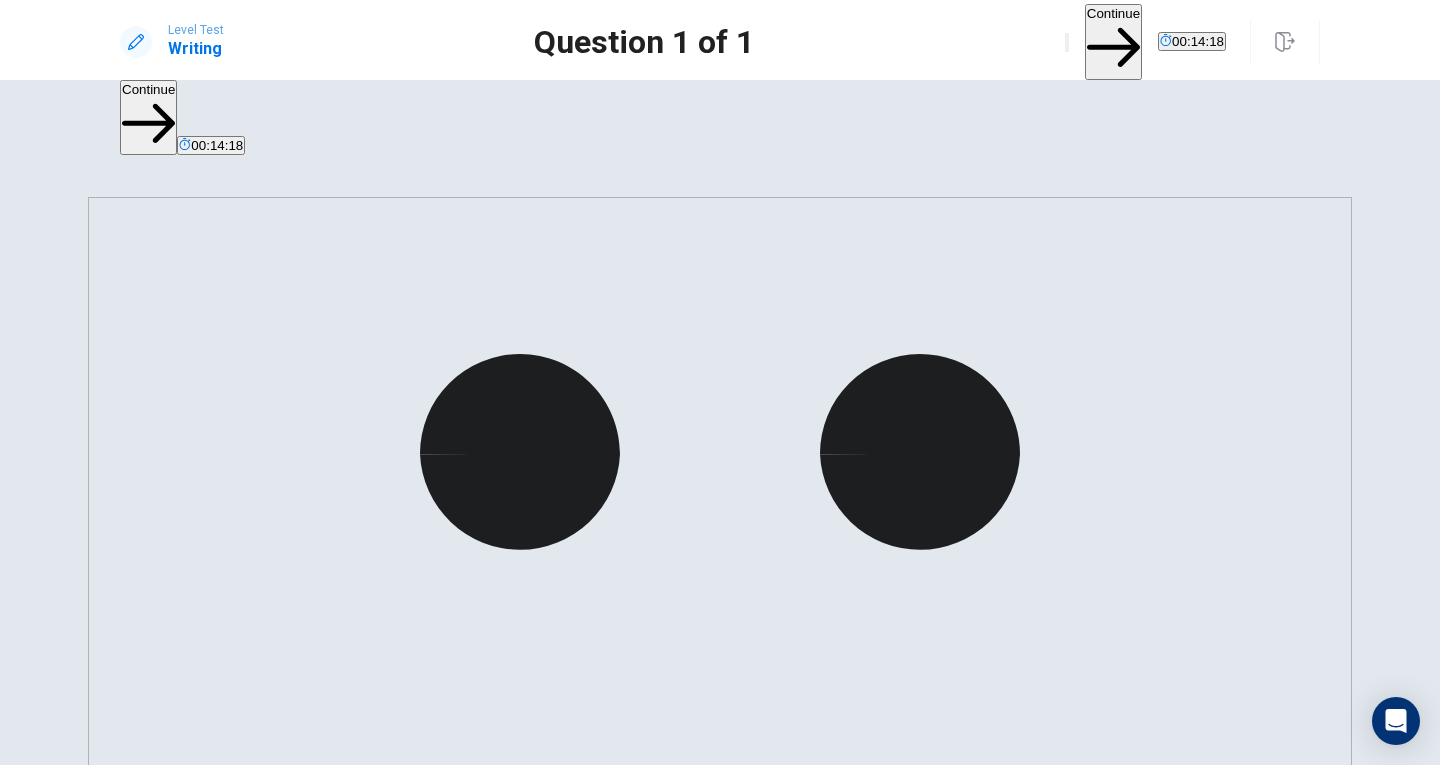 click on "The term technology is not new to us as we have been living using all sorts of advancement of technology up until today. What say you if you are ask does technology make our lives simpler or more complex?
In this essay, we will look into the impact of technology in today's world" at bounding box center (191, 2197) 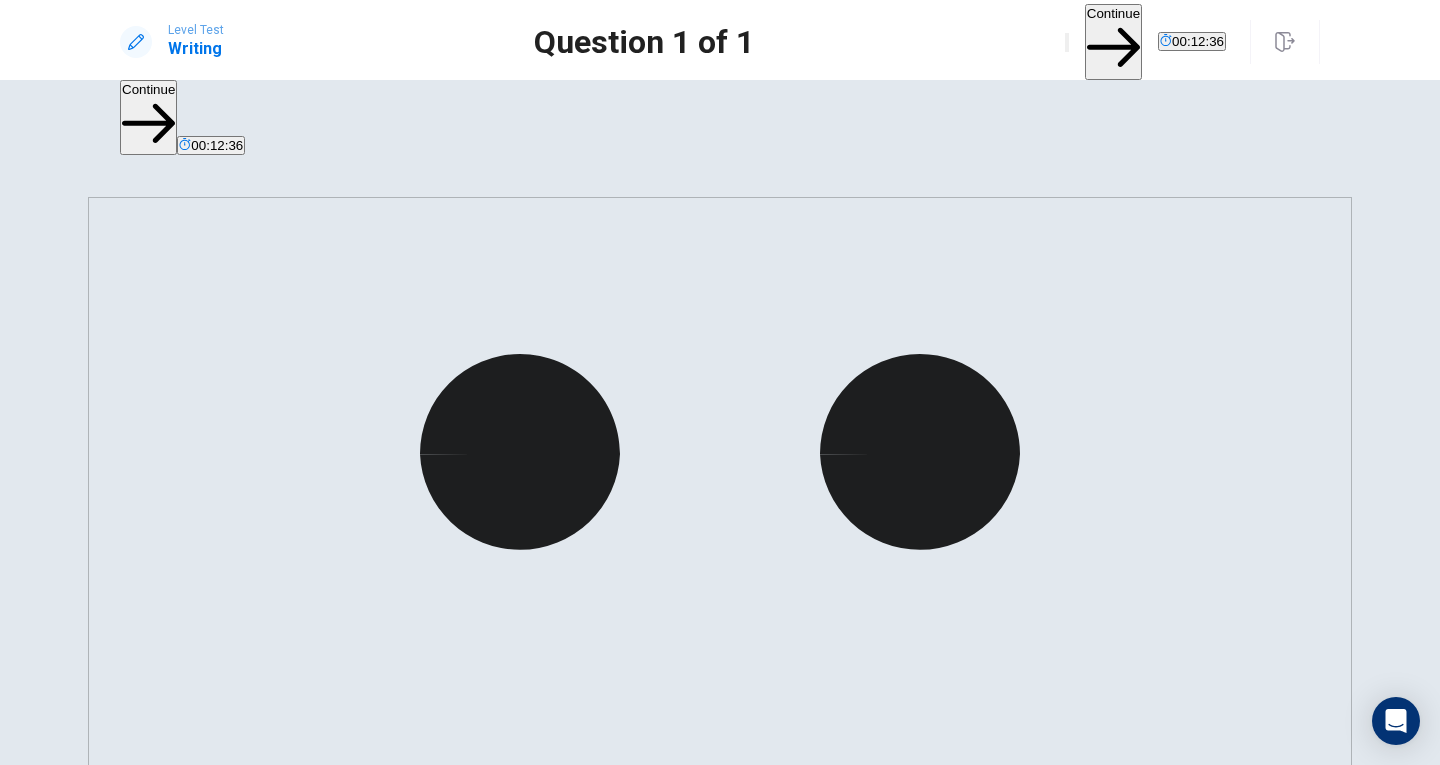 click on "The term technology is not new to us as we have been living using all sorts of advancement of technology up until today. What say you if you are ask does technology make our lives simpler or more complex?
In this essay, we will look into the impact of technology in our lives and  see the  x ​" at bounding box center [720, 2201] 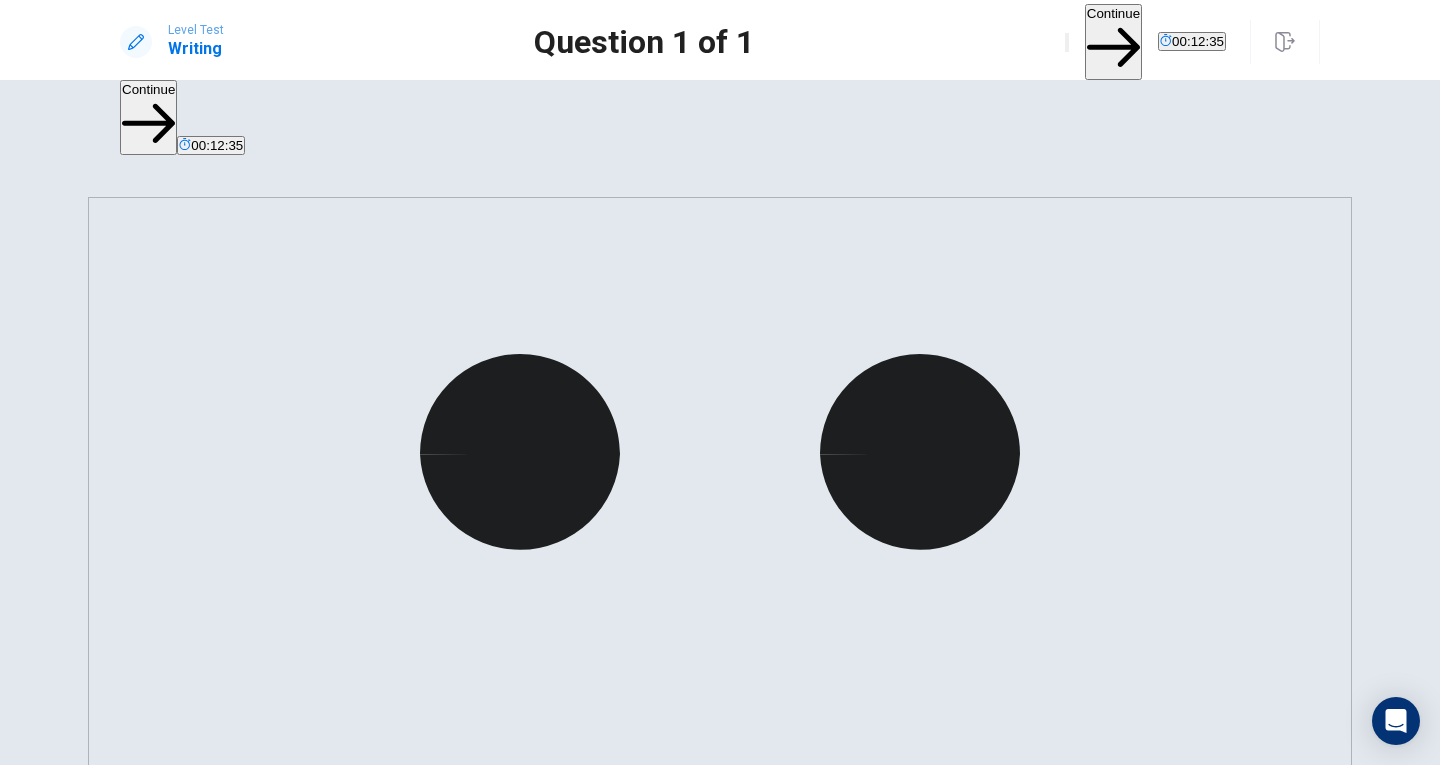 click on "The term technology is not new to us as we have been living using all sorts of advancement of technology up until today. What say you if you are ask does technology make our lives simpler or more complex?
In this essay, we will look into the impact of technology in our lives and  see the  x ​" at bounding box center [720, 2201] 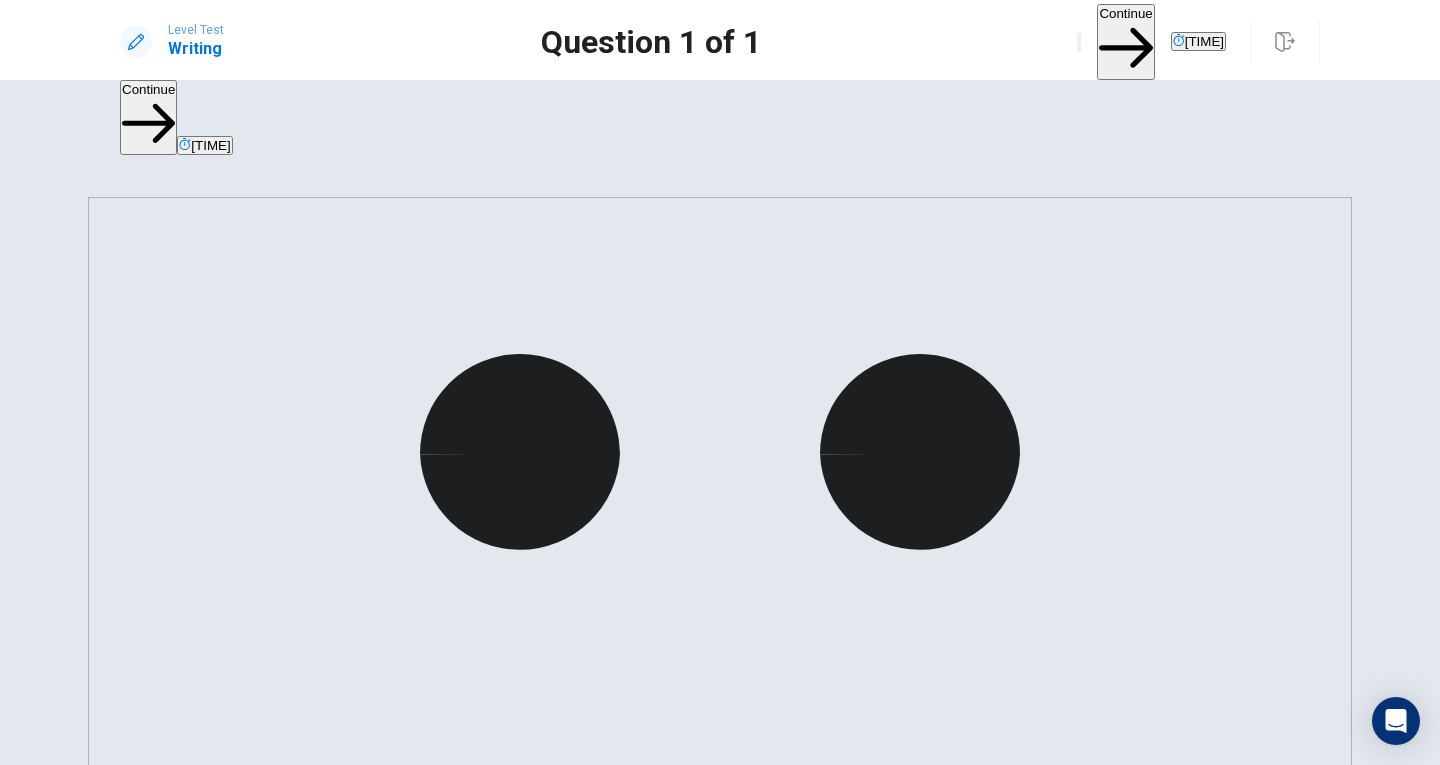 type on "The term technology is not new to us as we have been living using all sorts of advancement of technology up until today. What say you if you are ask does technology make our lives simpler or more complex?
In this essay, we will look into the impact of technology in our lives and  see the conclusion that we can achieved at the of the discussion." 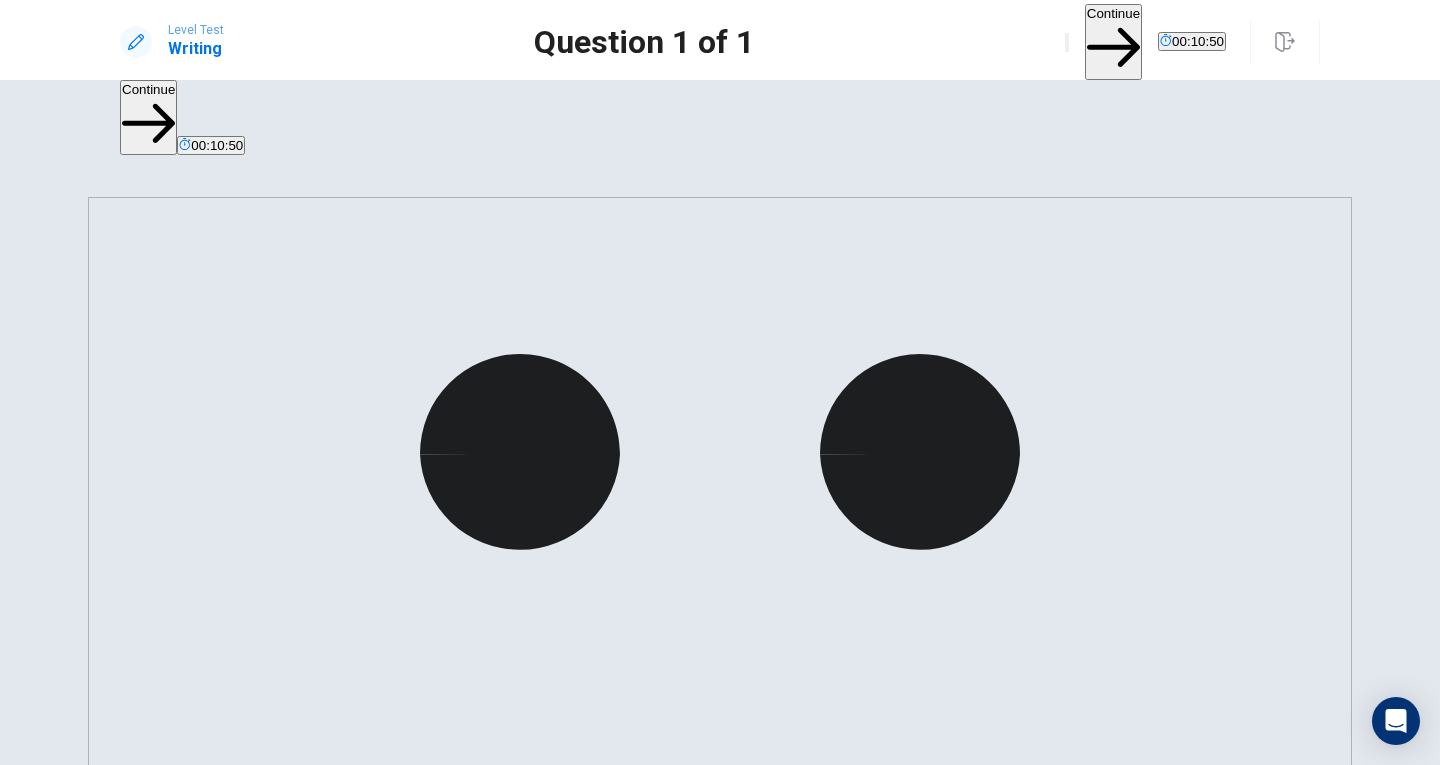 click on "The term technology is not new to us as we have been living using all sorts of advancement of technology up until today. What say you if you are ask does technology make our lives simpler or more complex?
In this essay, we will look into the impact of technology in our lives and  see the conclusion that we can achieved at the of the discussion." at bounding box center [191, 2197] 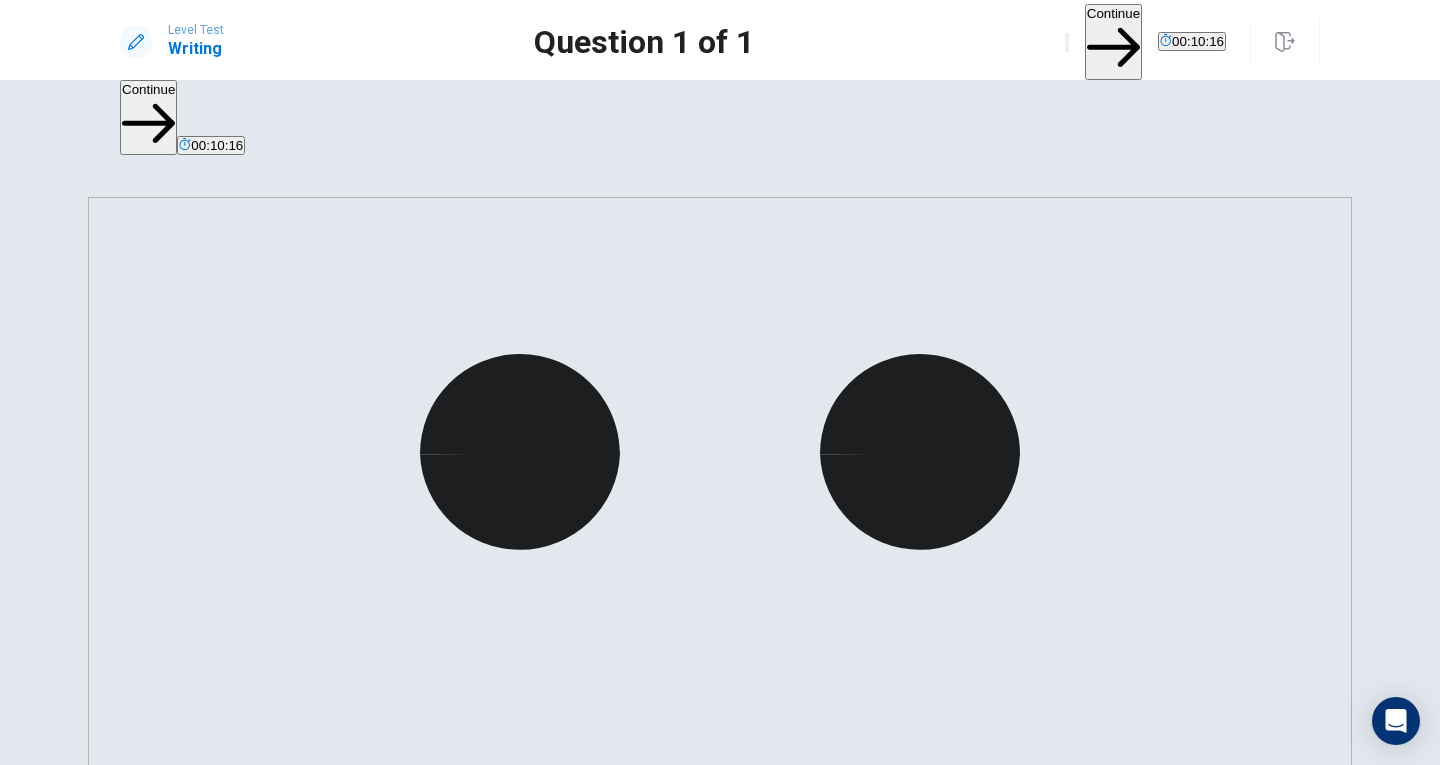 click on "The term technology is not new to us as we have been living using all sorts of advancement of technology up until today. What say you if you are ask does technology make our lives simpler or more complex?
In this essay, we will look into the impact of technology in our lives and  see the conclusion that we can achieved at the of the discussion.
I" at bounding box center [191, 2197] 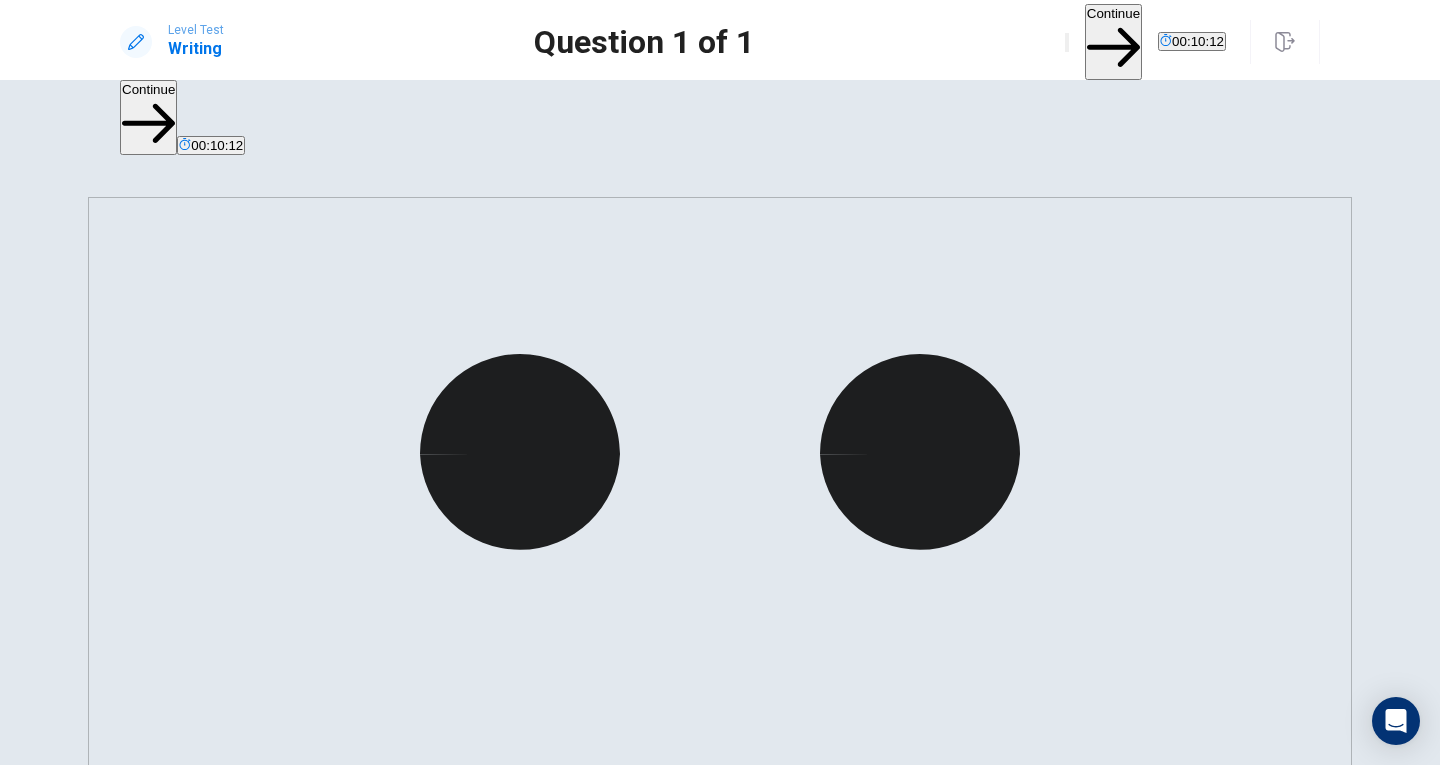 click on "The term technology is not new to us as we have been living using all sorts of advancement of technology up until today. What say you if you are ask does technology make your lives simpler or more complex?
In this essay, we will look into the impact of technology in our lives and  see the conclusion that we can achieved at the of the discussion.
I x ​" at bounding box center [720, 2201] 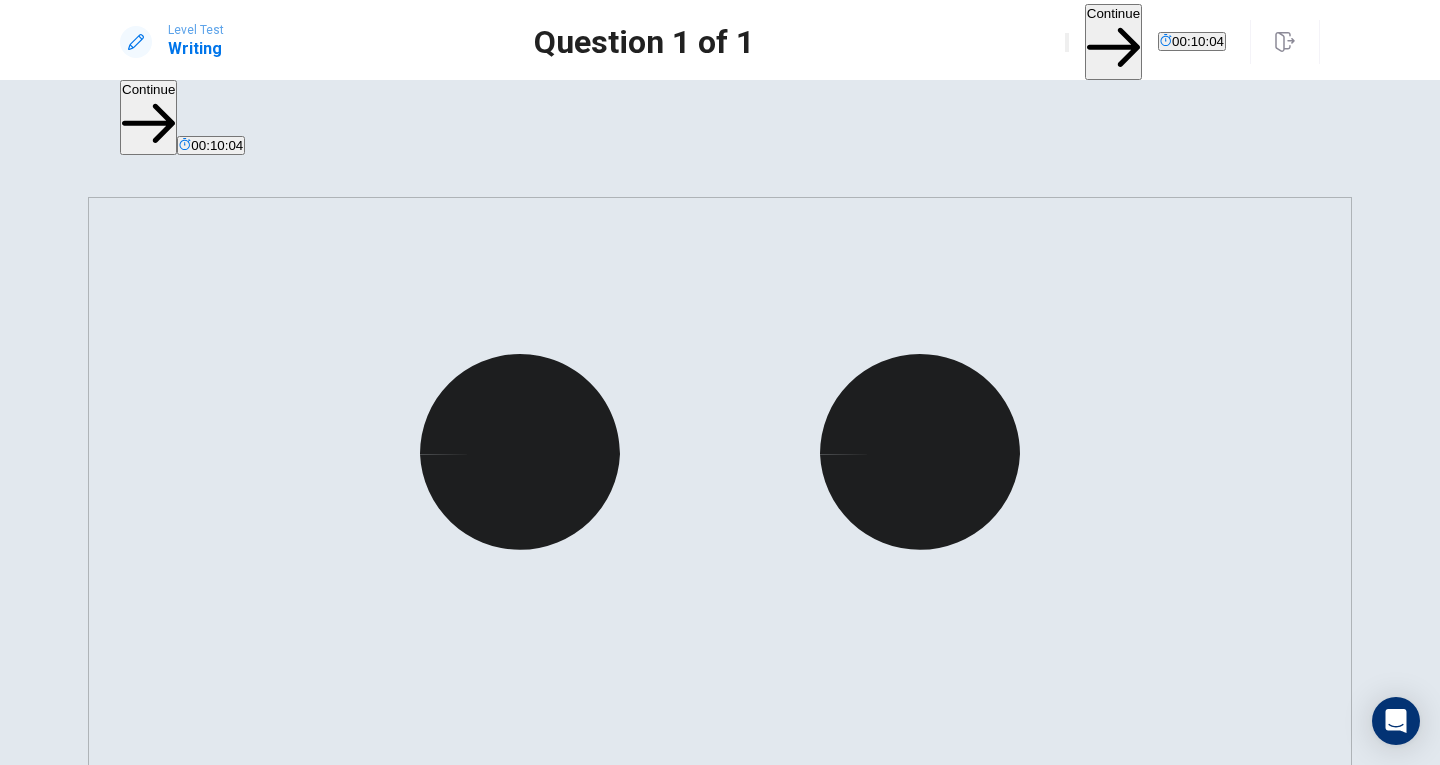 click on "The term technology is not new to us as we have been living using all sorts of advancement of technology up until today. What say you if you are ask does technology make our lives simpler or more complex?
In this essay, we will look into the impact of technology in our lives and  see the conclusion that we can achieved at the of the discussion.
I" at bounding box center [191, 2197] 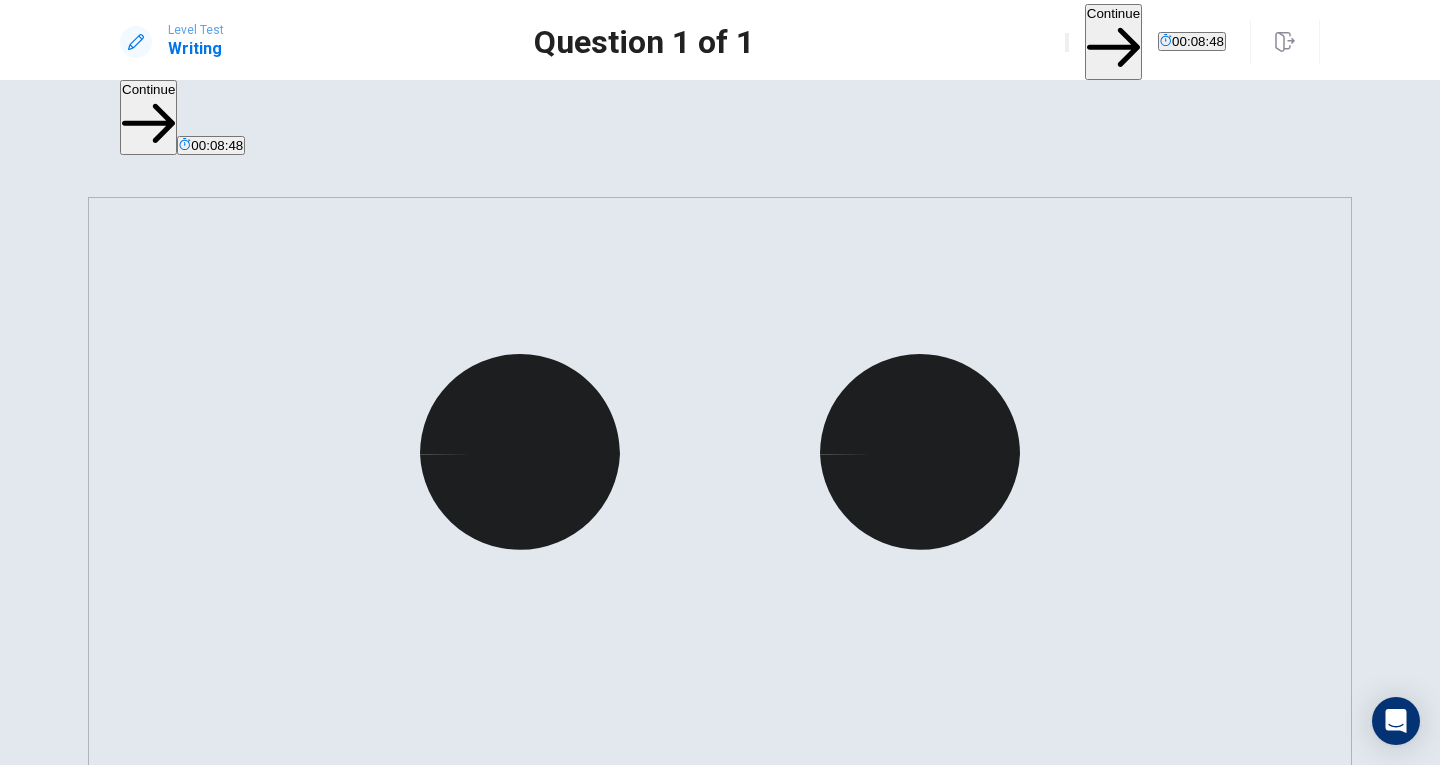 click on "The term technology is not new to us as we have been living using all sorts of advancement of technology up until today. What say you if you are ask does technology make our lives simpler or more complex?
In this essay, we will look into the impact of technology in our lives and  see the conclusion that we can achieved at the of the discussion.
To begin with, from my point of view, I do think that technology has make our
i" at bounding box center [191, 2197] 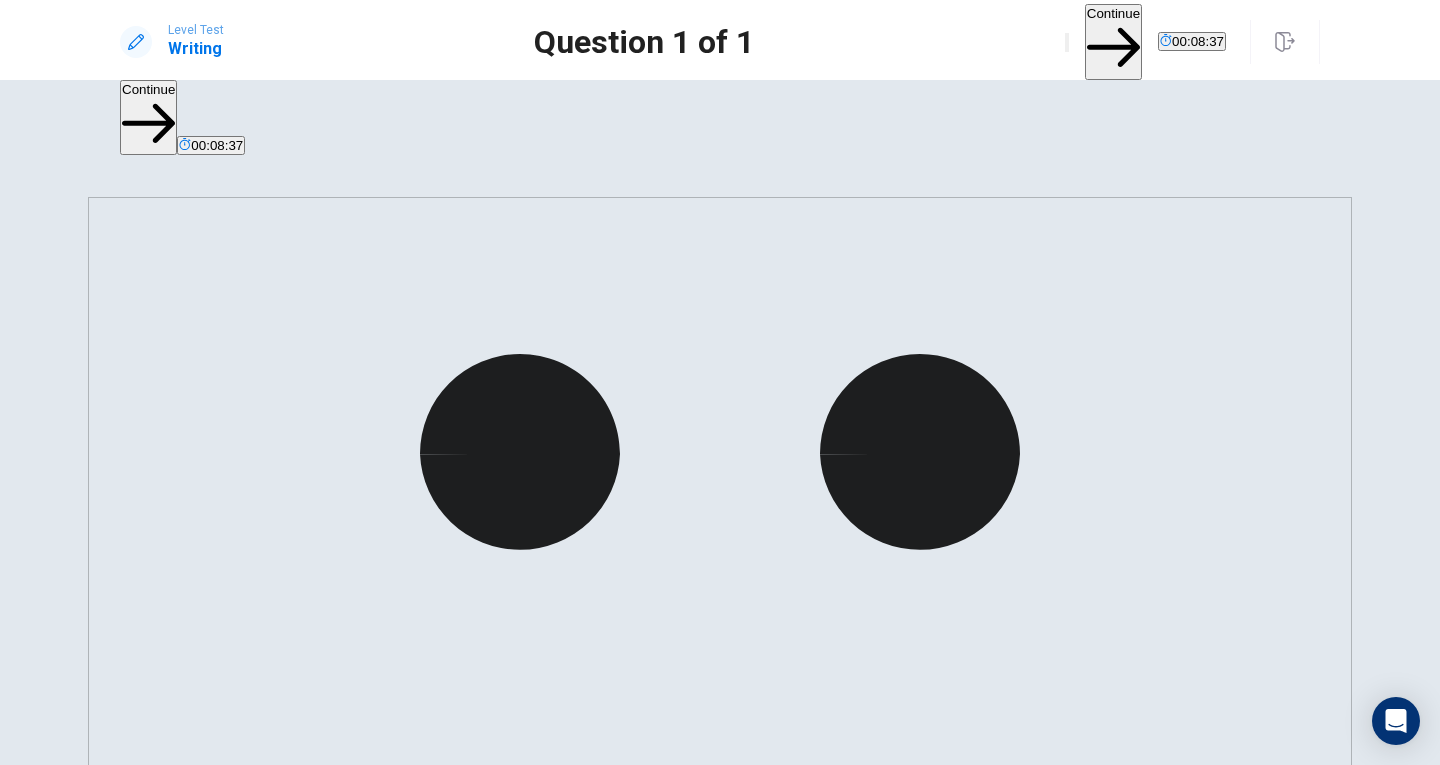 click on "The term technology is not new to us as we have been living using all sorts of advancement of technology up until today. What say you if you are ask does technology make our lives simpler or more complex?
In this essay, we will look into the impact of technology in our lives and  see the conclusion that we can achieved at the of the discussion.
In conclusion, from my point of view, I do think that technology has make our
i" at bounding box center [191, 2197] 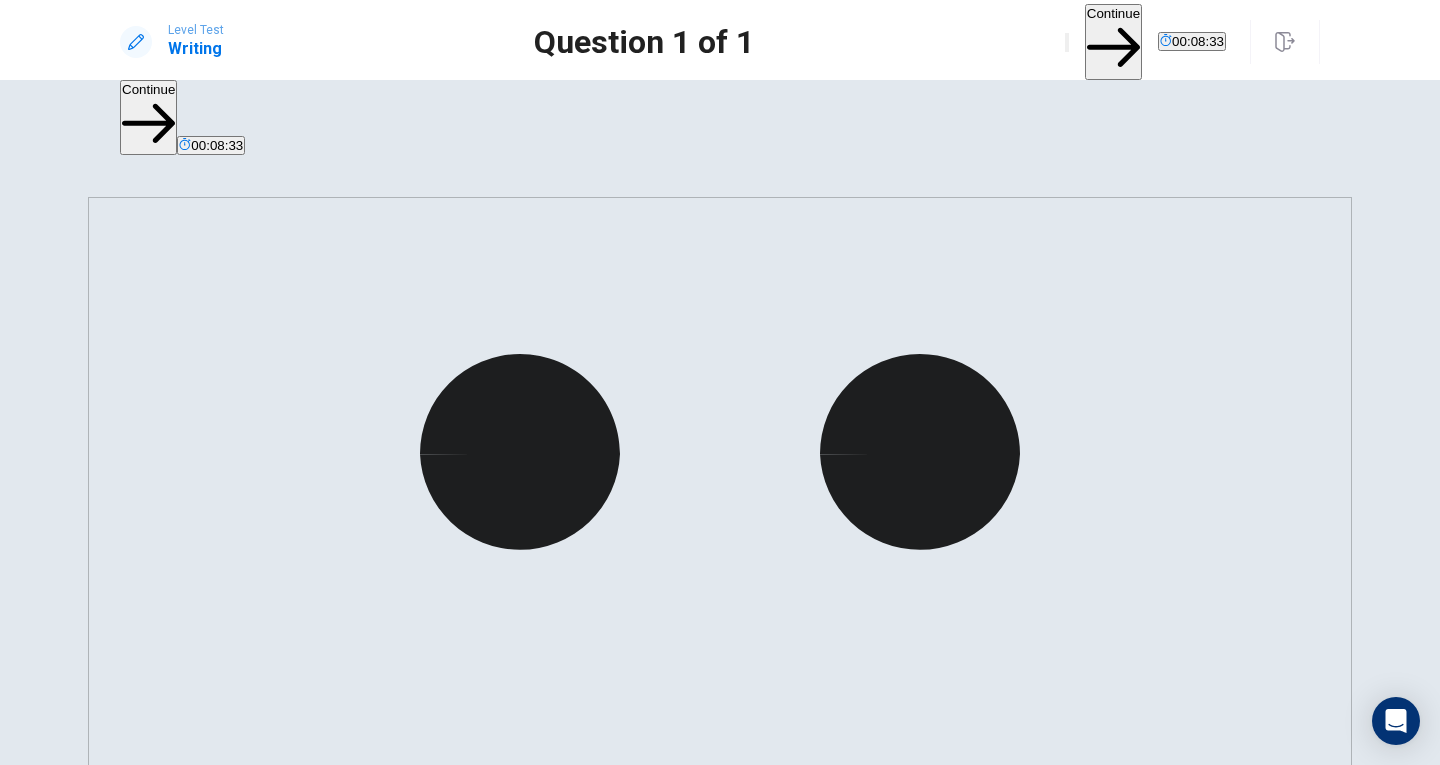 click on "The term technology is not new to us as we have been living using all sorts of advancement of technology up until today. What say you if you are ask does technology make our lives simpler or more complex?
In this essay, we will look into the impact of technology in our lives and  see the conclusion that we can achieved at the of the discussion.
In conclusion, I do think that technology has make our
i" at bounding box center (191, 2197) 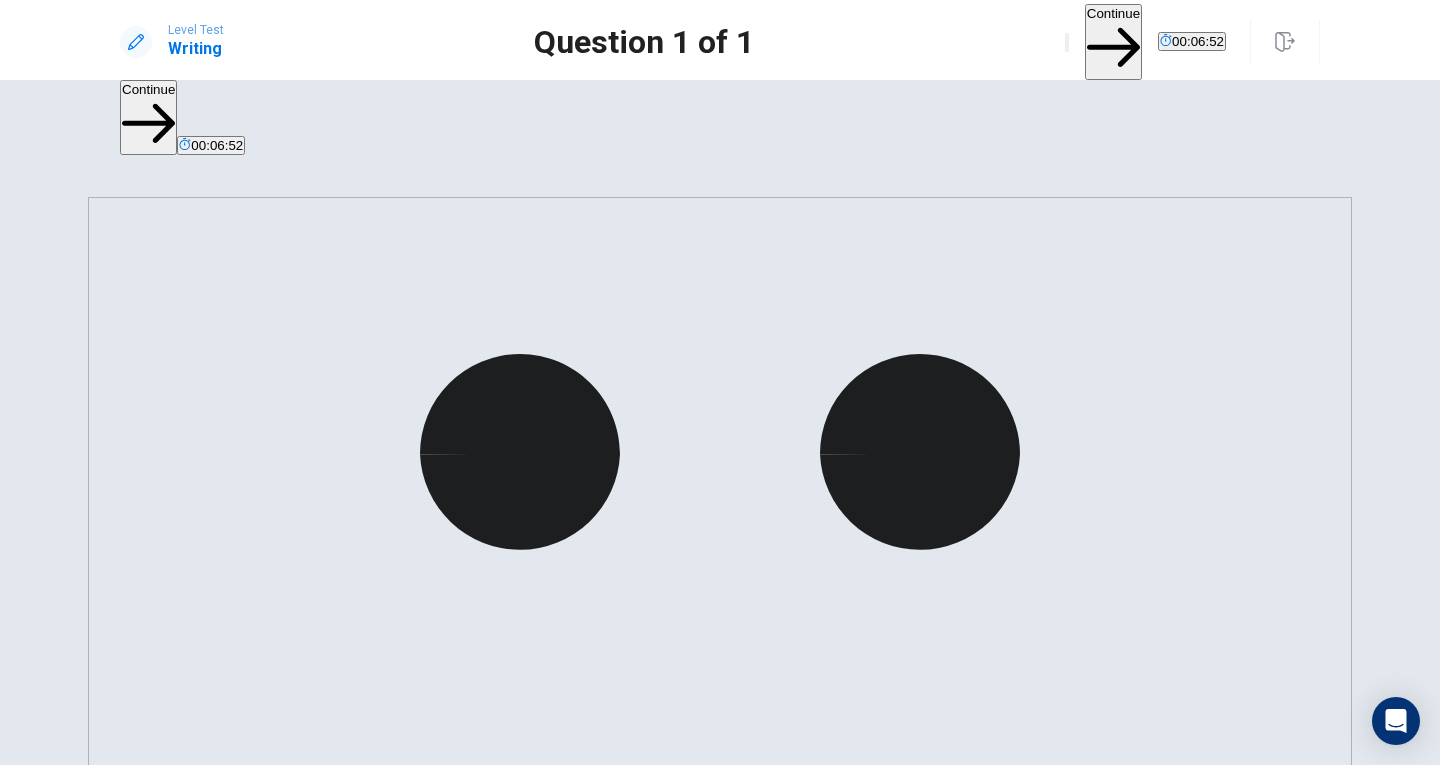 click on "The term technology is not new to us as we have been living using all sorts of advancement of technology up until today. What say you if you are ask does technology make our lives simpler or more complex?
In this essay, we will look into the impact of technology in our lives and  see the conclusion that we can achieved at the of the discussion.
In conclusion, I do think that technology has make our lives simpler and help us a lot in solving and overcome problems
i" at bounding box center [191, 2197] 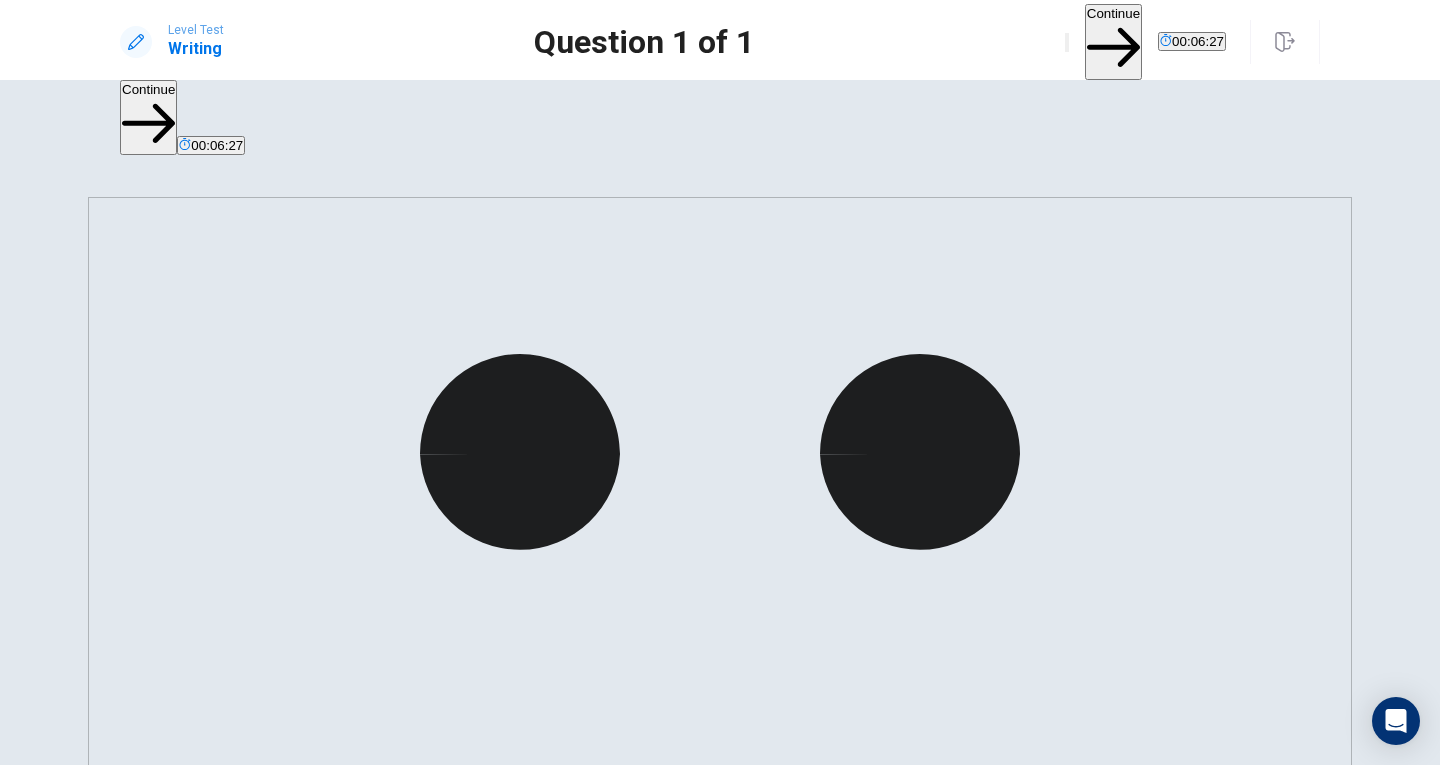 click on "The term technology is not new to us as we have been living using all sorts of advancement of technology up until today. What say you if you are ask does technology make our lives simpler or more complex?
In this essay, we will look into the impact of technology in our lives and  see the conclusion that we can achieved at the of the discussion.
In conclusion, I do think that technology has make our lives simpler and help us a lot in solving and overcome problems
i" at bounding box center (191, 2197) 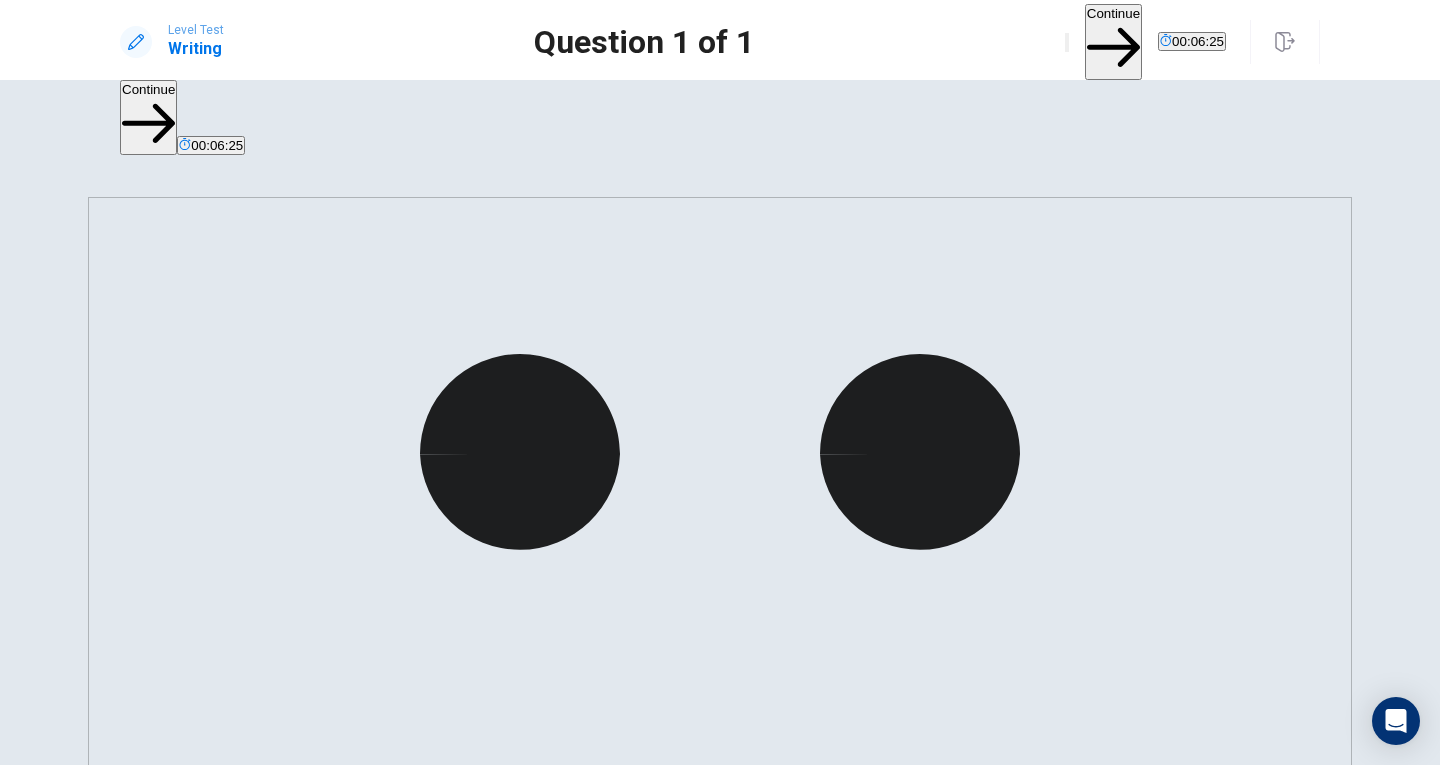 click on "The term technology is not new to us as we have been living using all sorts of advancement of technology up until today. What say you if you are ask does technology make our lives simpler or more complex?
In this essay, we will look into the impact of technology in our lives and  see the conclusion that we can achieved at the of the discussion.
In conclusion, I do think that technology has make our lives simpler and help us a lot in solving and overcome problems.
i" at bounding box center [191, 2197] 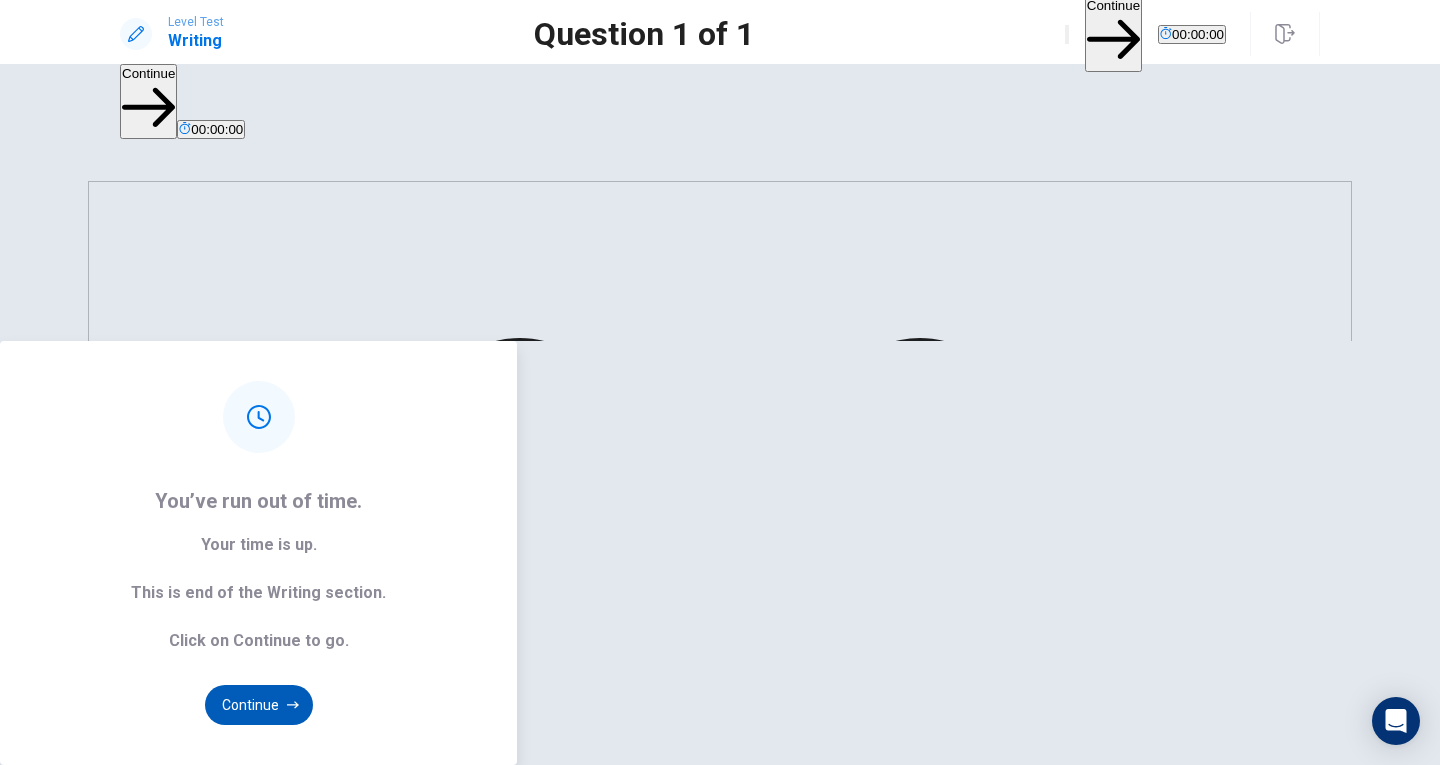 type on "The term technology is not new to us as we have been living using all sorts of advancement of technology up until today. What say you if you are ask does technology make our lives simpler or more complex?
In this essay, we will look into the impact of technology in our lives and  see the conclusion that we can achieved at the of the discussion.
To begin with, I can see technology has play vital roles in making the world a better place to live. It has become a necessity to use whatever technology has to offer in making tasks, chores or everyday routine something that would not hinder us in venturing into new things or challenges. It does not matter whether it is something simple or even difficult ones, I should say that technology really helps.
In conclusion, I do think that technology has make our lives simpler and help us a lot in solving and overcome problems.
i" 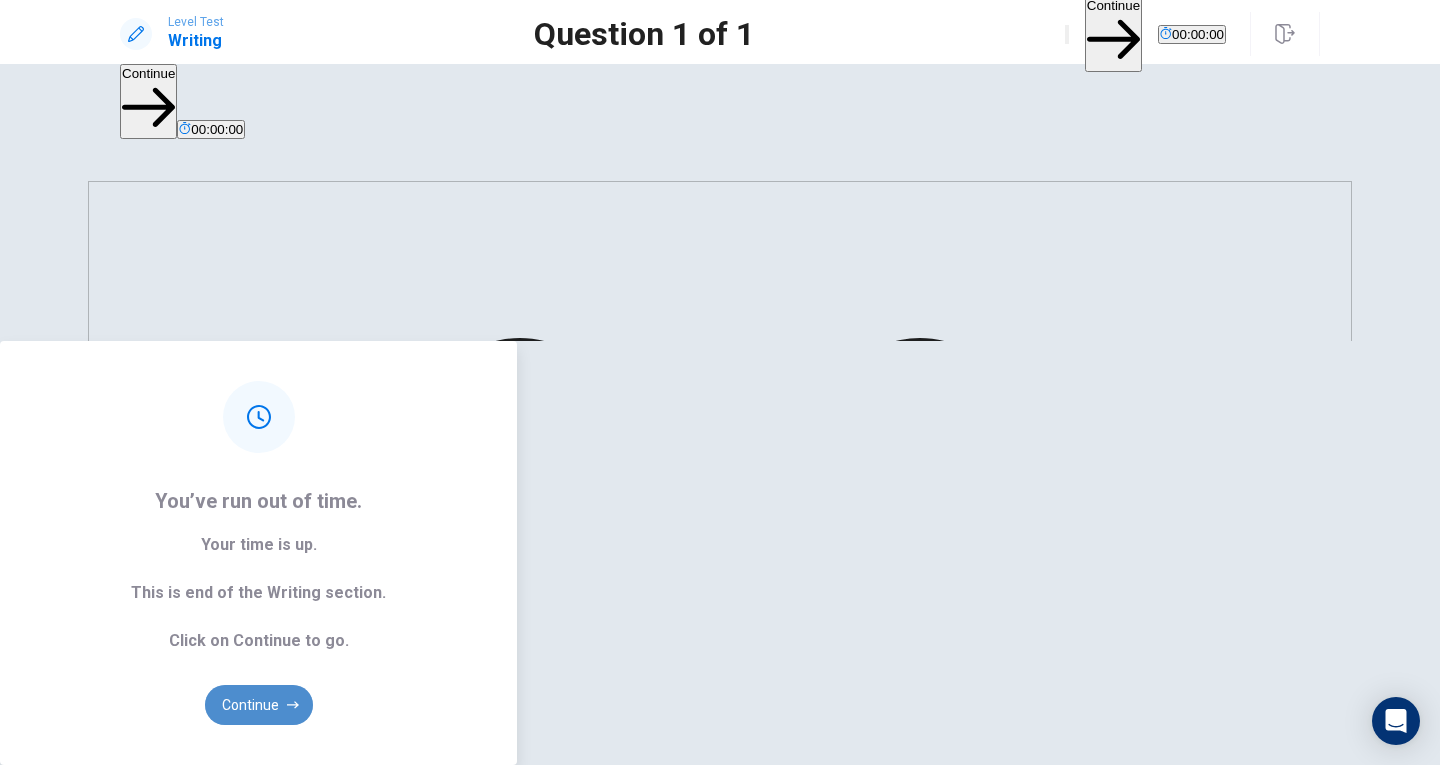 click on "Continue" at bounding box center [259, 705] 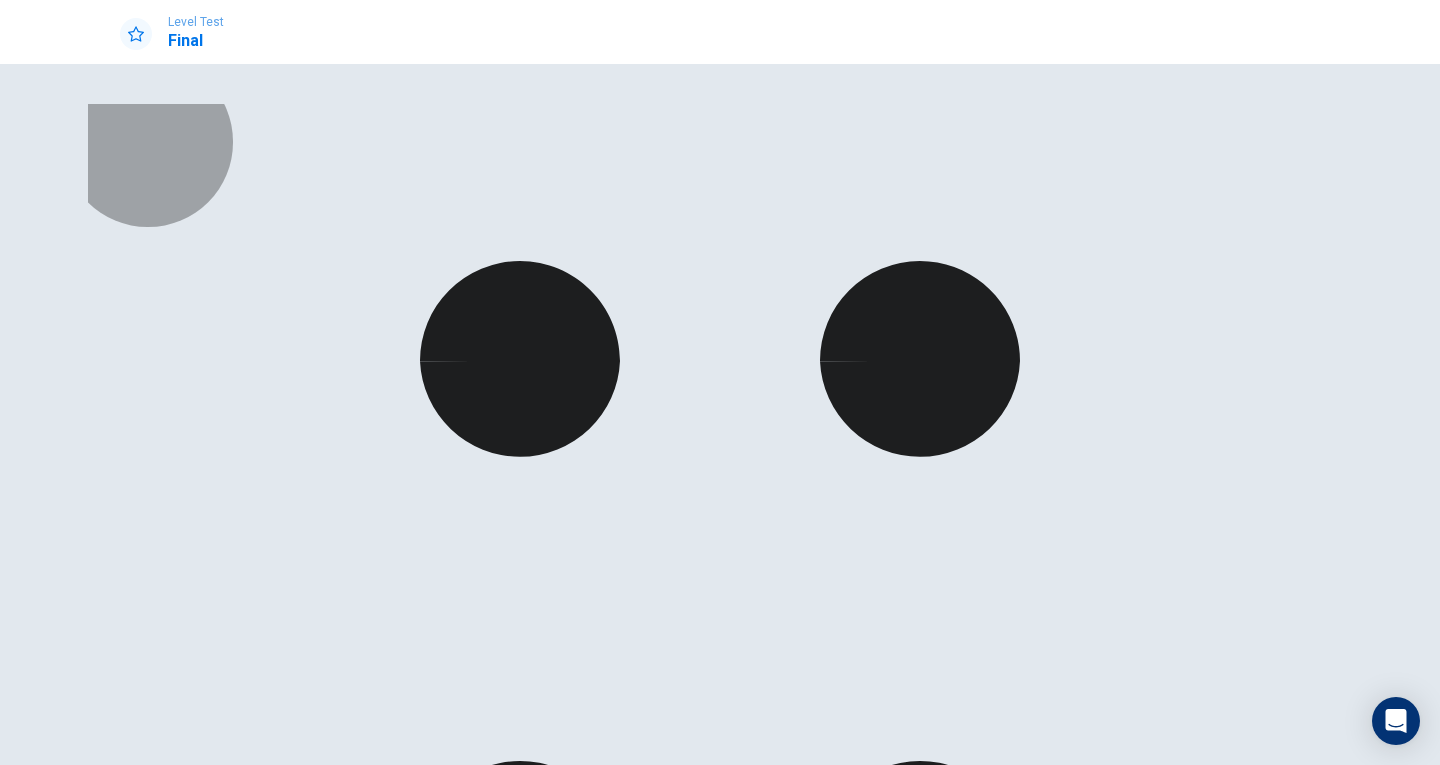 click on "Continue" at bounding box center (238, 1553) 